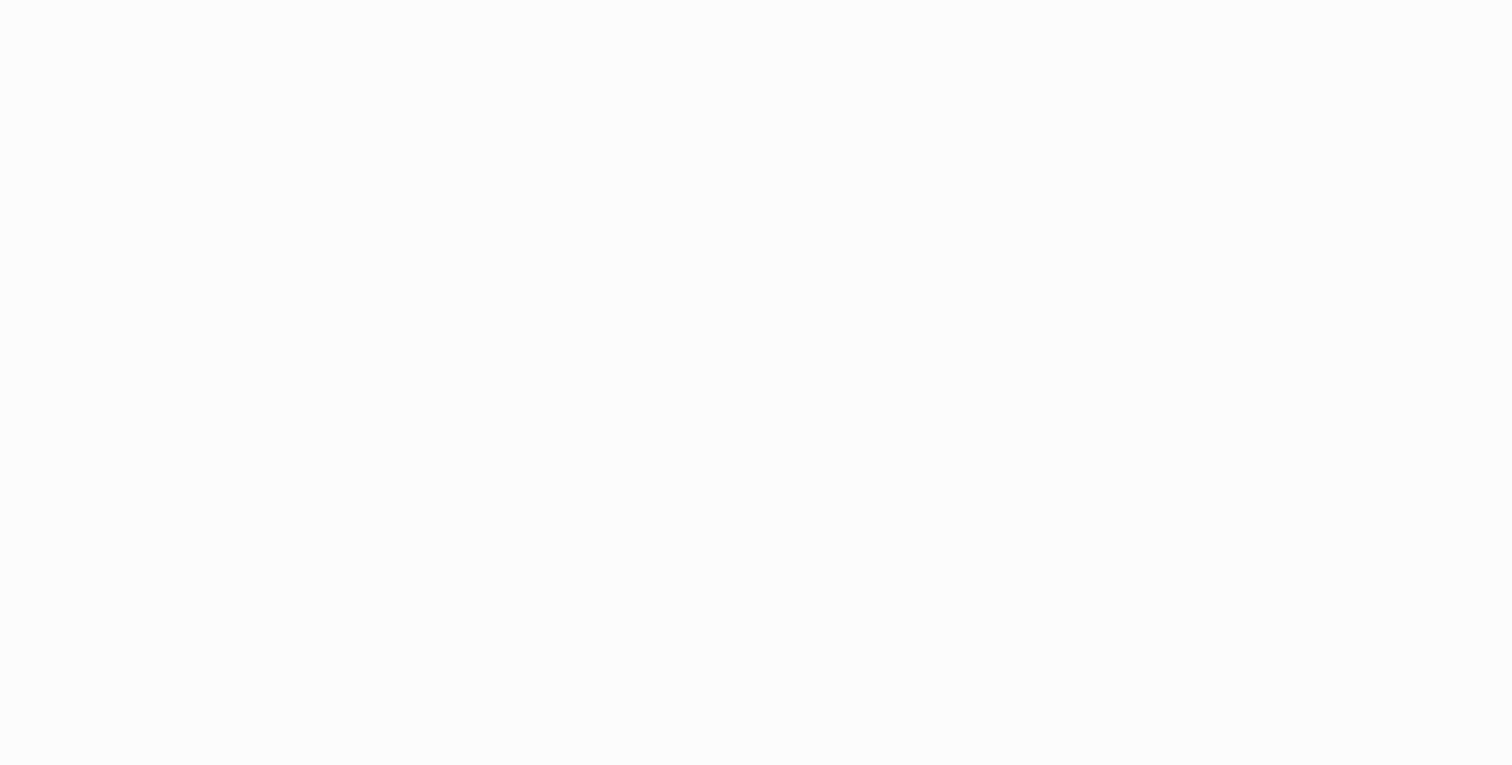 scroll, scrollTop: 0, scrollLeft: 0, axis: both 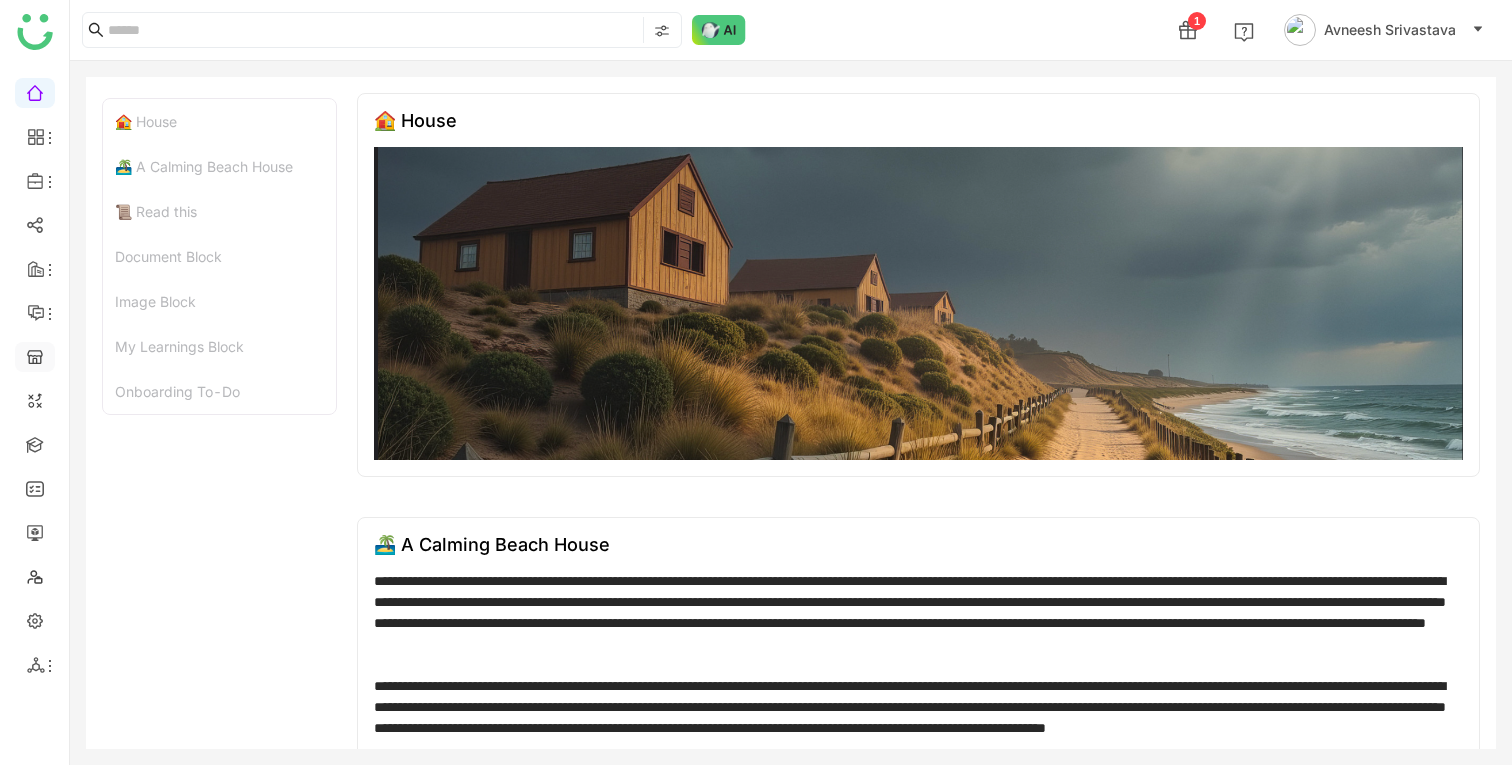 click at bounding box center (35, 355) 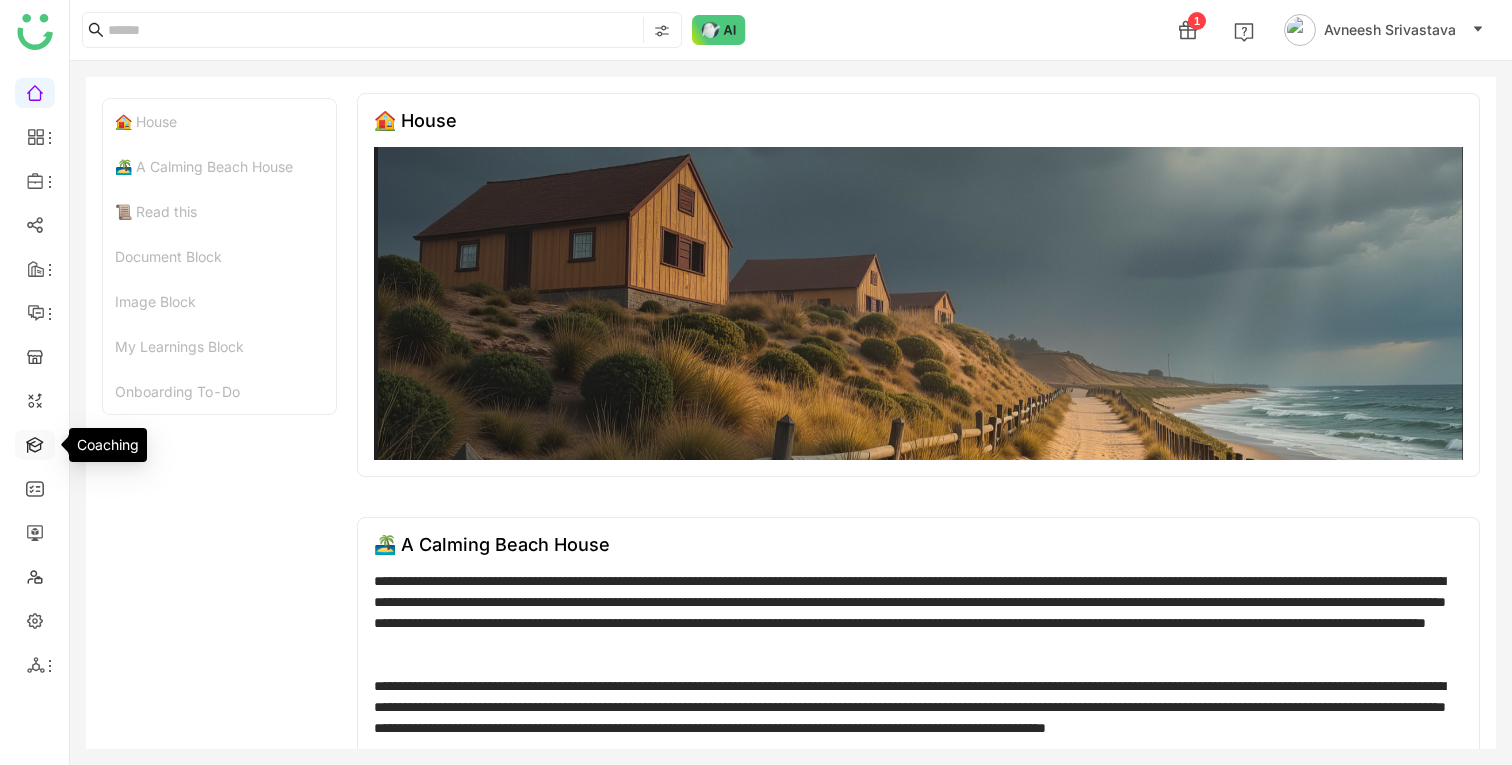 click at bounding box center [35, 443] 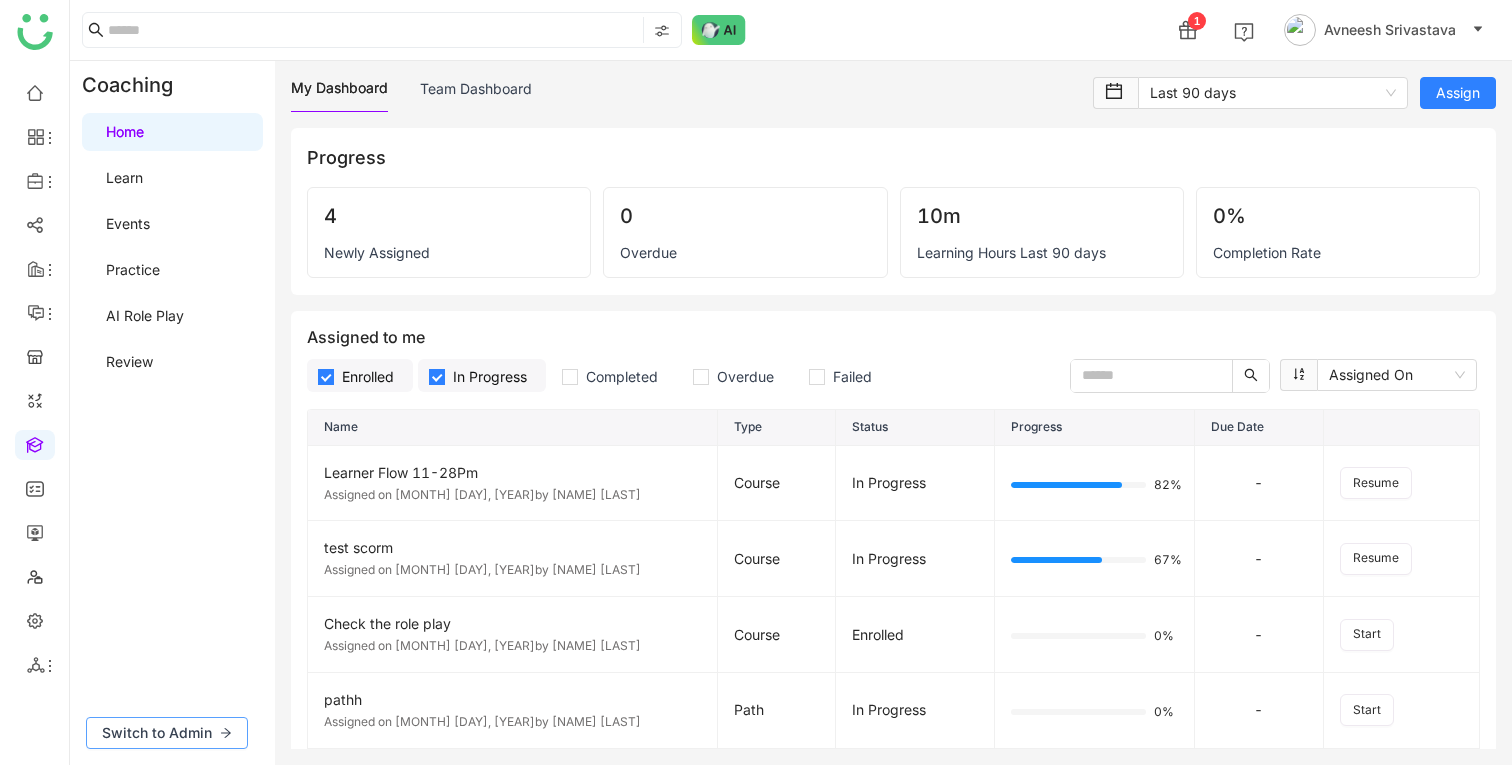 click on "Switch to Admin" 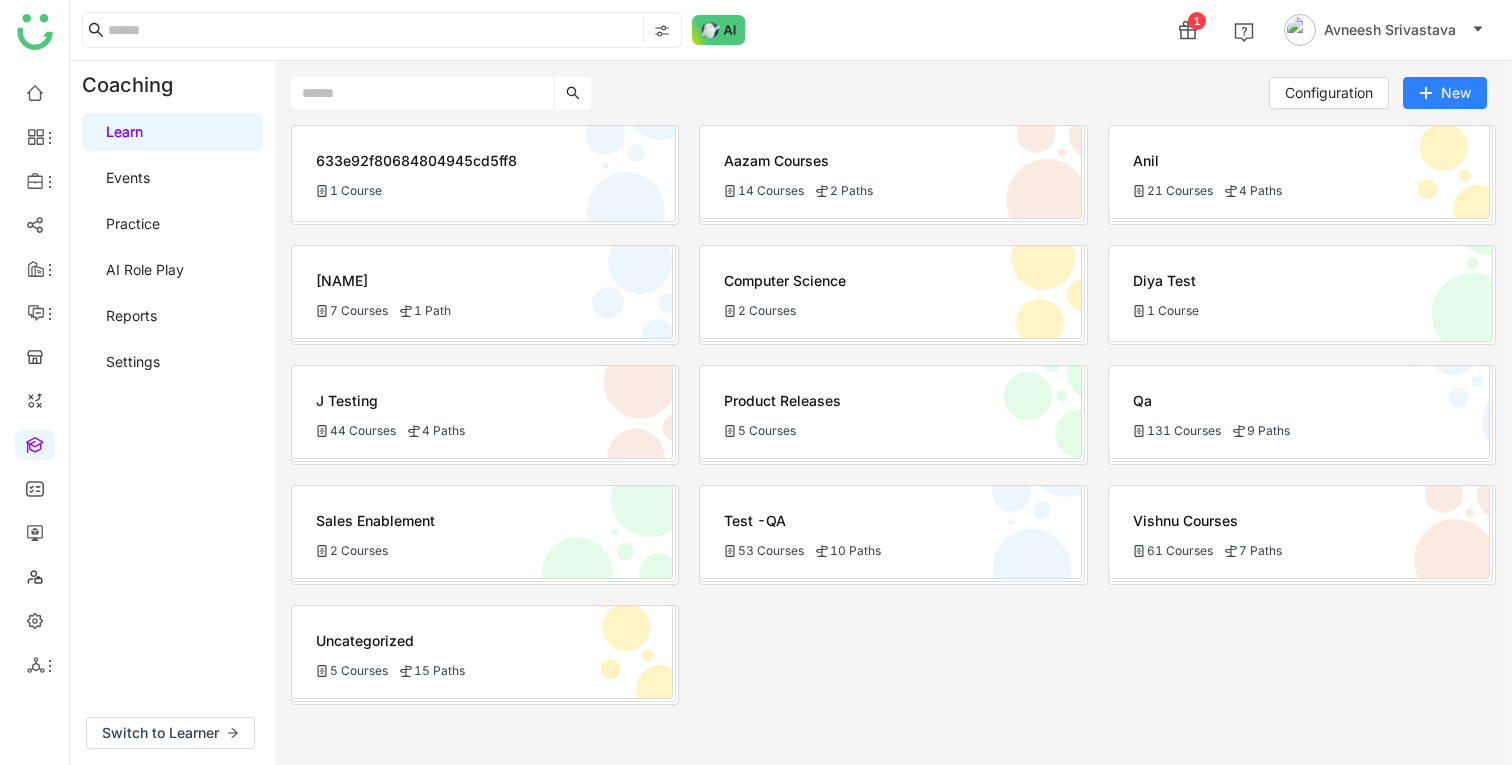 click on "Uncategorized" 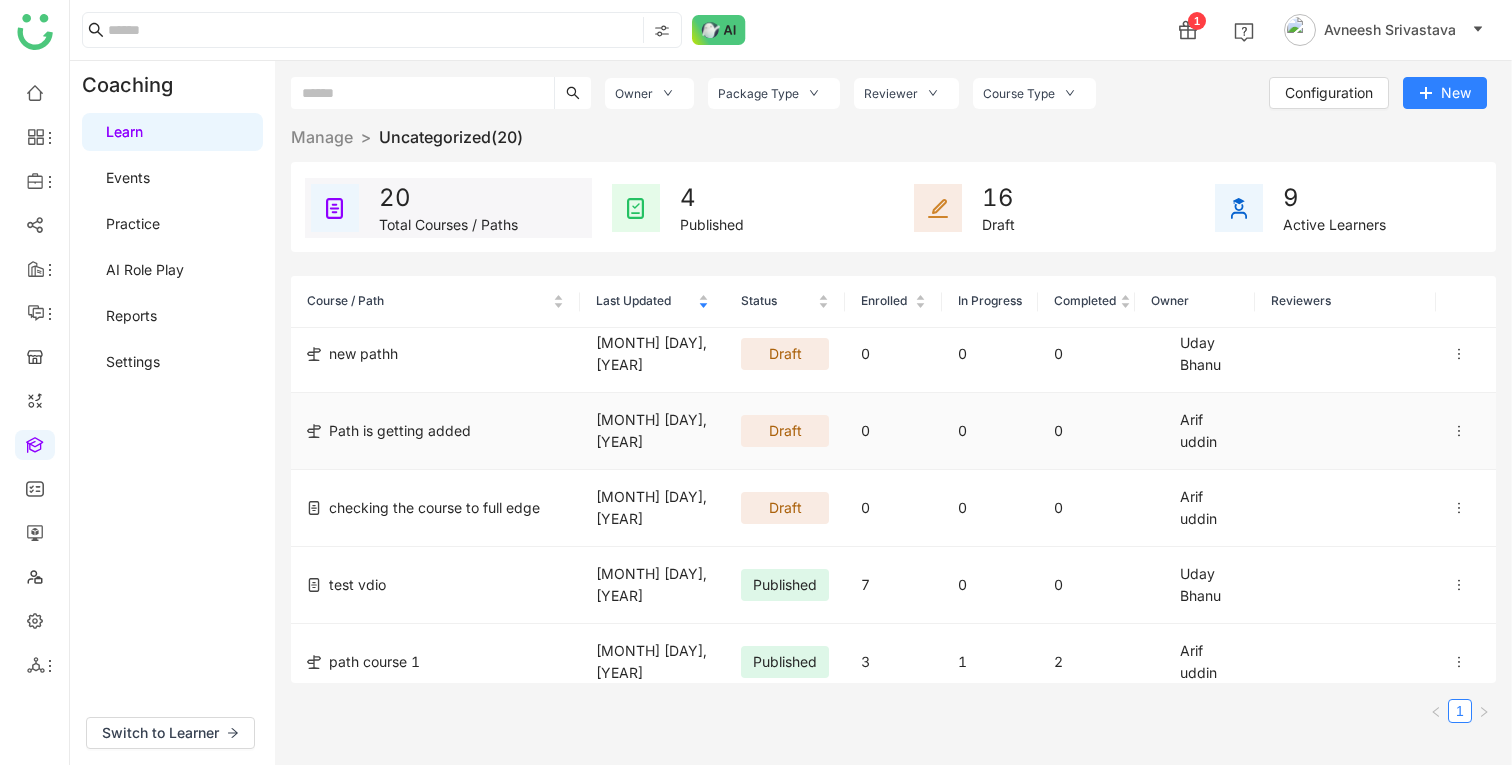 scroll, scrollTop: 0, scrollLeft: 0, axis: both 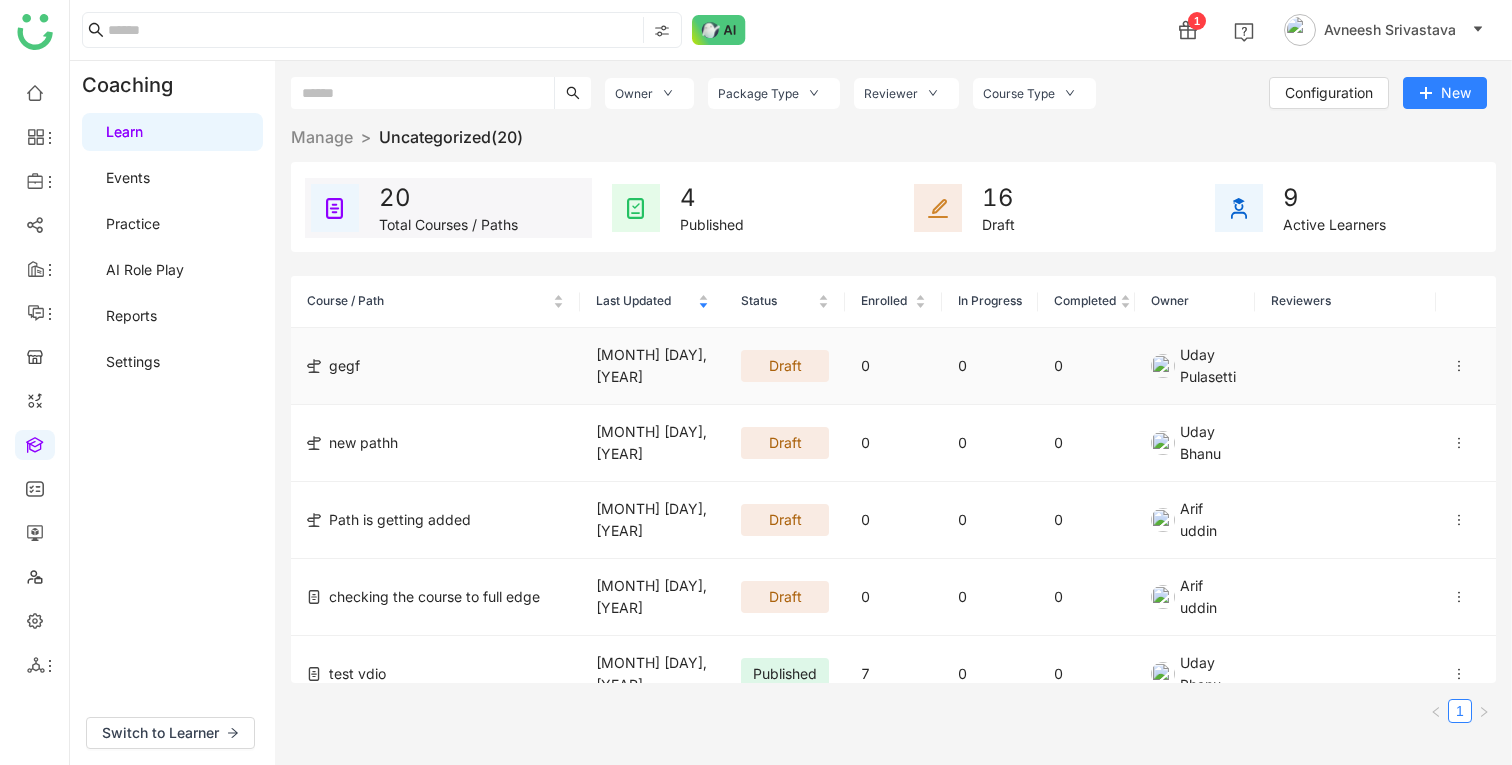 click on "gegf" 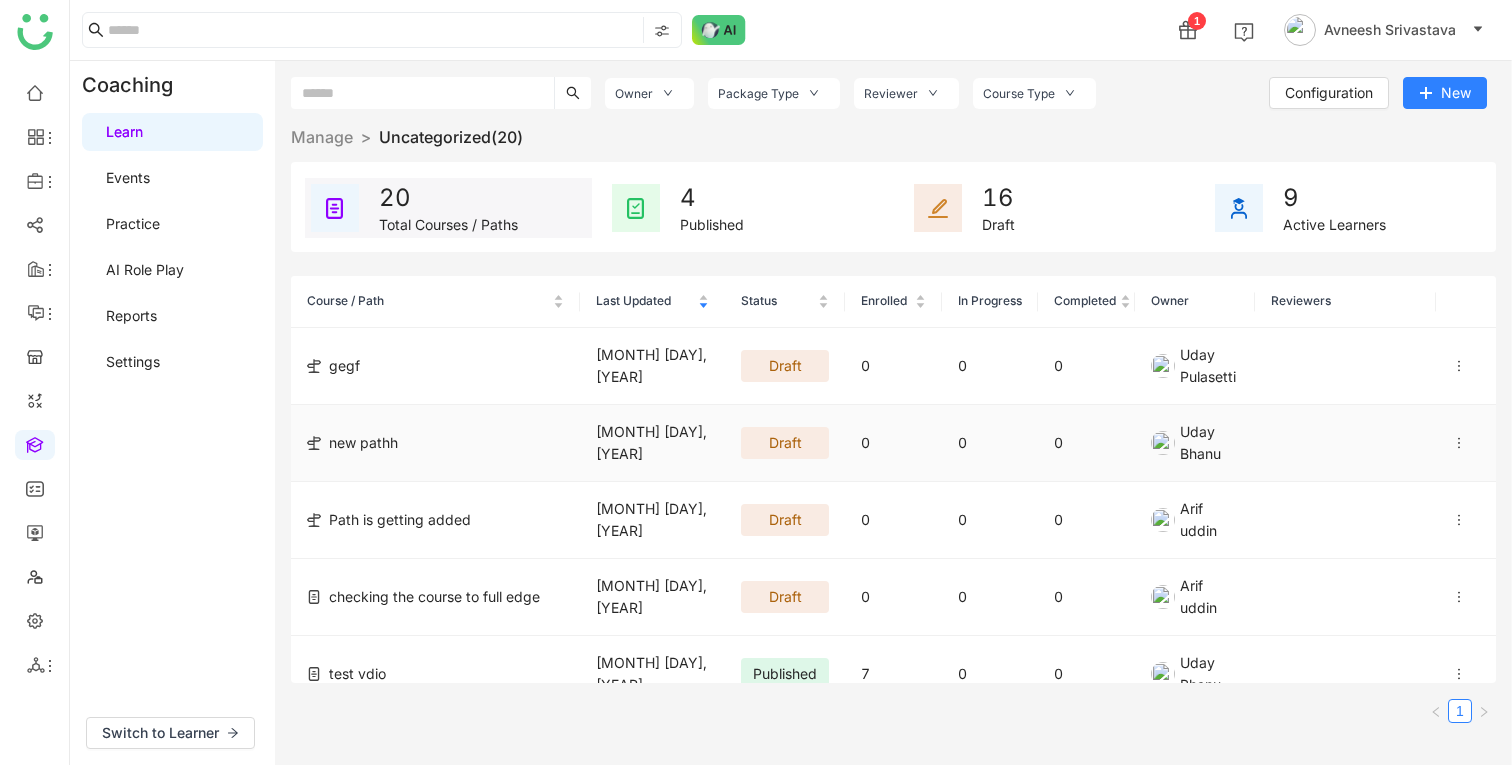 click on "new pathh" 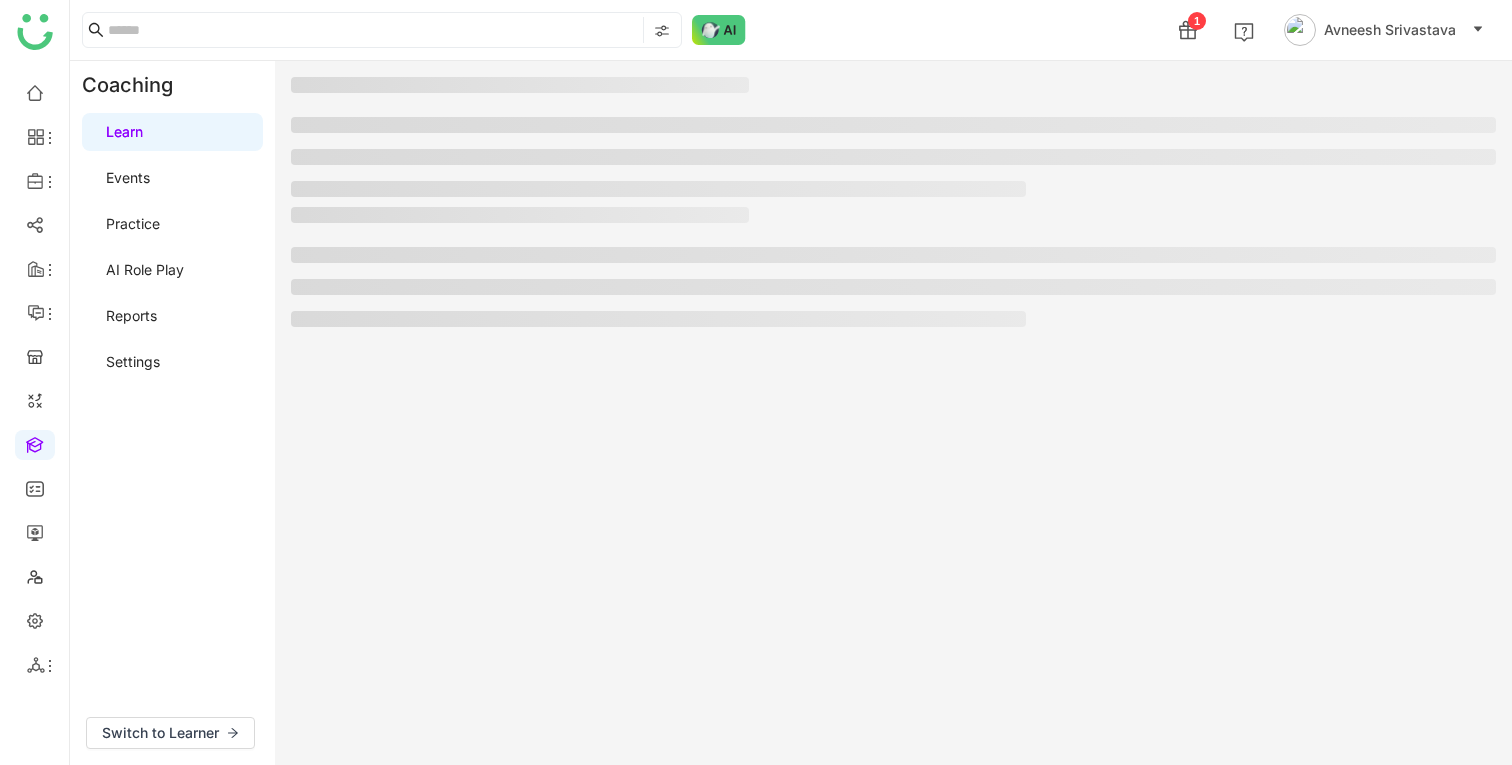 click 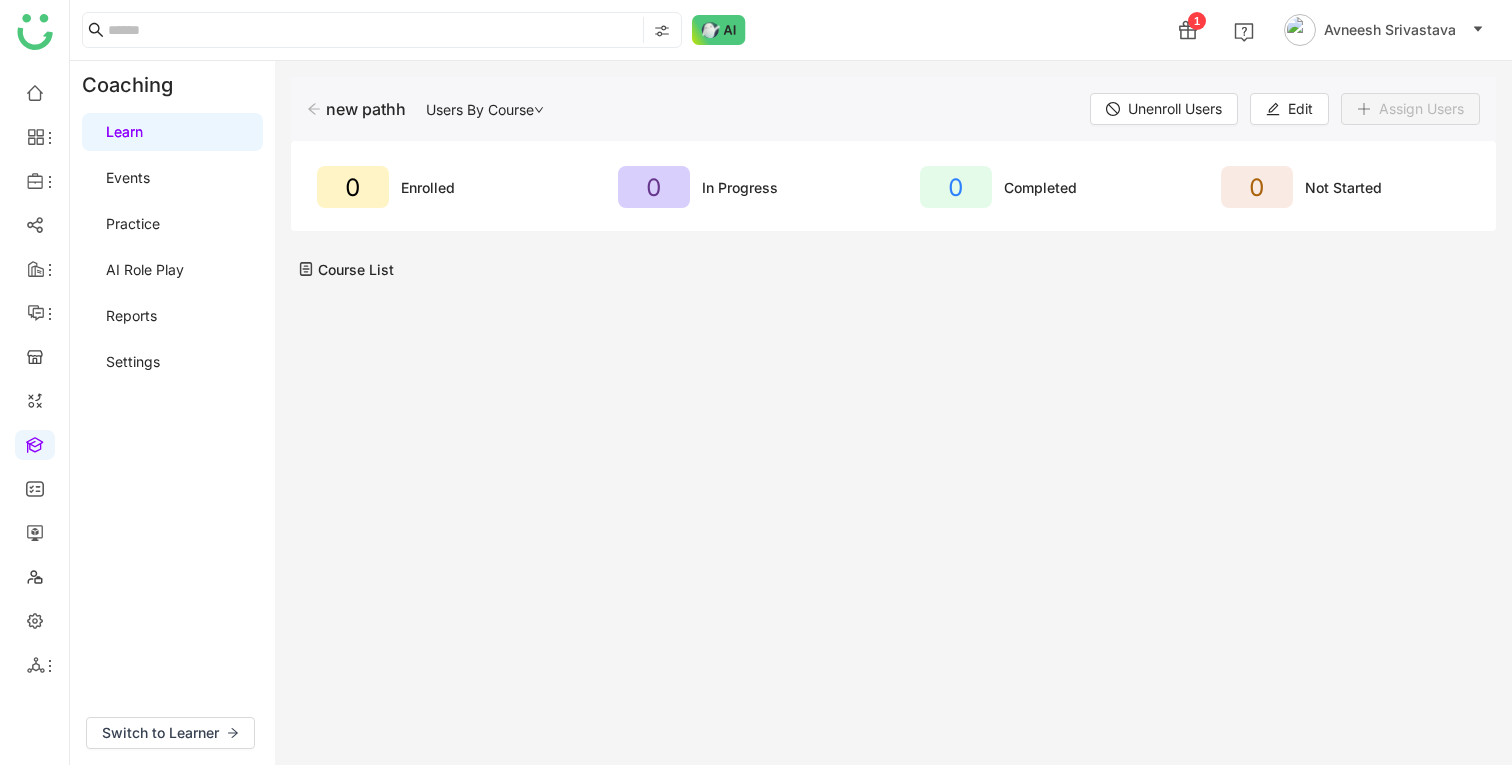 click 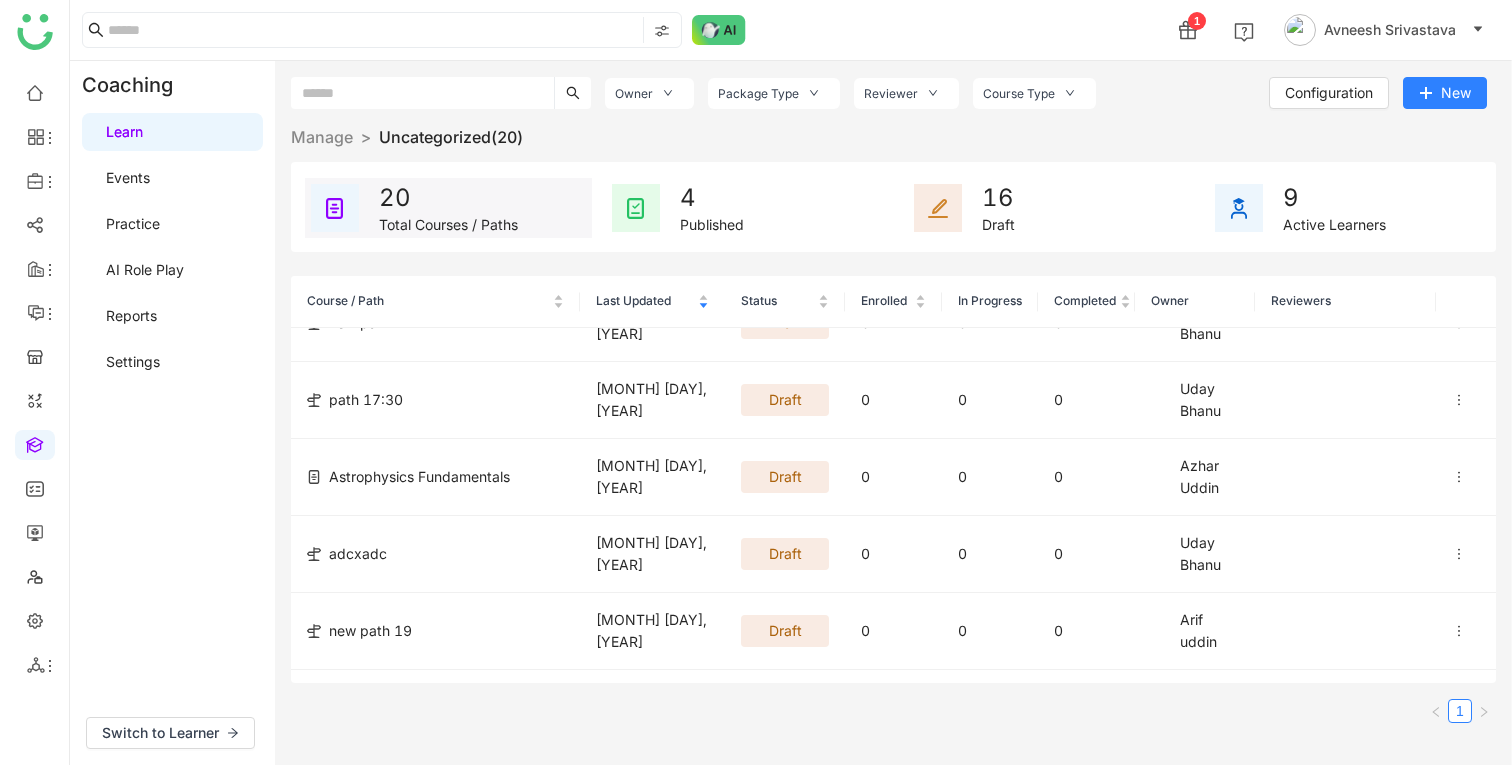 scroll, scrollTop: 1273, scrollLeft: 0, axis: vertical 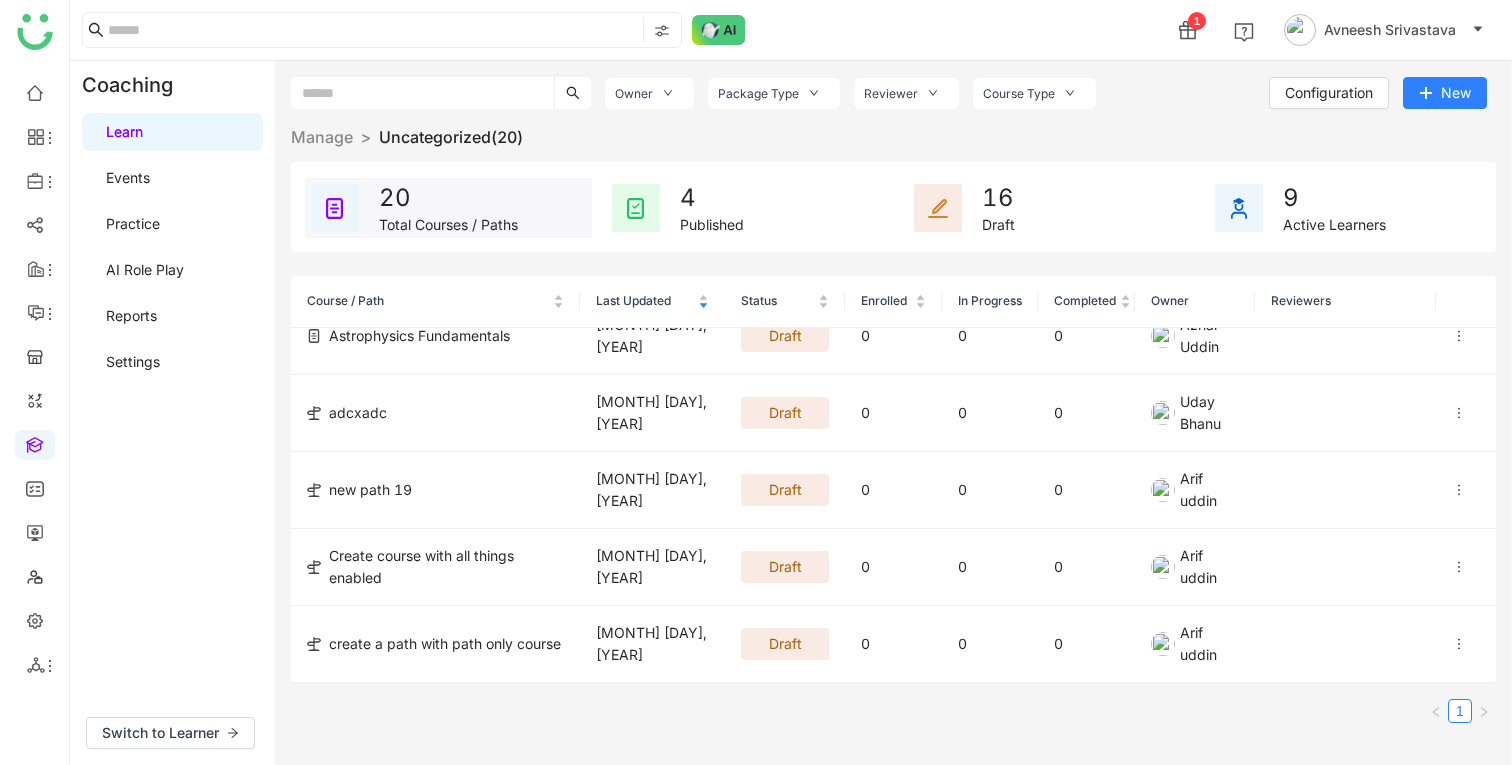 click on "Switch to Learner" 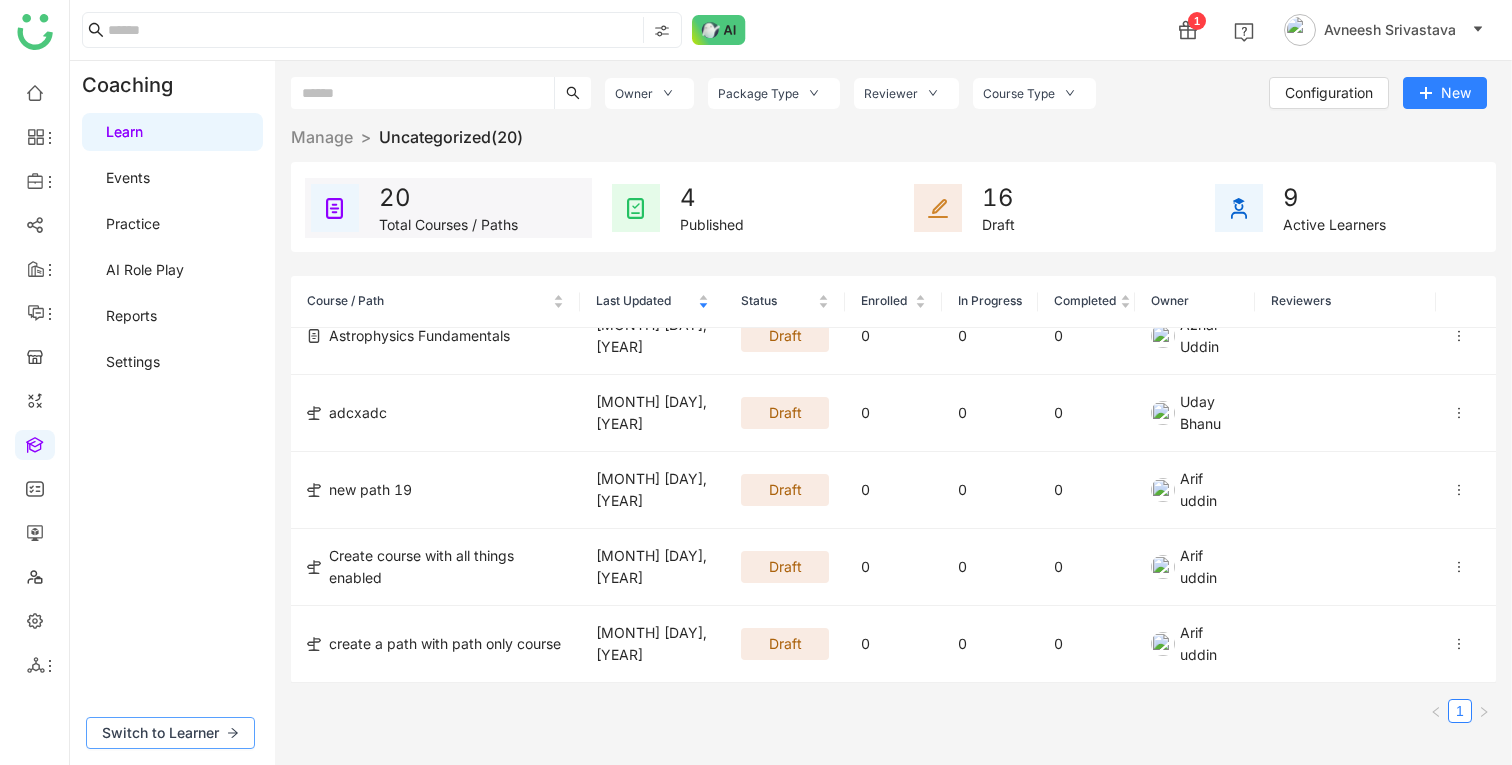 click on "Switch to Learner" 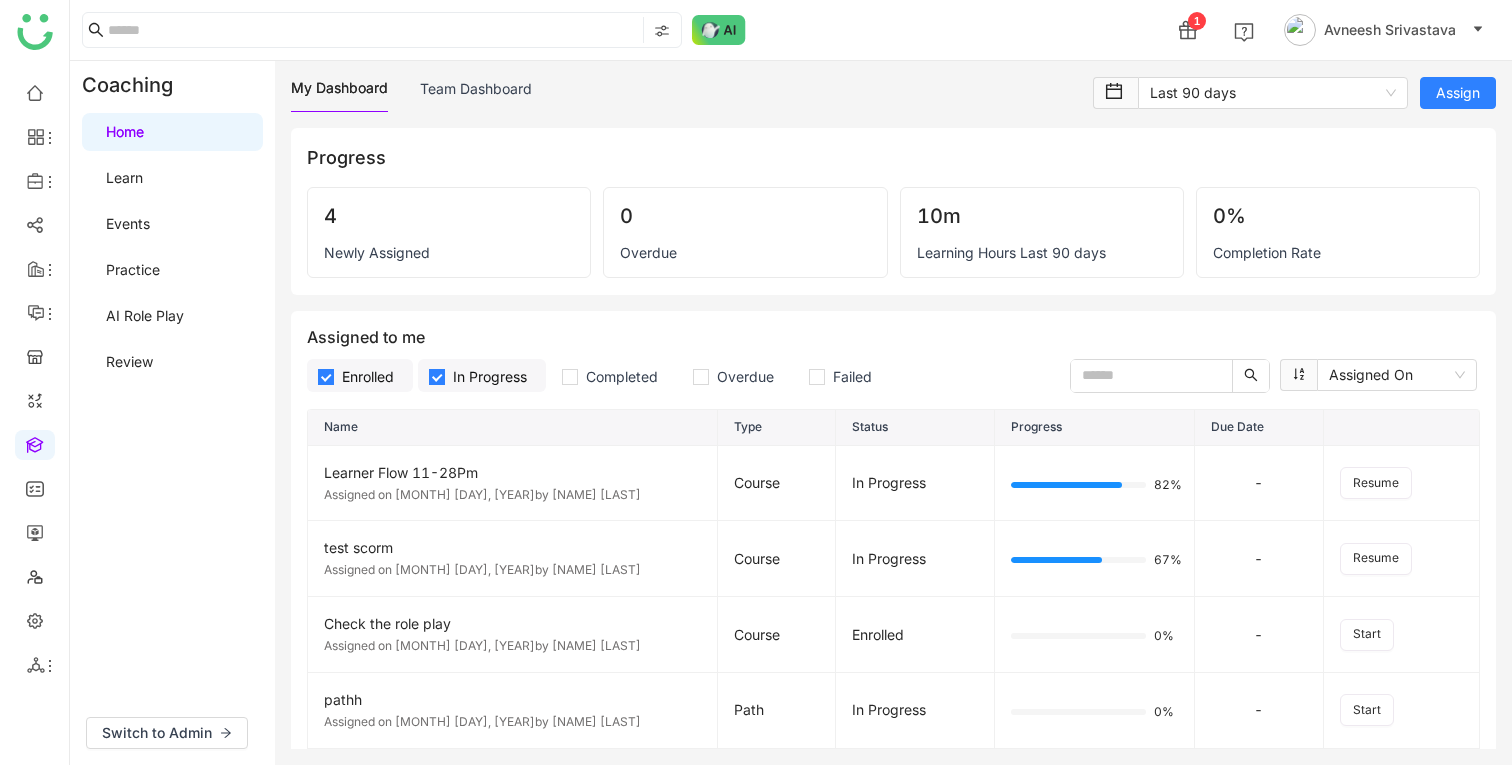 click on "Review" at bounding box center [129, 361] 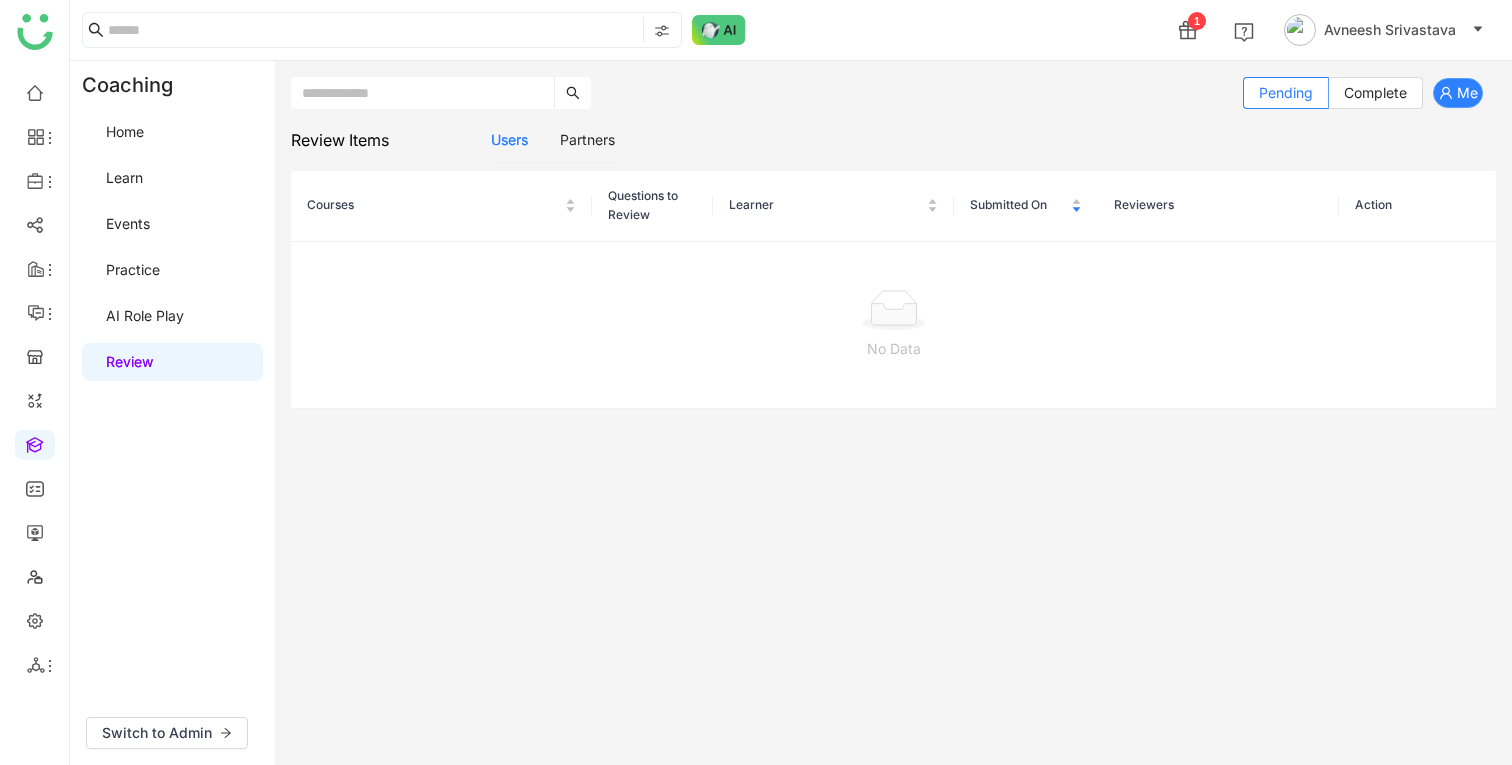 click on "Me" 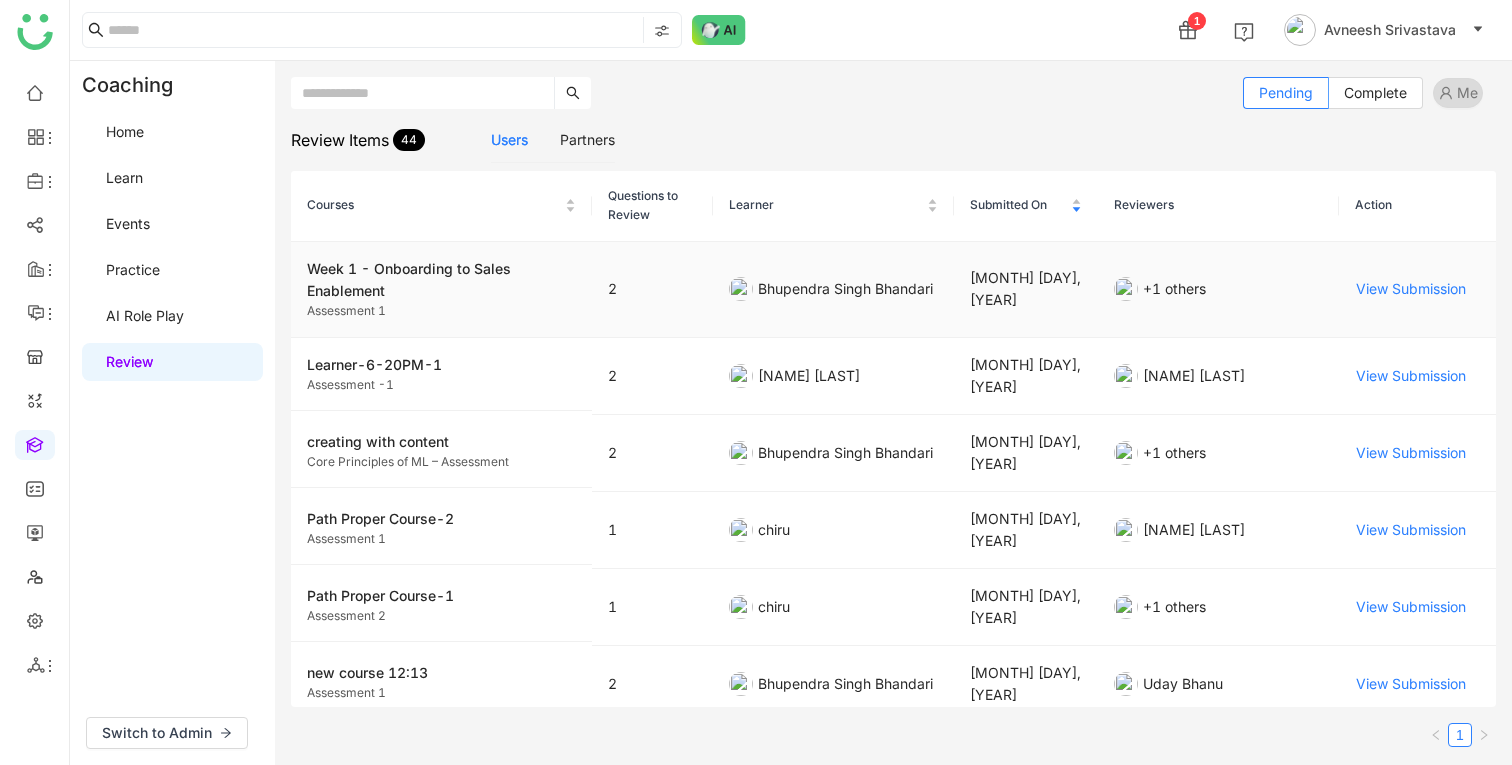 click on "Week 1 - Onboarding to Sales Enablement" 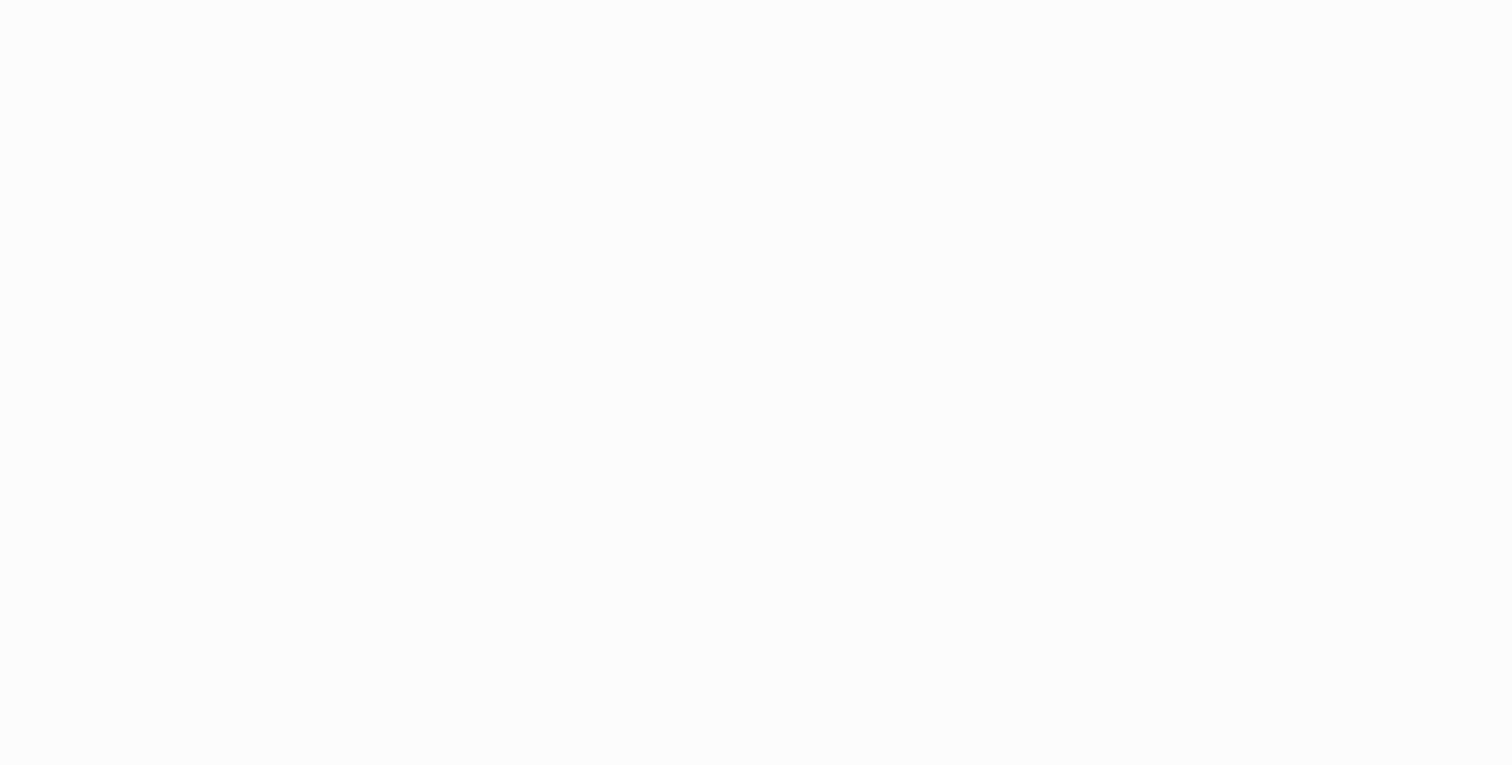 scroll, scrollTop: 0, scrollLeft: 0, axis: both 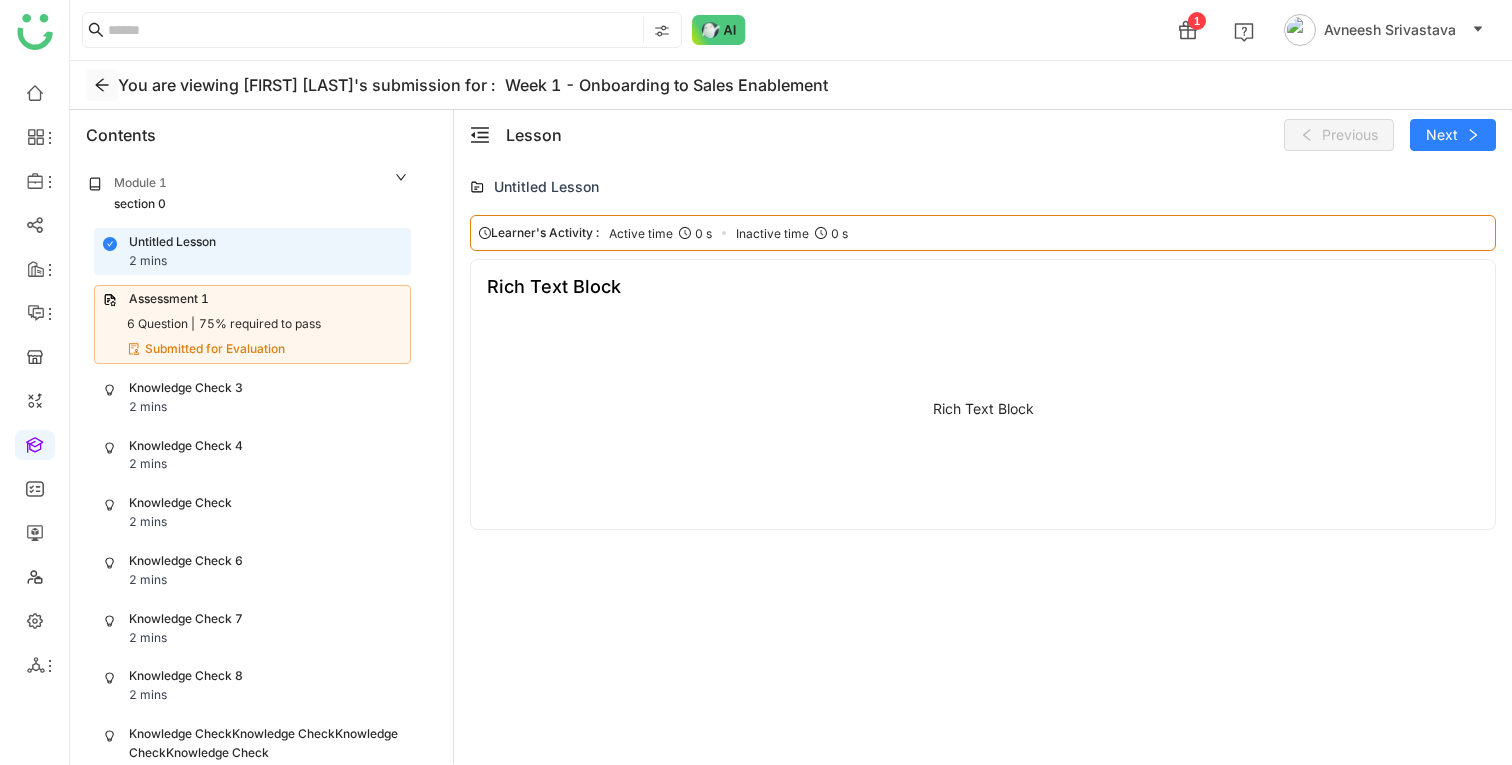 click 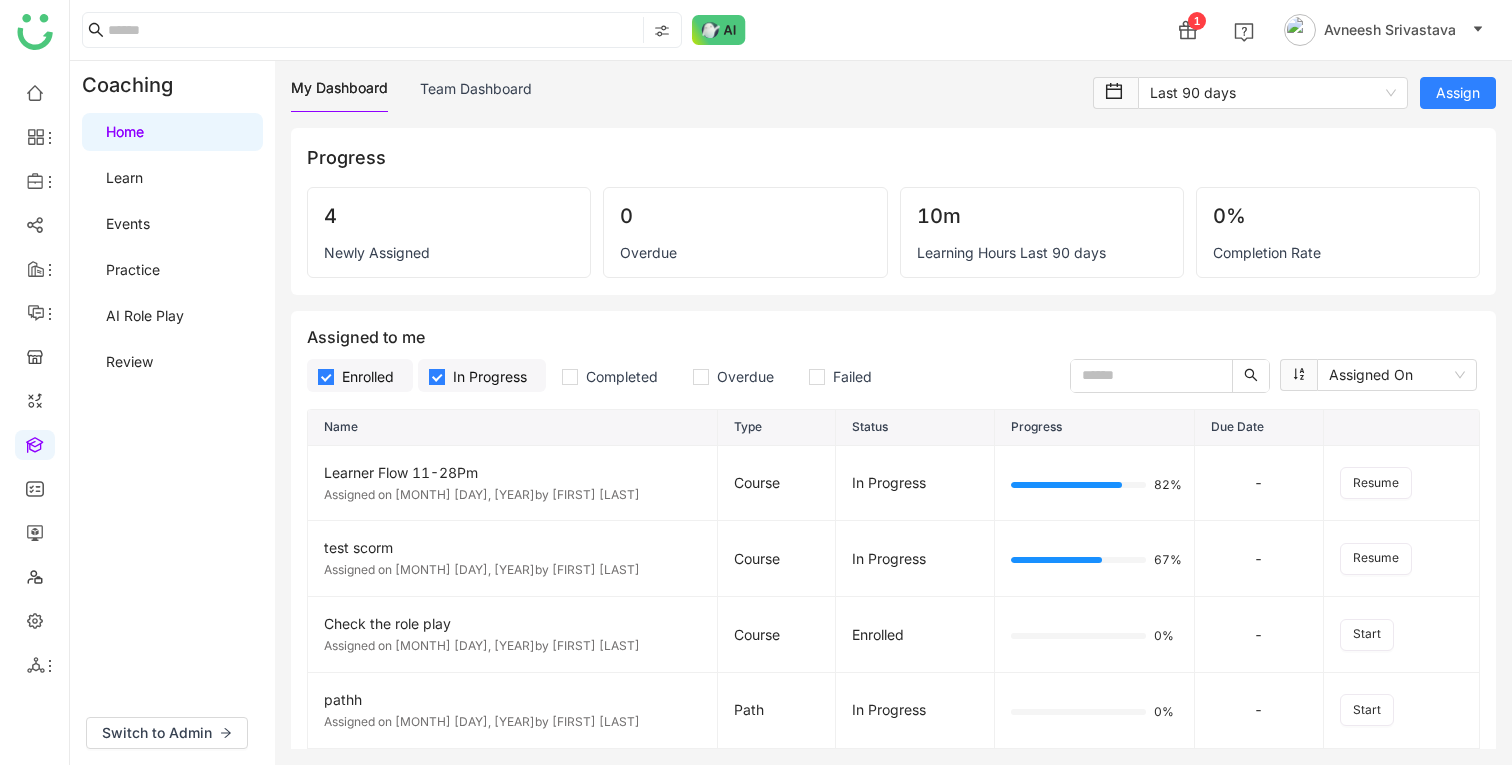 click on "Review" at bounding box center (129, 361) 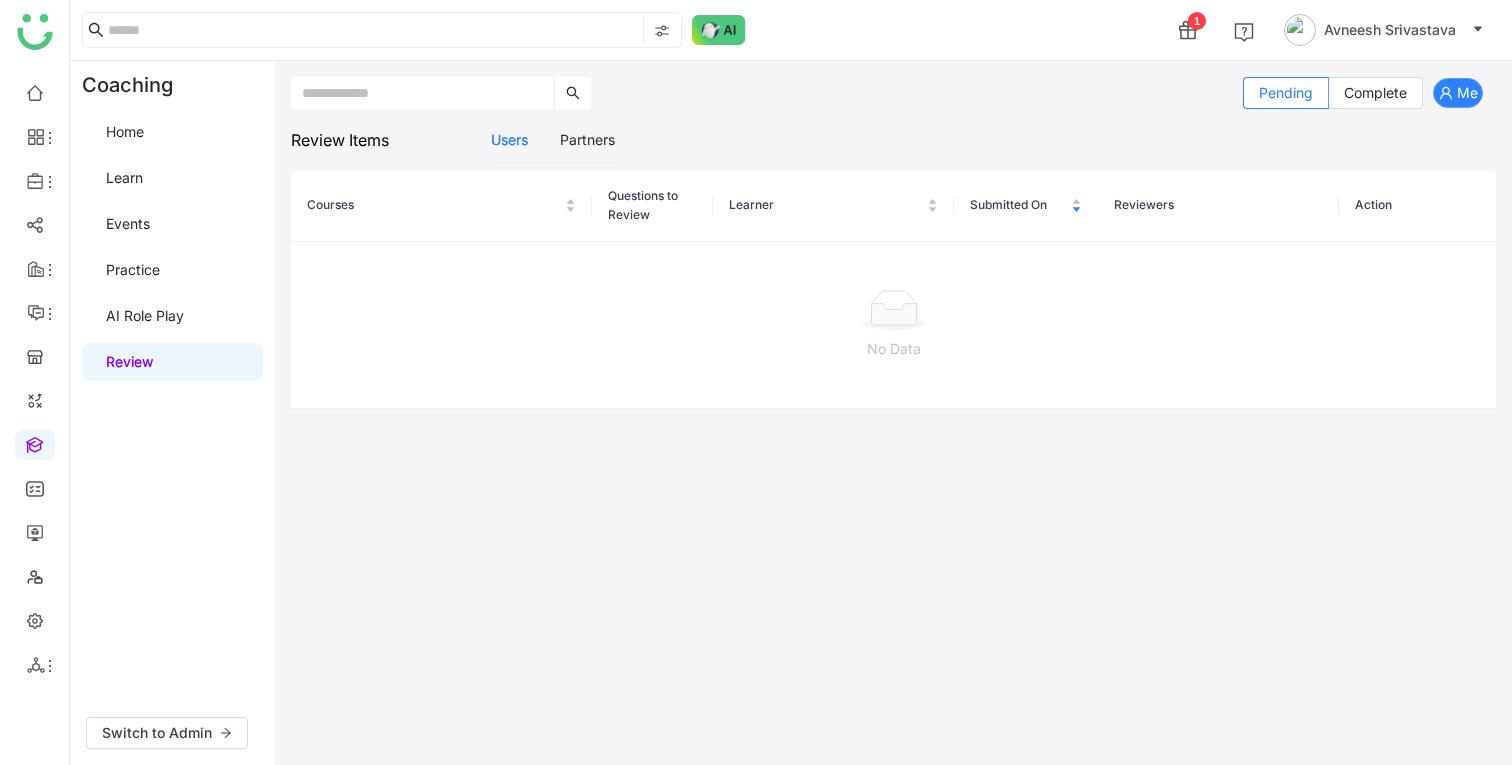 click on "Me" 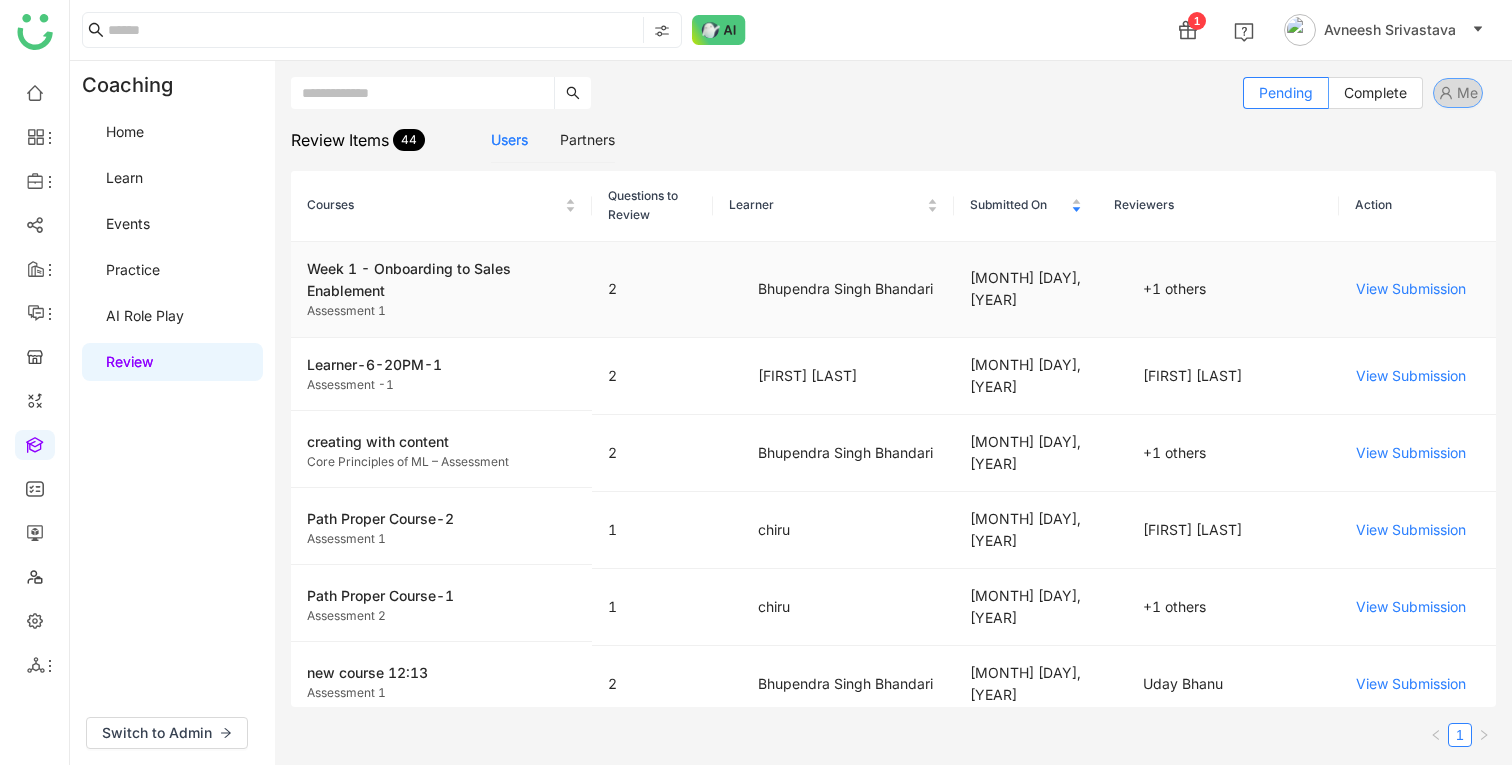 type 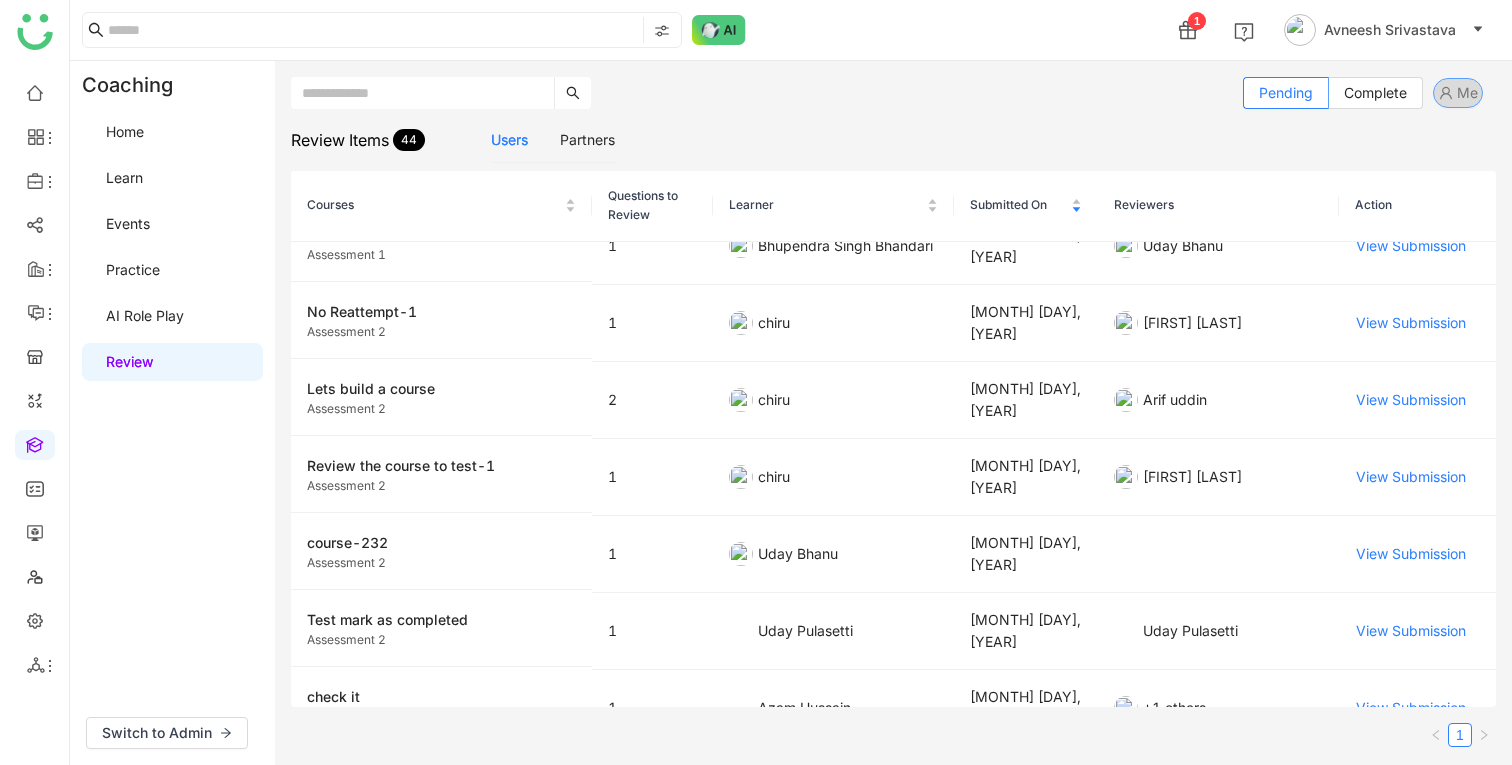 scroll, scrollTop: 2847, scrollLeft: 0, axis: vertical 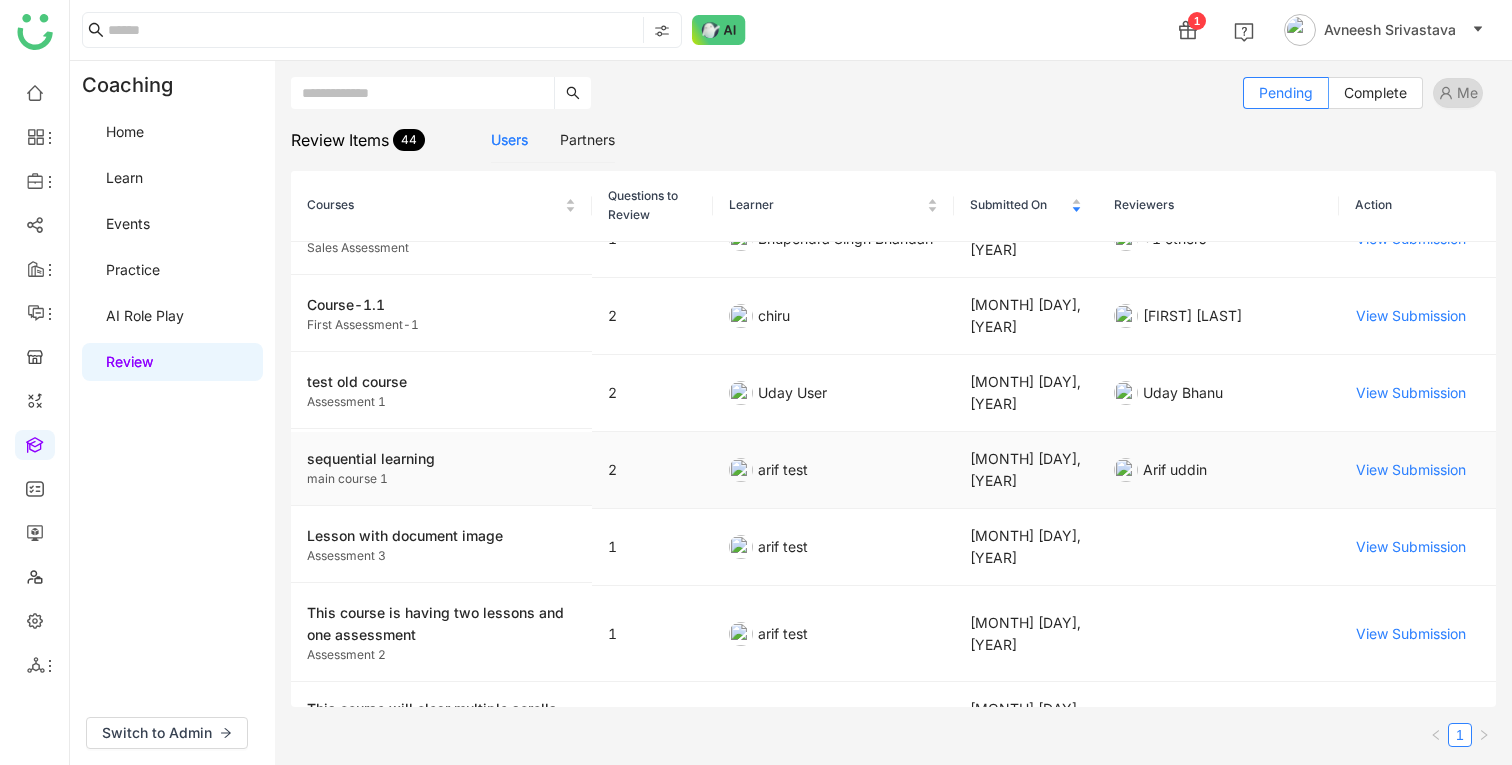 click on "sequential learning" 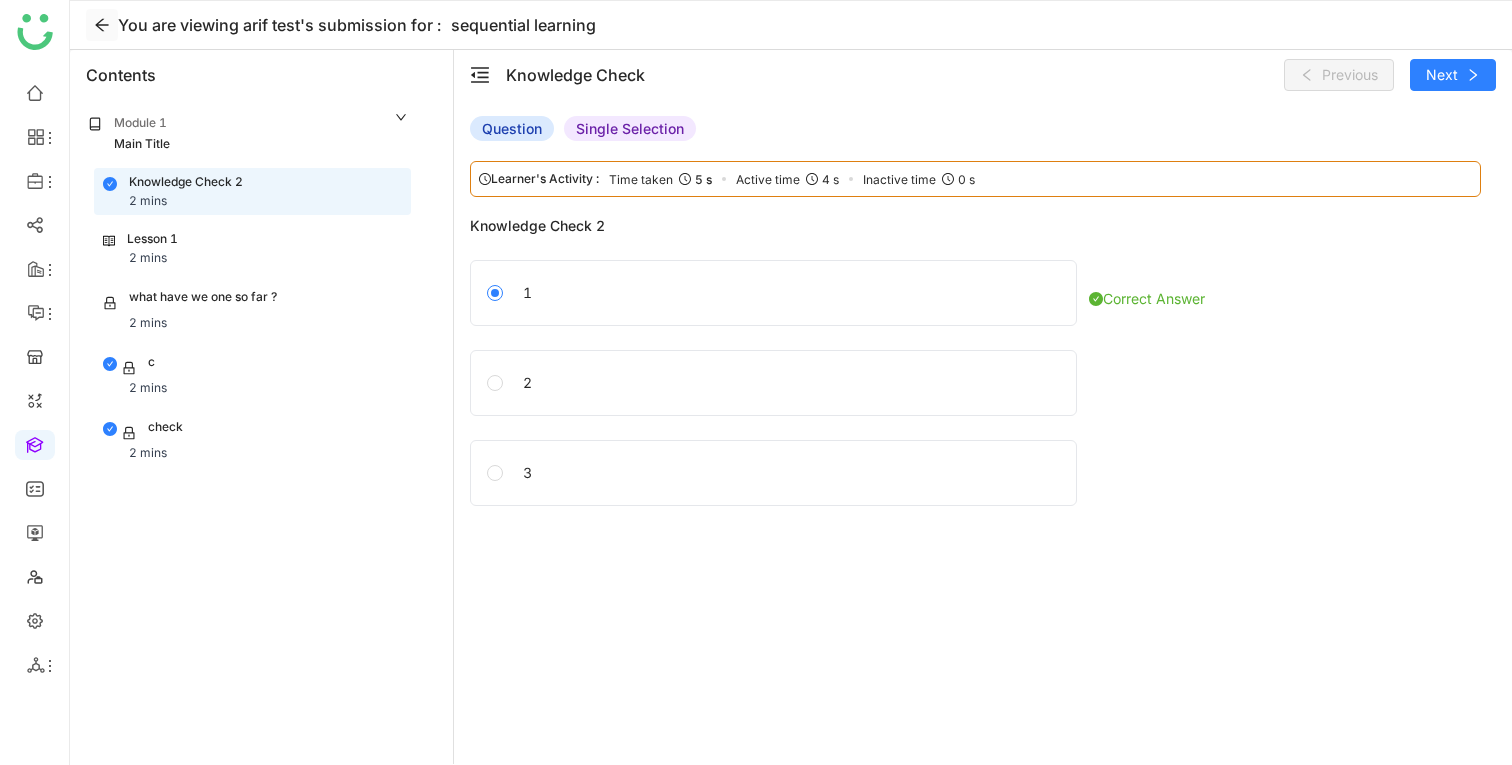 click 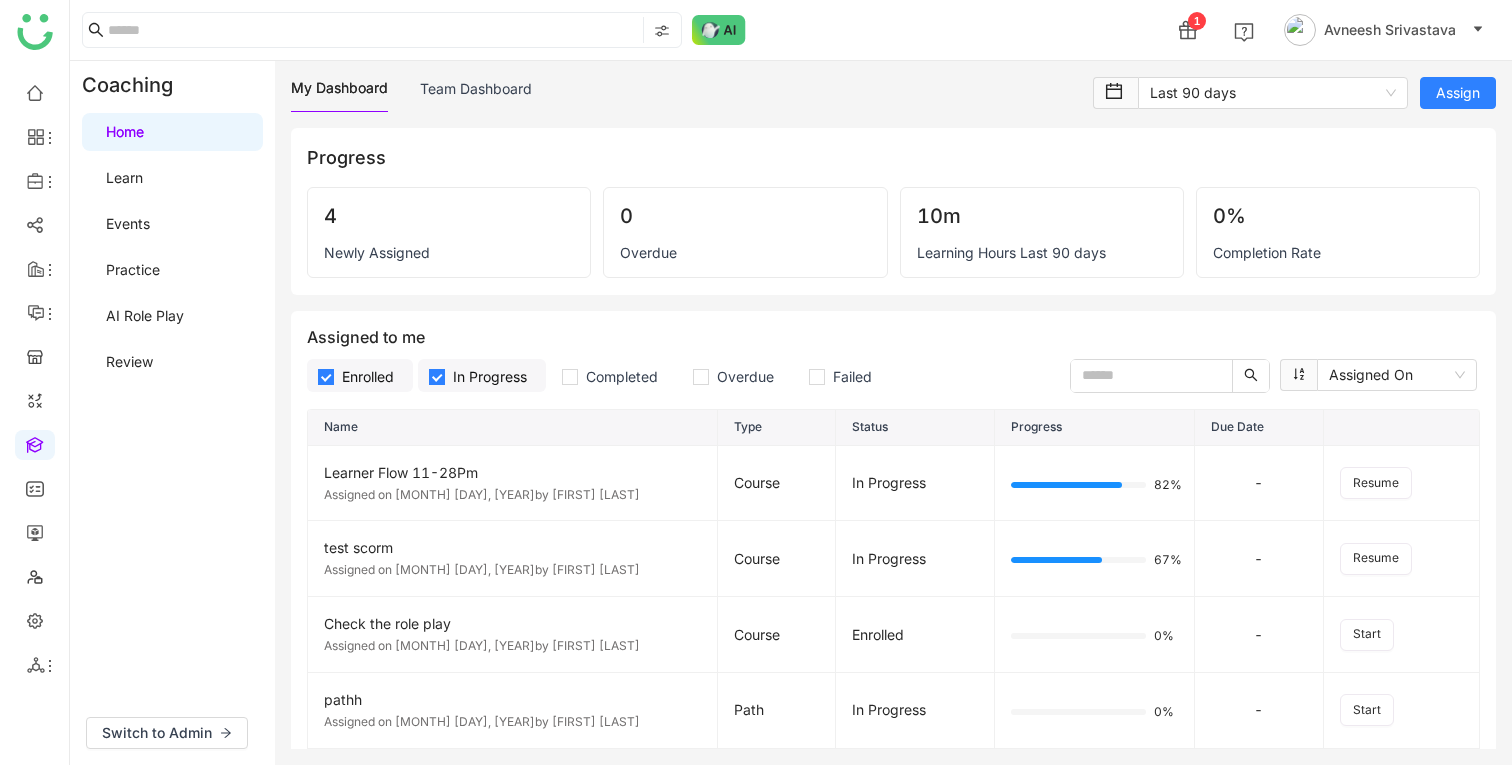click on "Review" at bounding box center [129, 361] 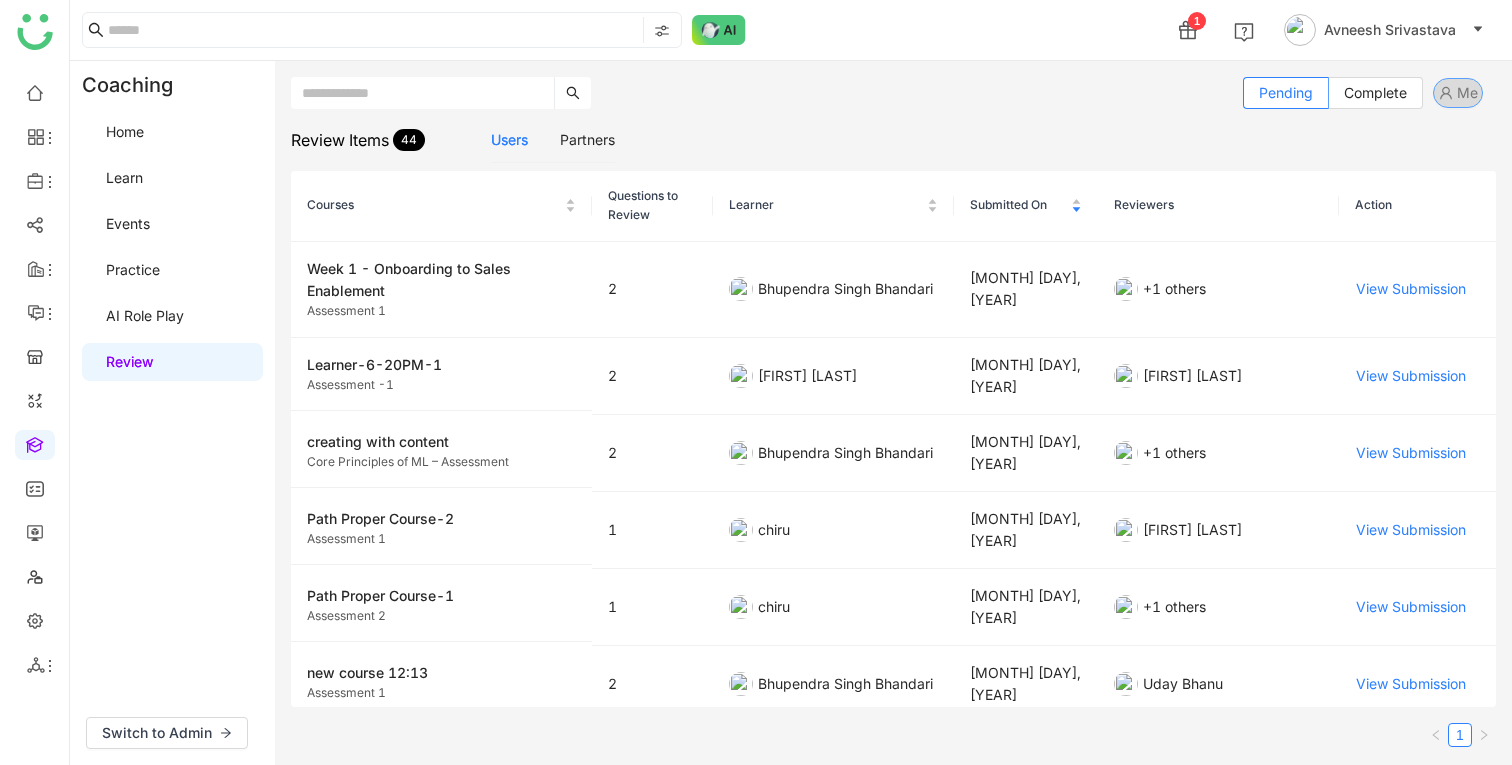 click on "Me" 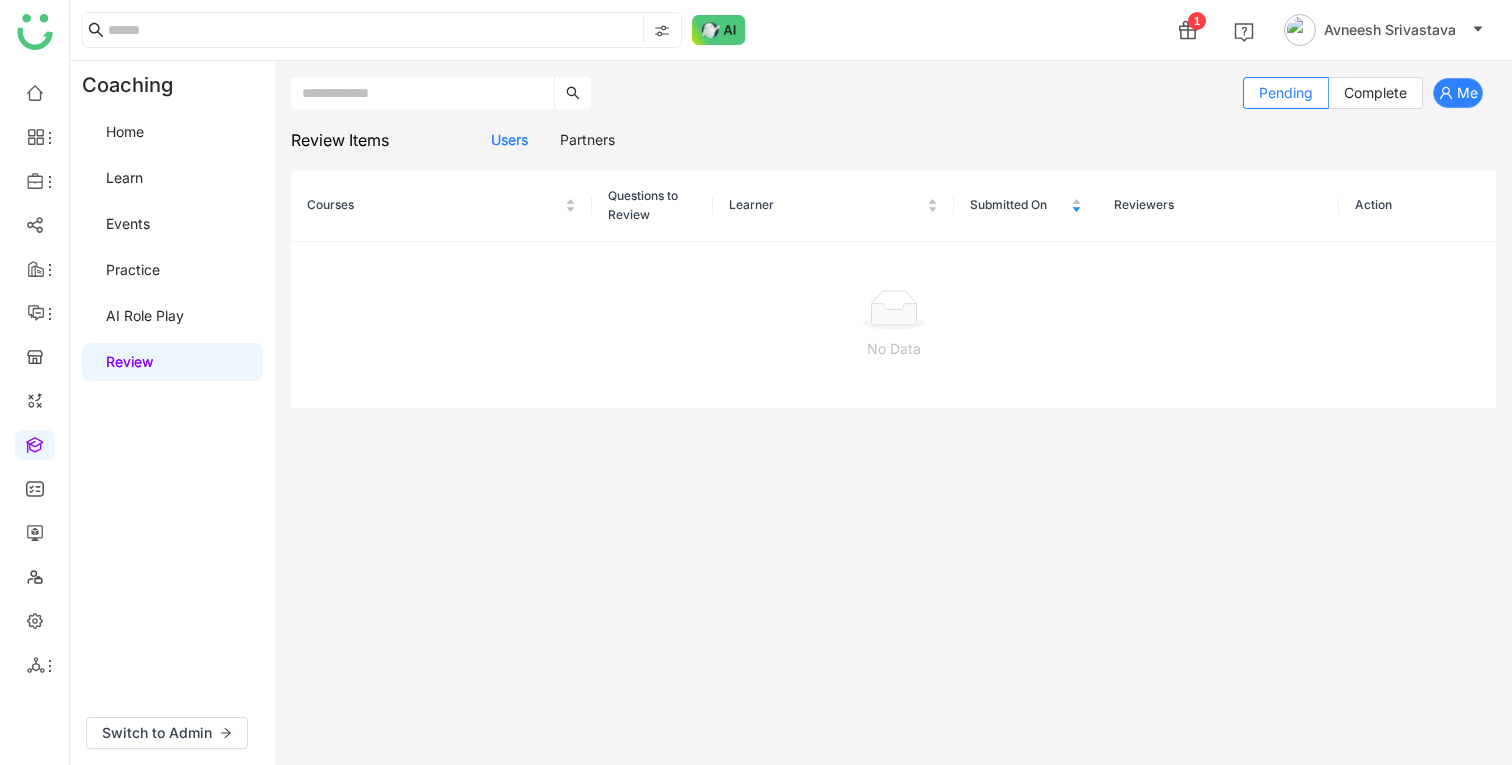click on "Me" 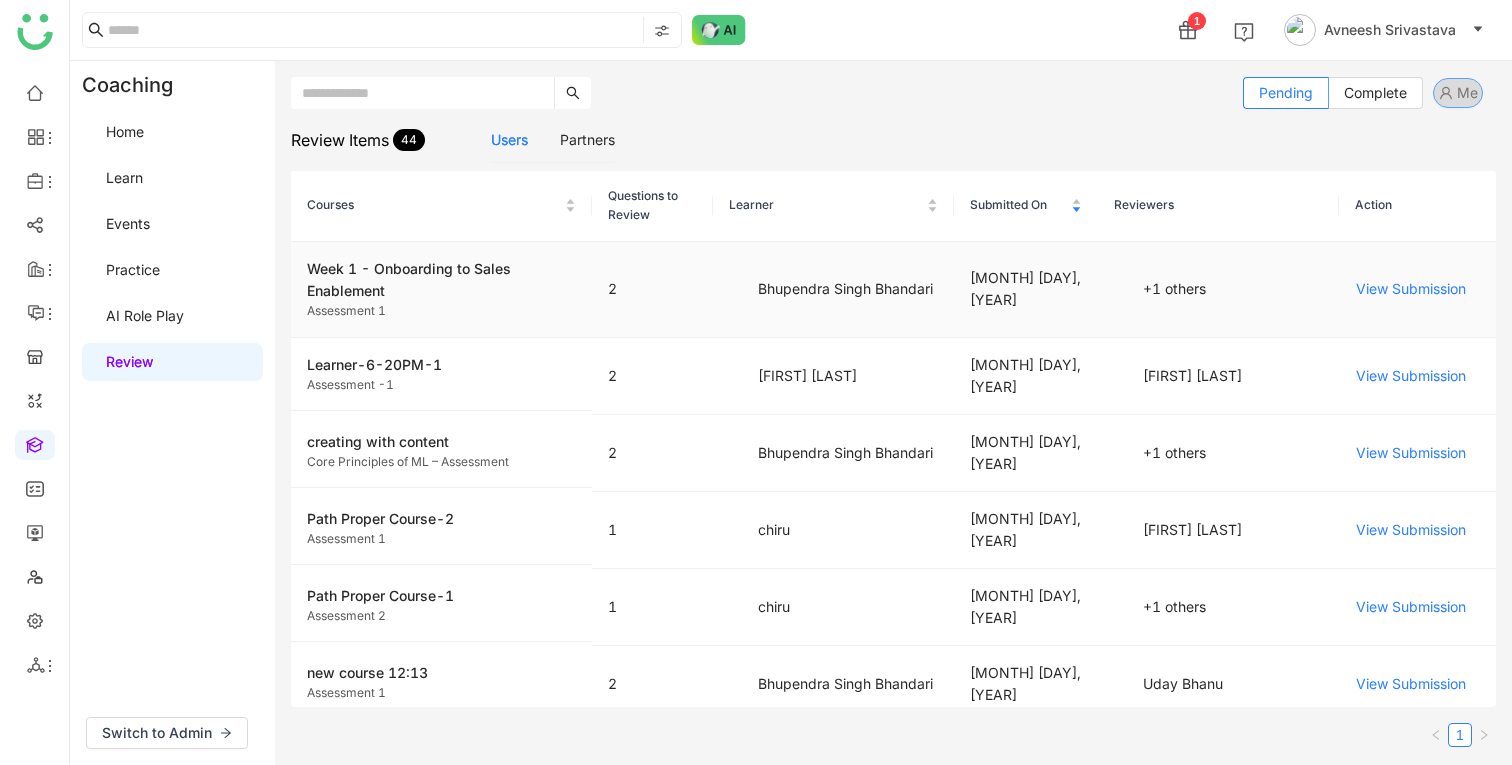 type 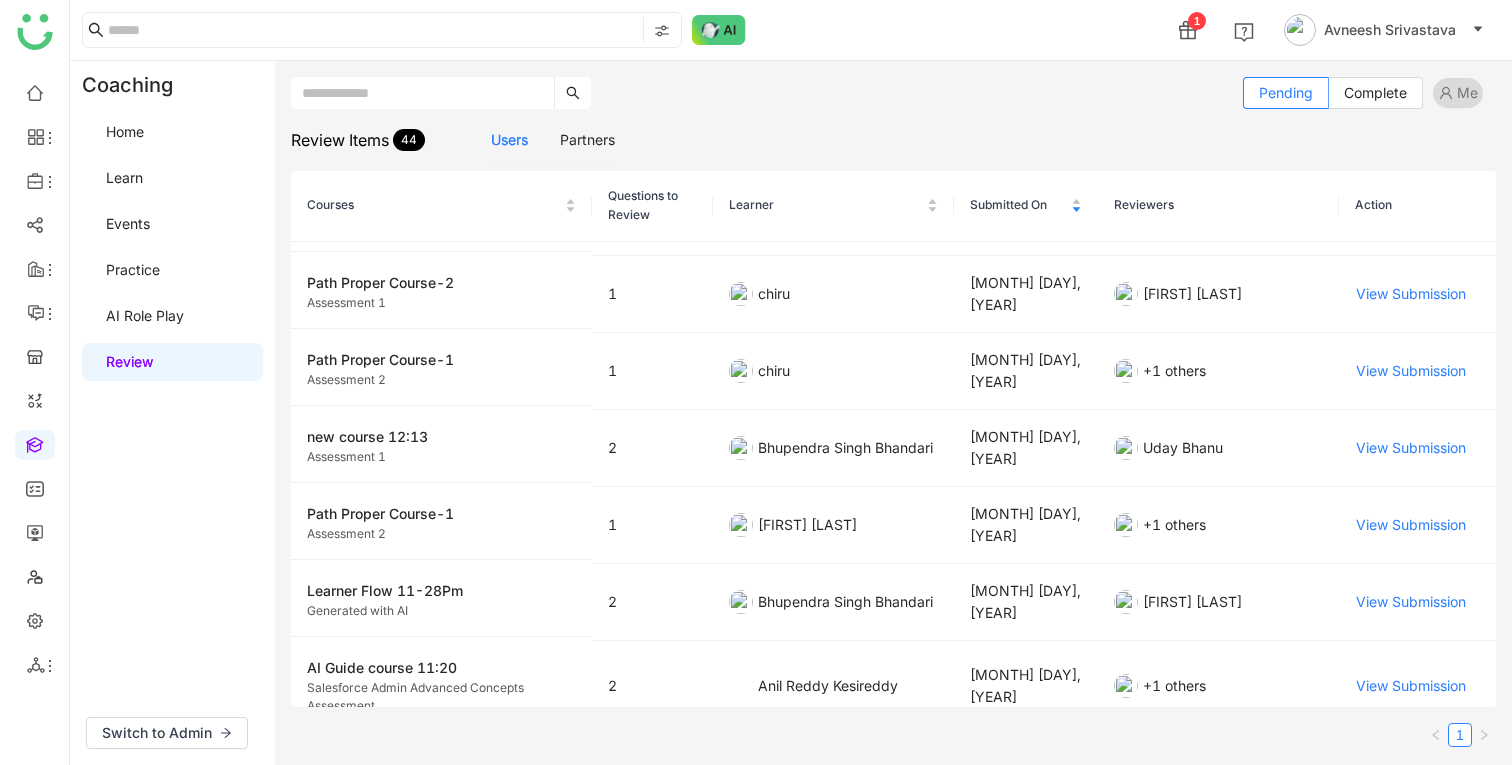 scroll, scrollTop: 0, scrollLeft: 0, axis: both 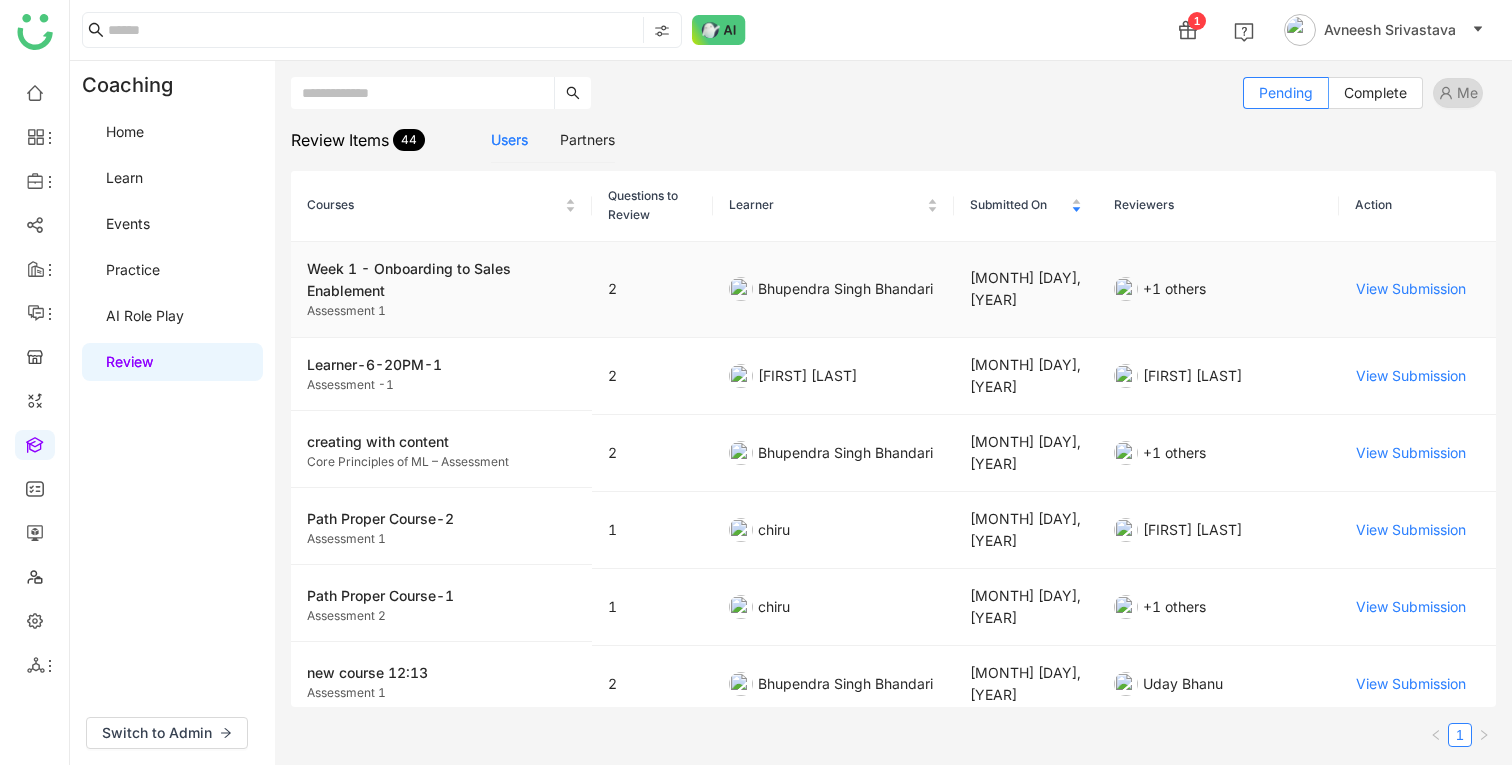 click on "Week 1 - Onboarding to Sales Enablement" 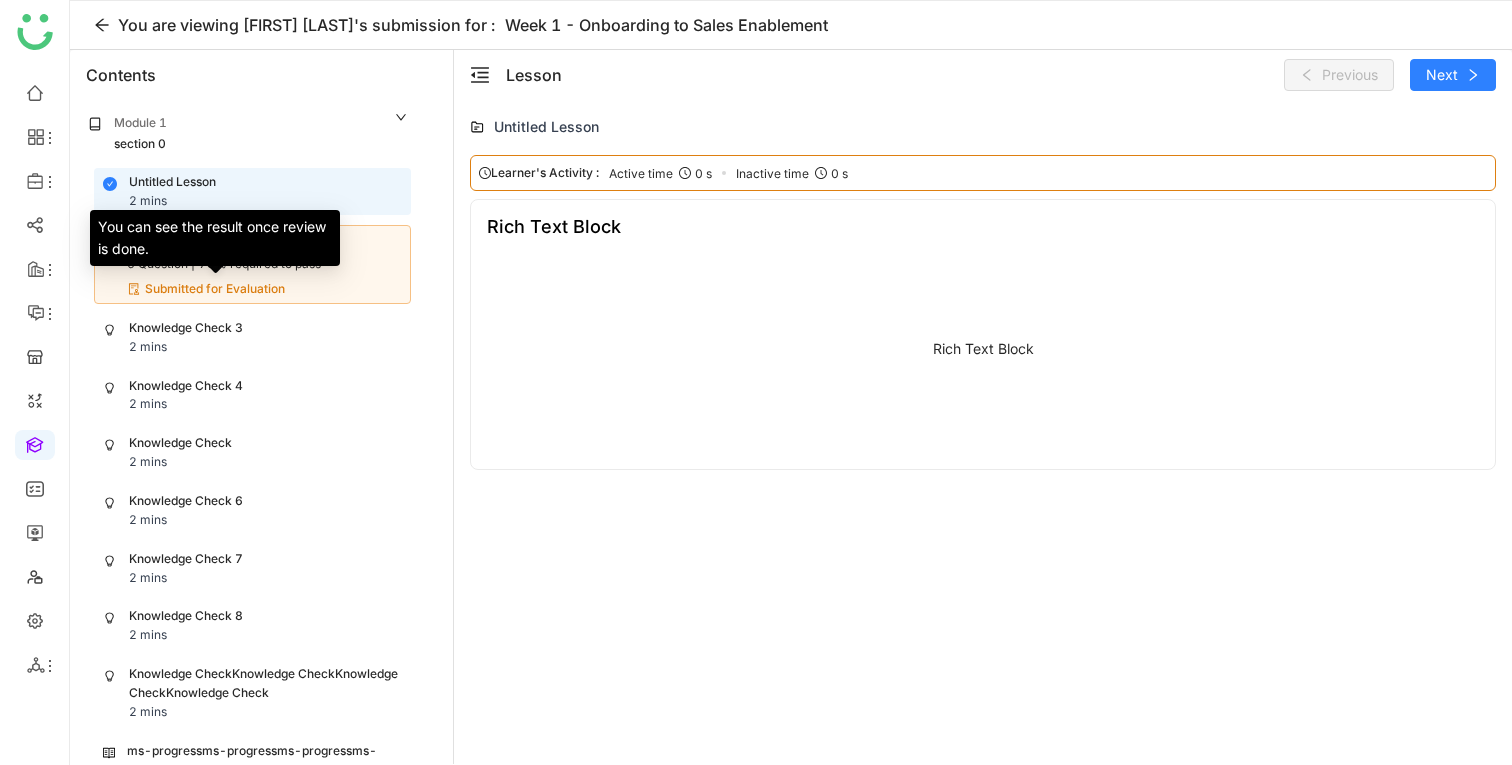 click on "Submitted for Evaluation" 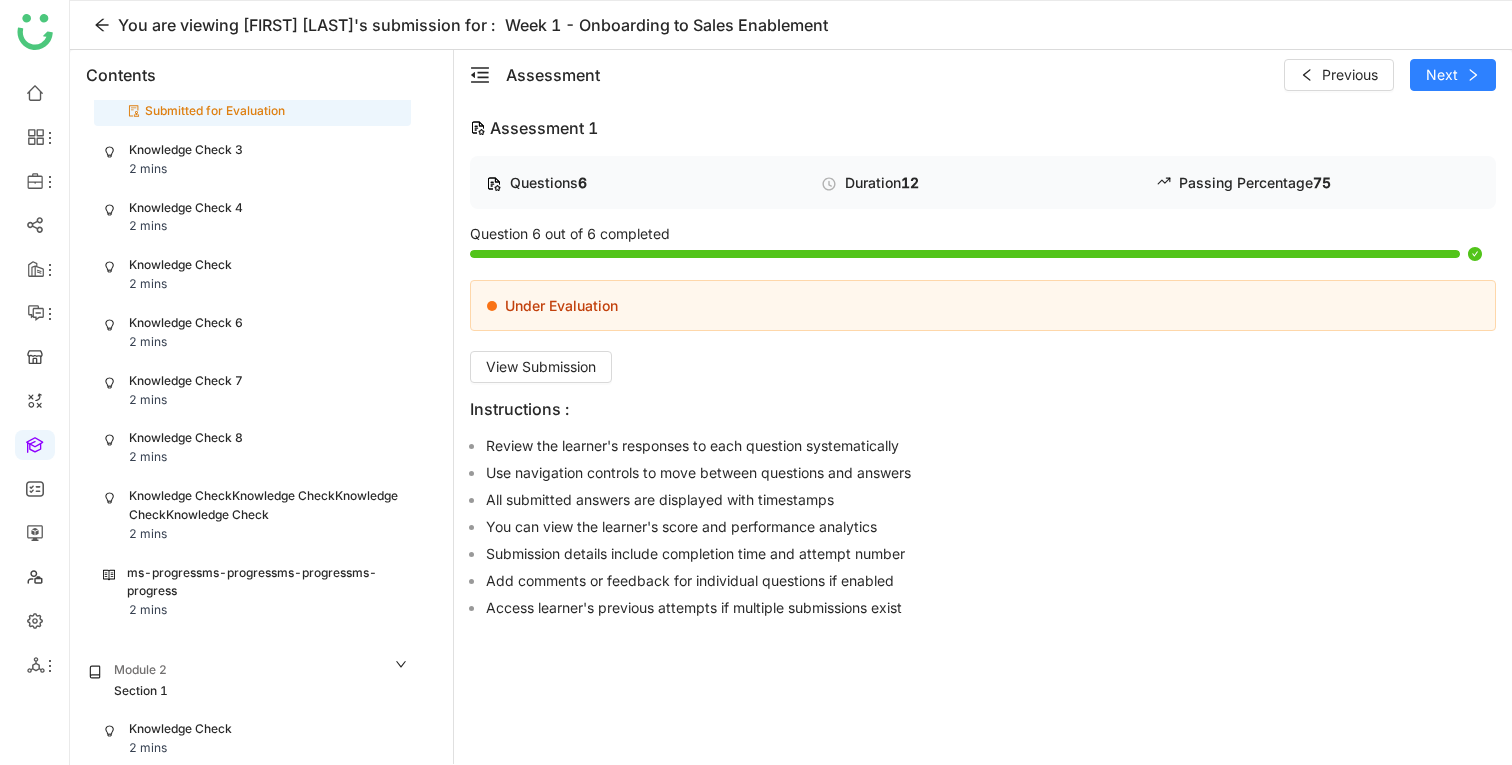 scroll, scrollTop: 469, scrollLeft: 0, axis: vertical 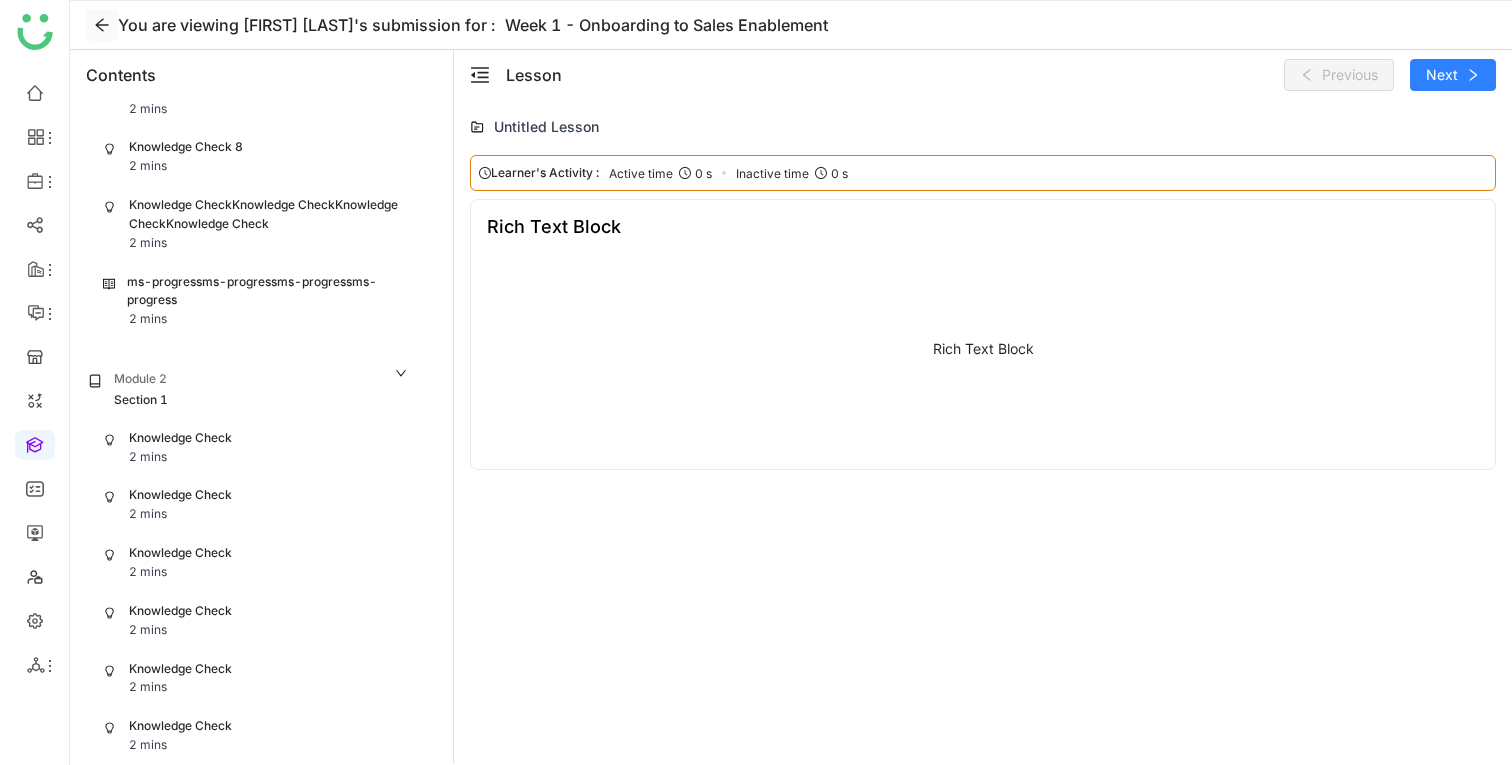 click 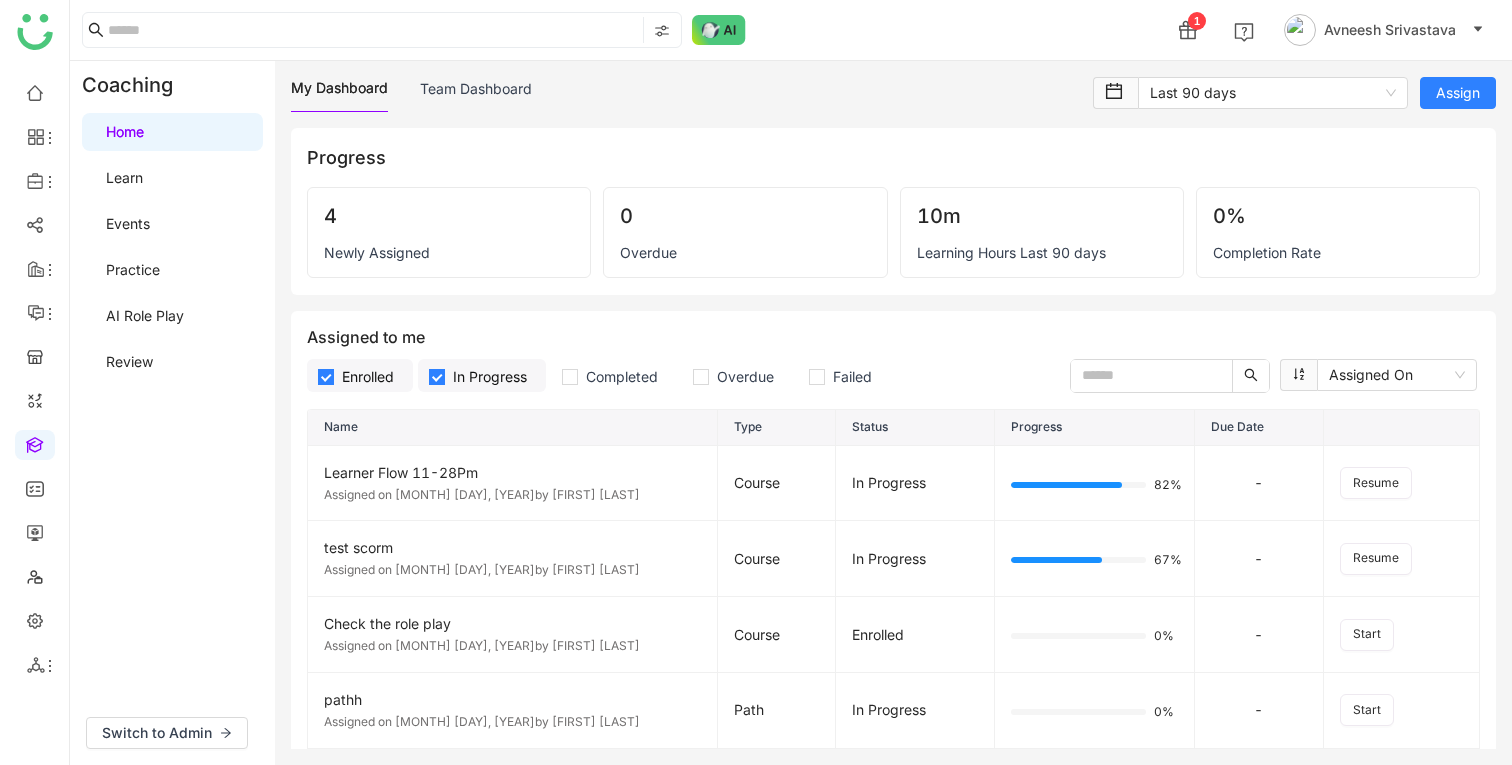 click on "Review" at bounding box center (129, 361) 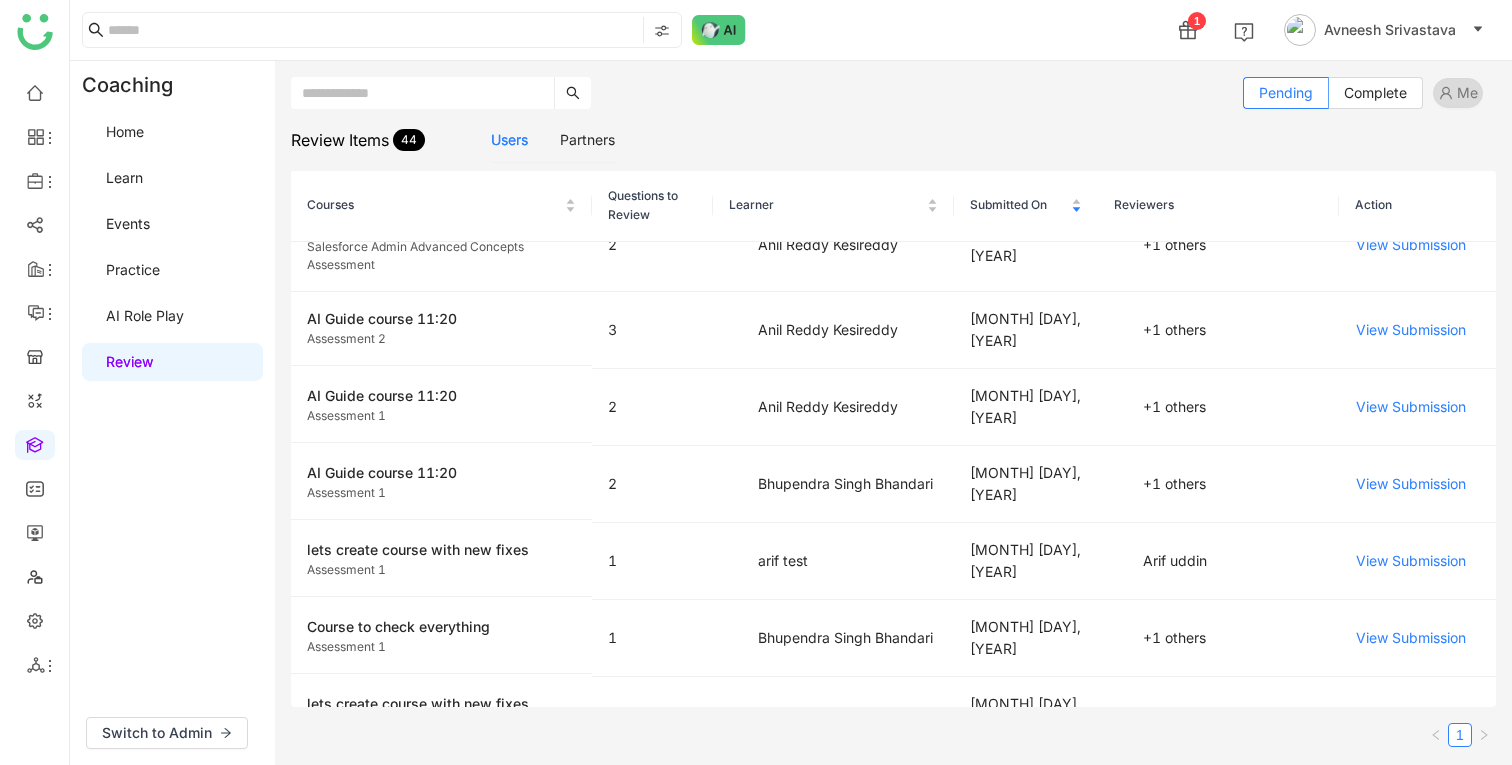 scroll, scrollTop: 1107, scrollLeft: 0, axis: vertical 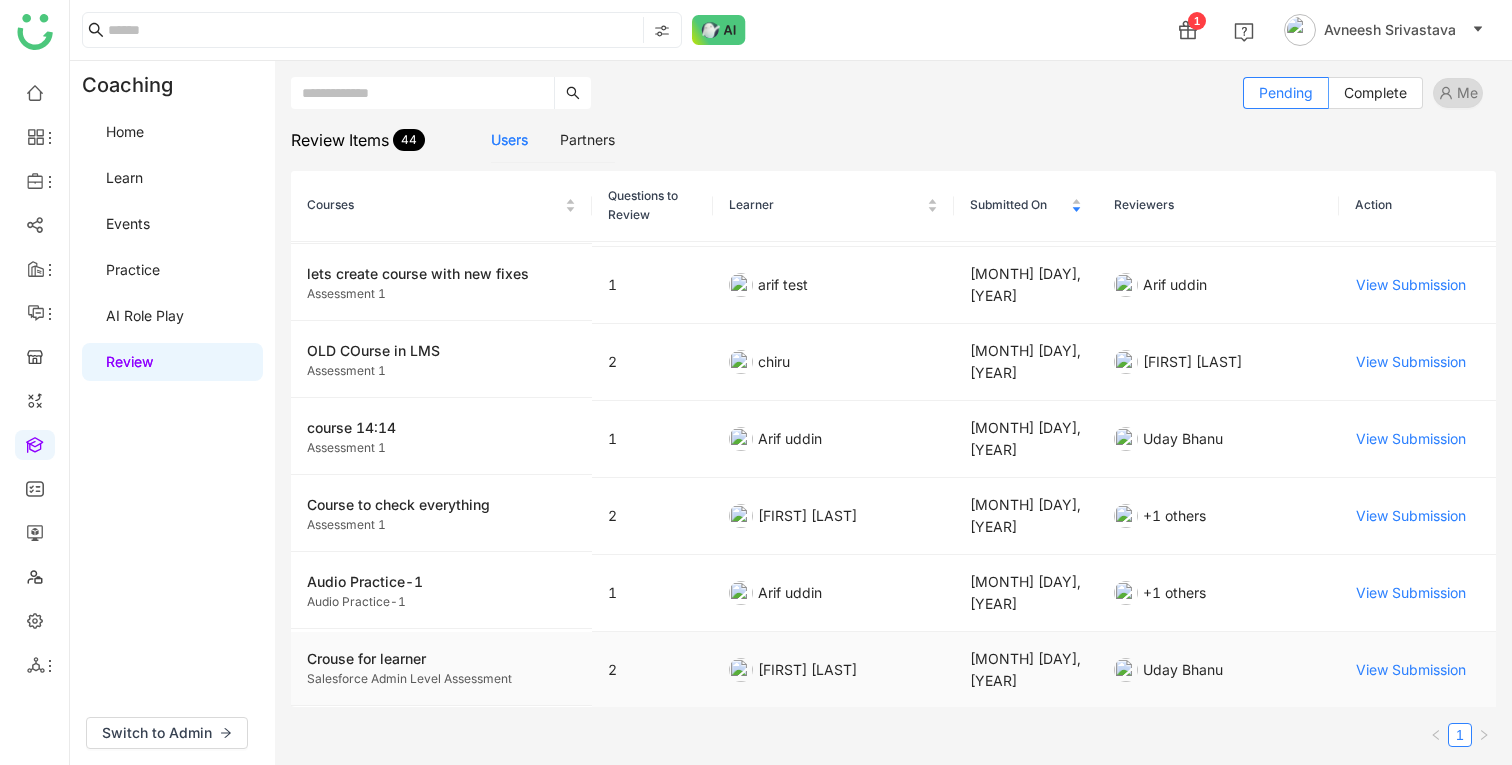 click on "Crouse for learner" 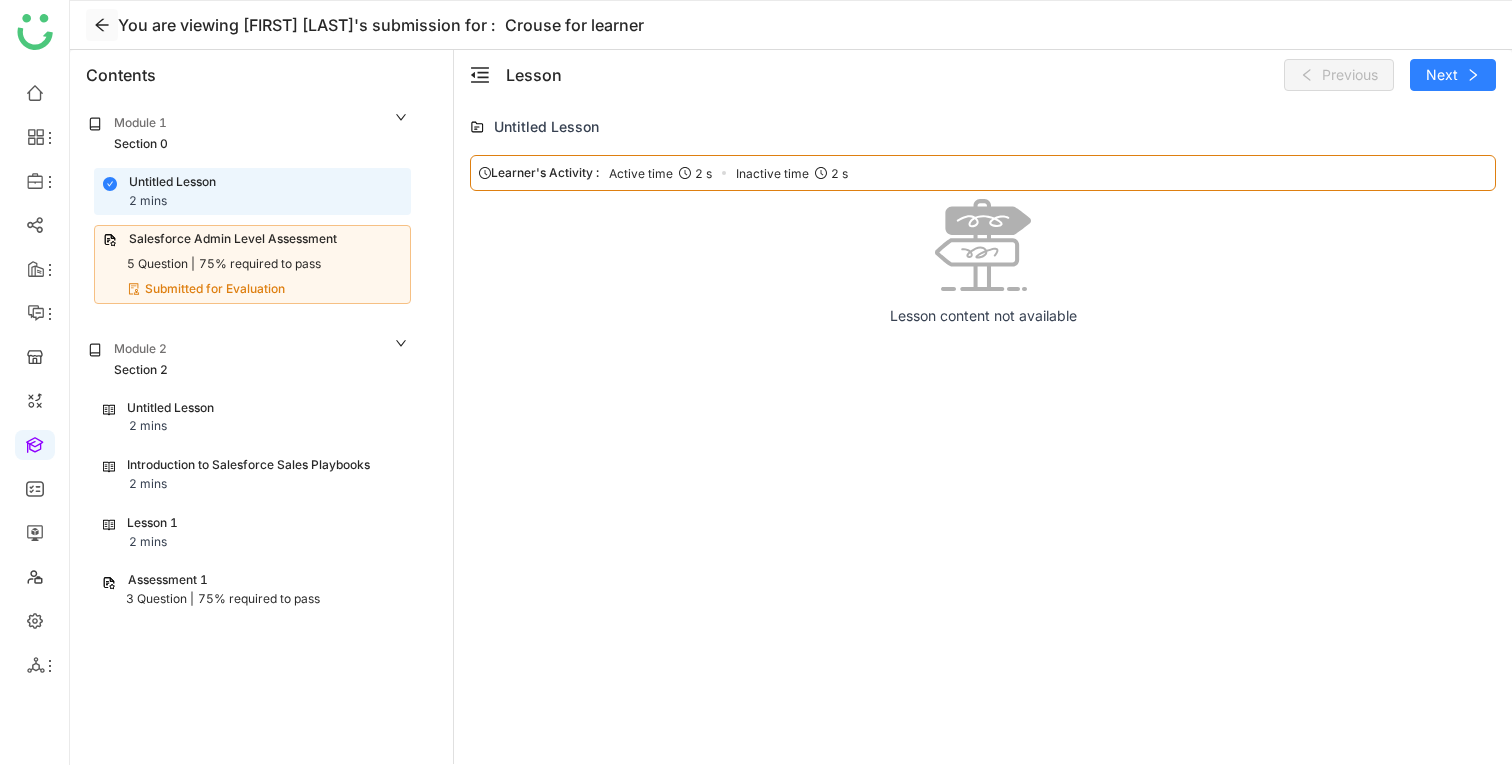 click 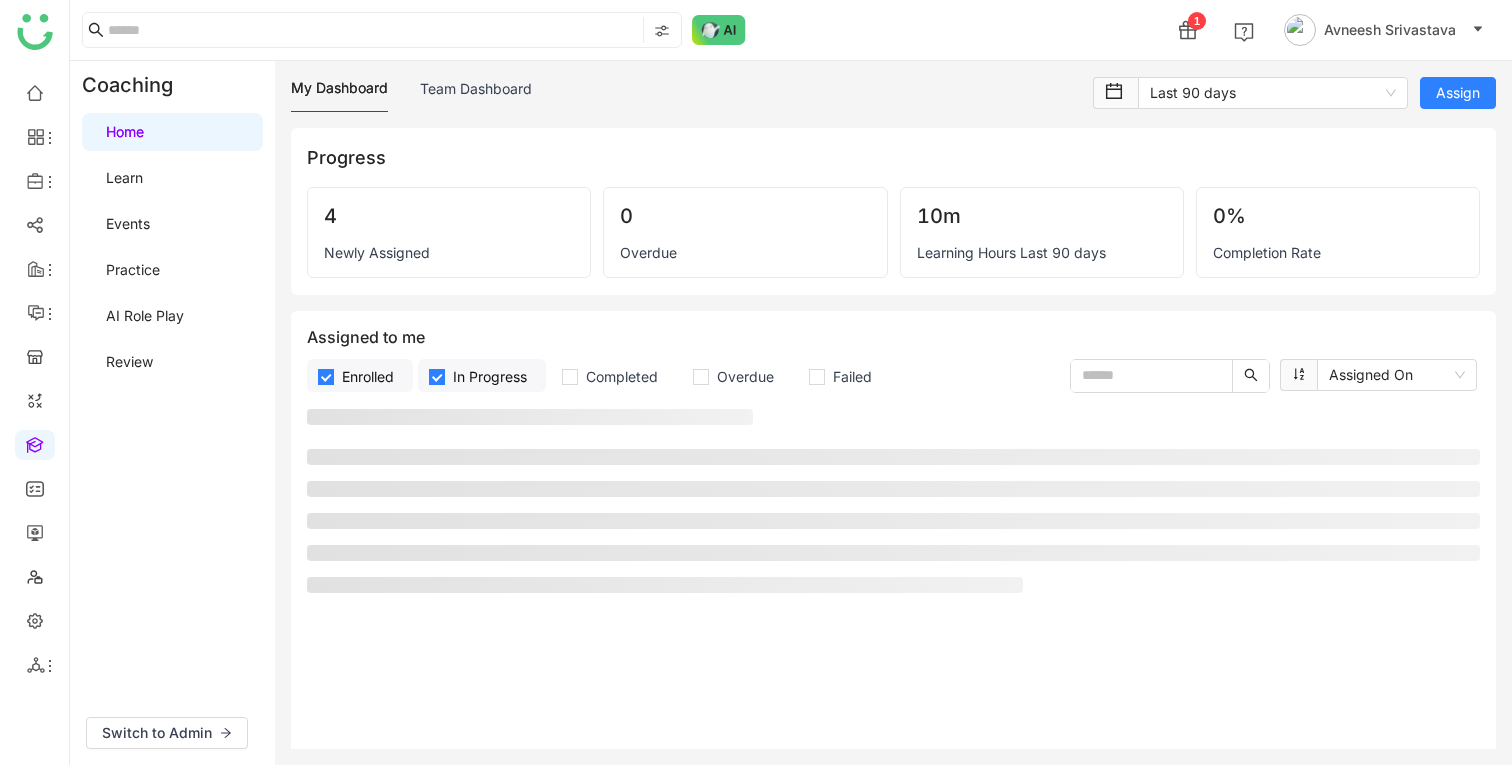 click on "Review" at bounding box center (129, 361) 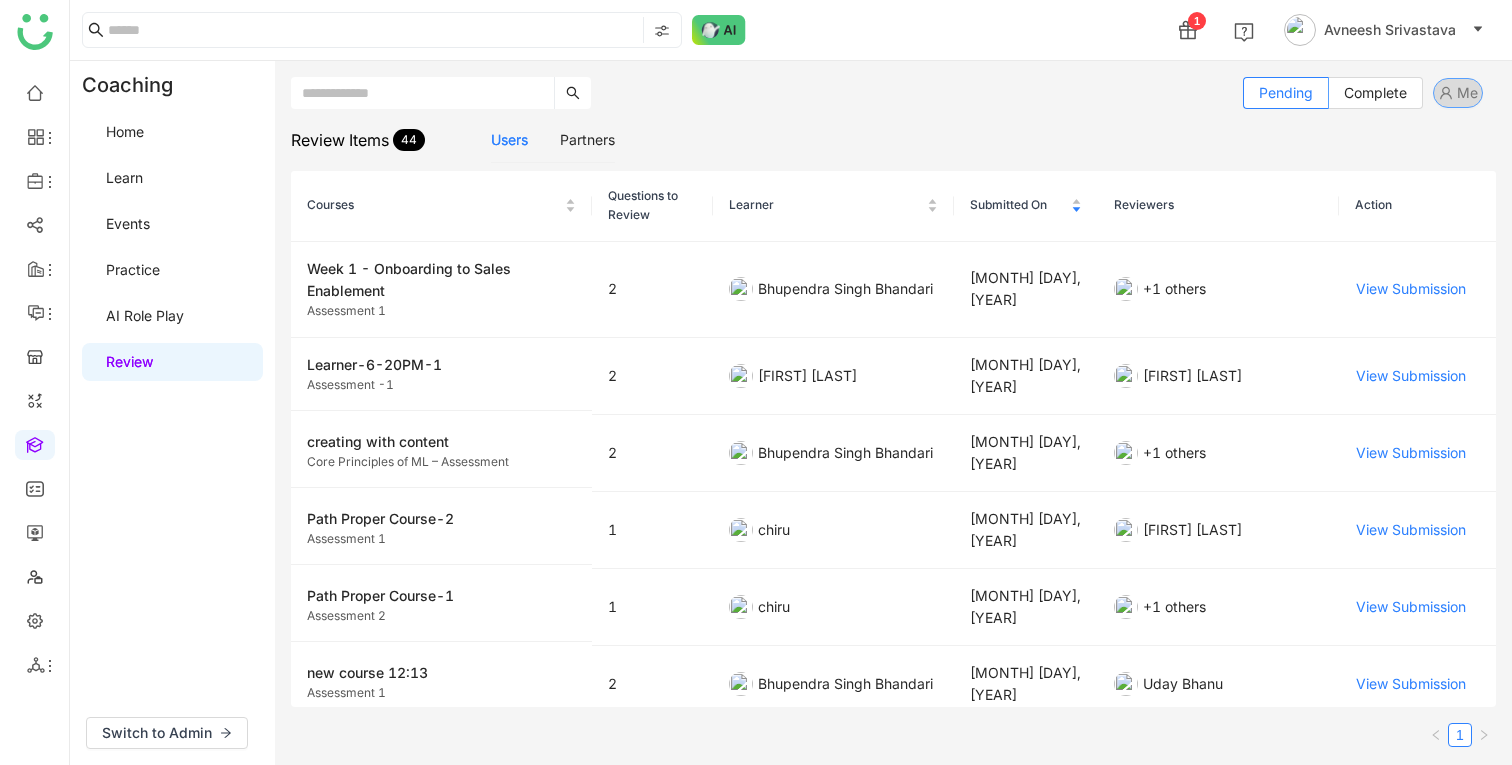 click on "Me" 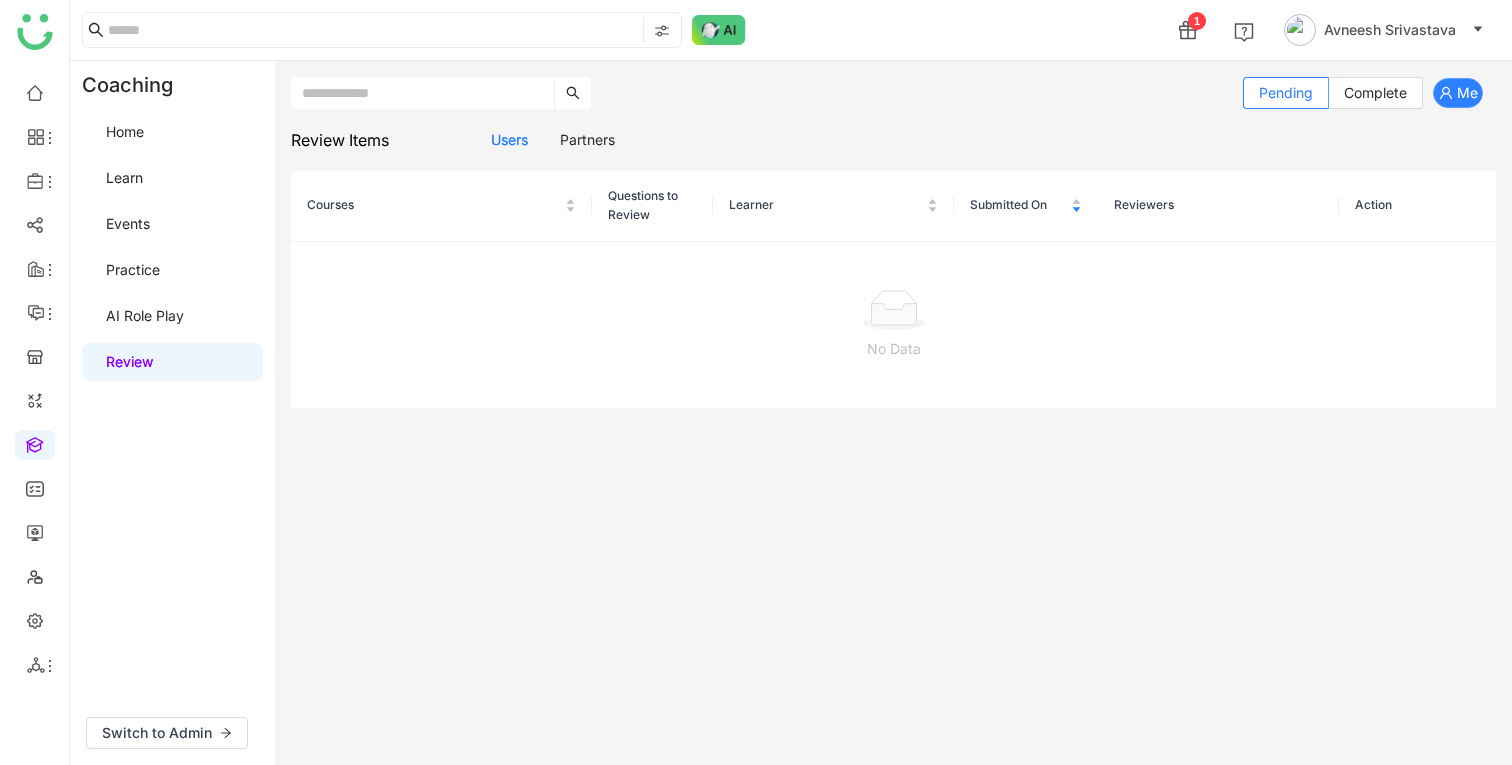 click on "Me" 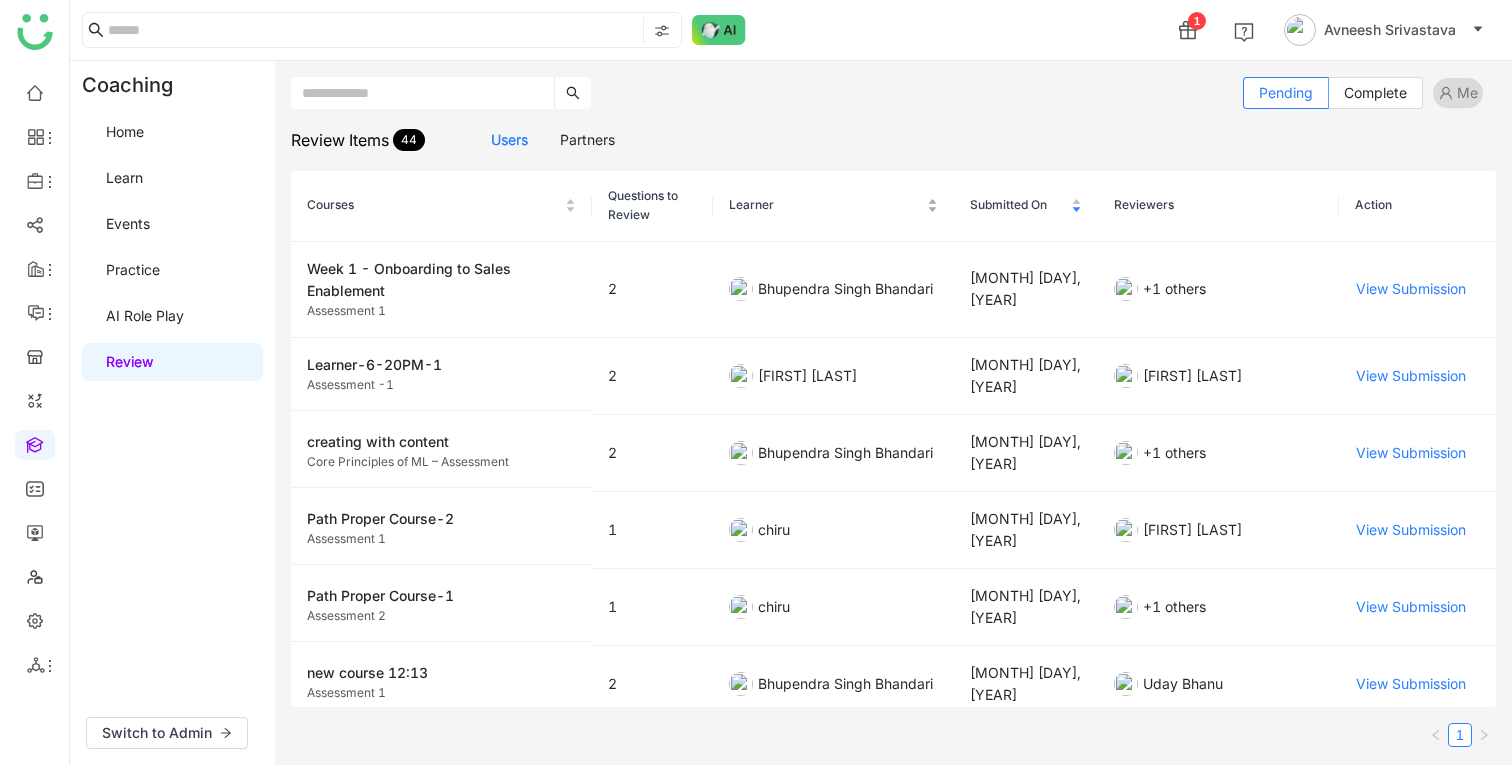 click on "Learner" 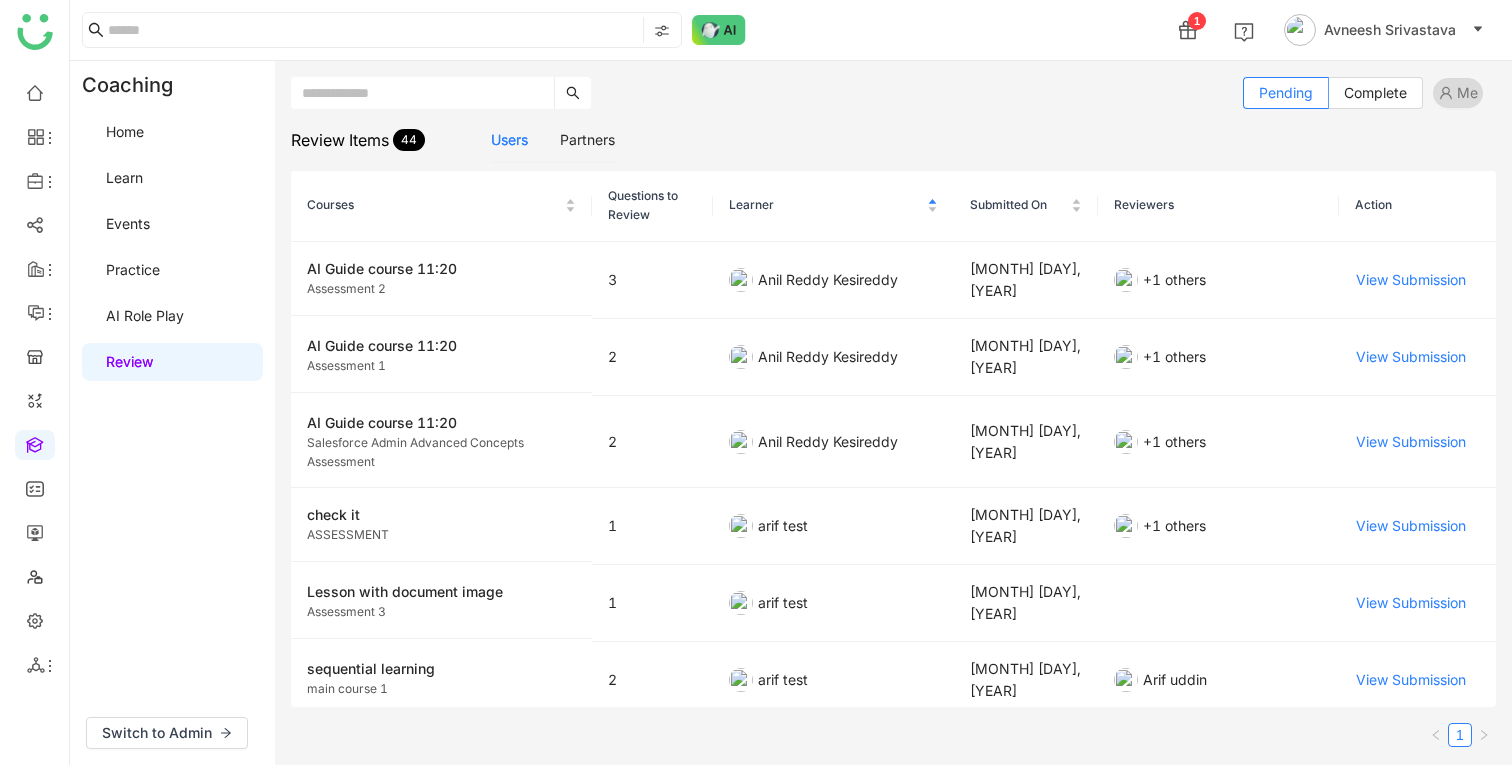 click on "Reviewers" 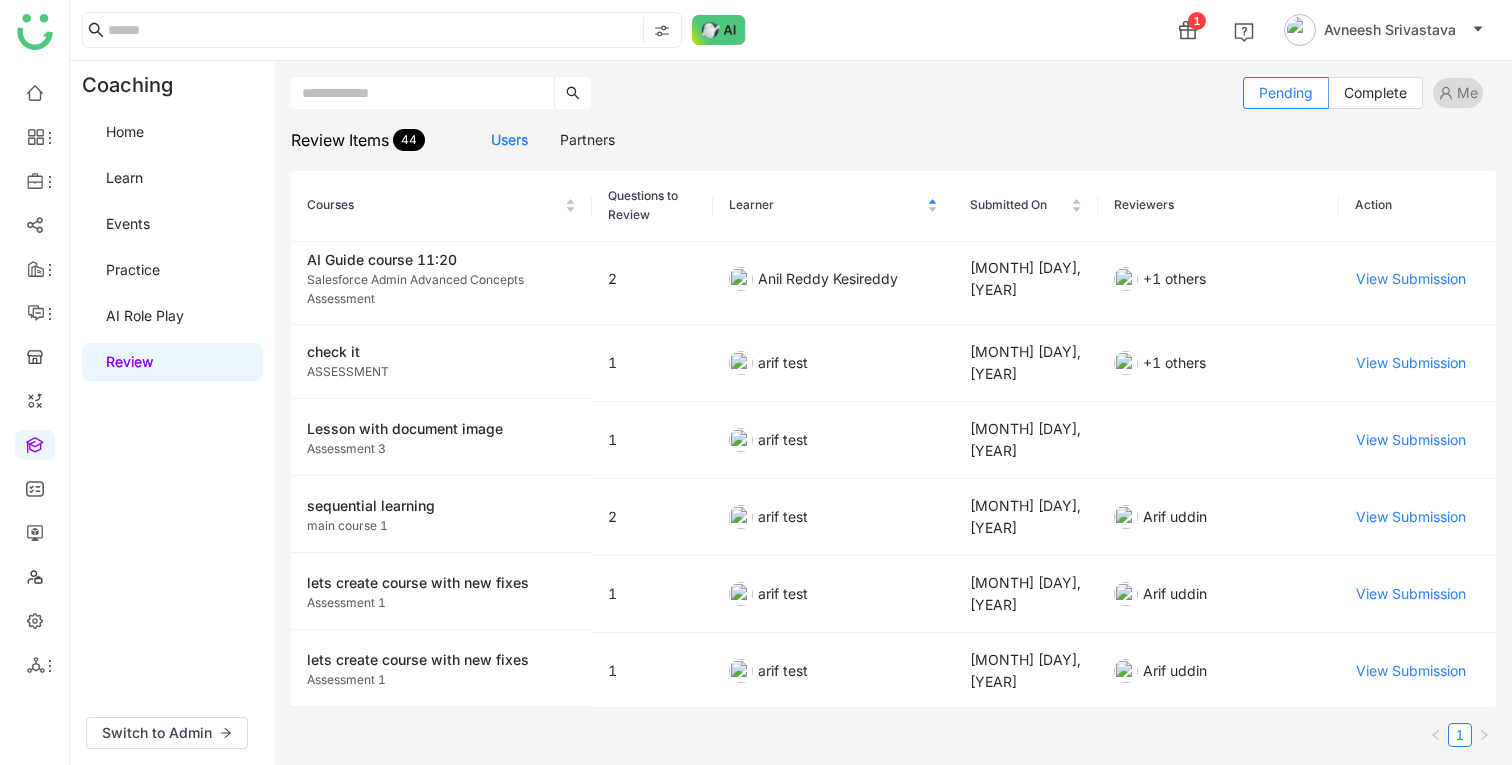 scroll, scrollTop: 0, scrollLeft: 0, axis: both 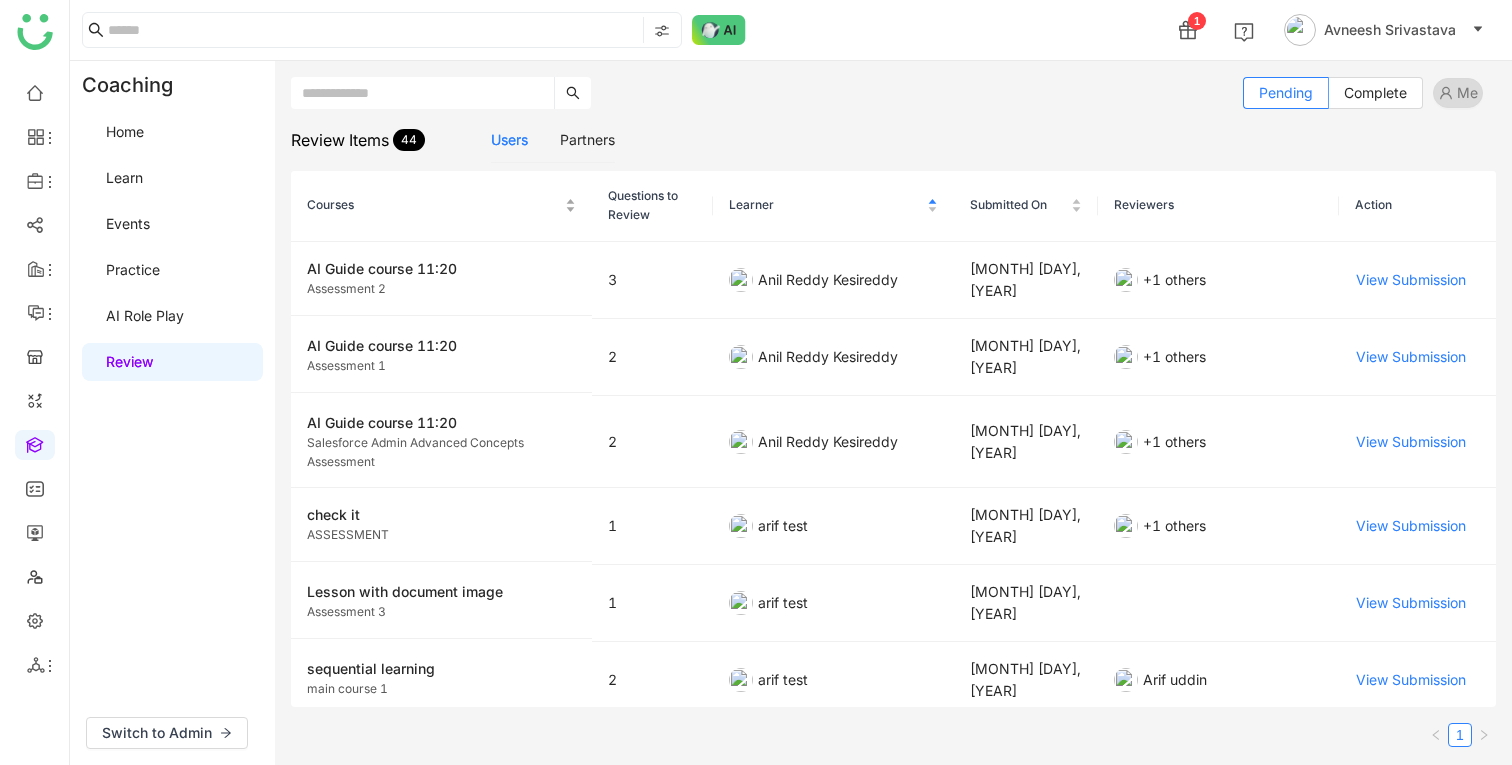 click on "Courses" 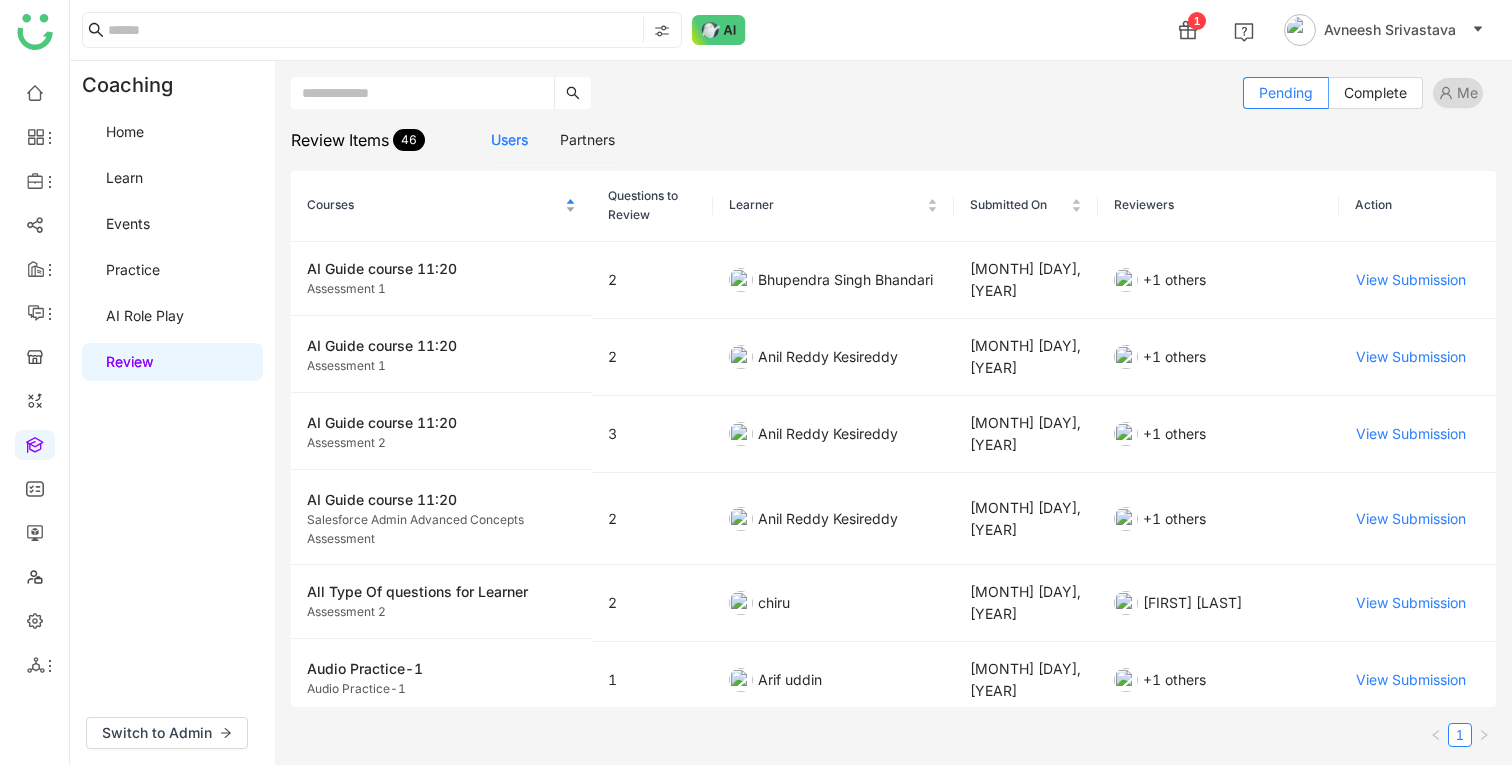click on "Courses" 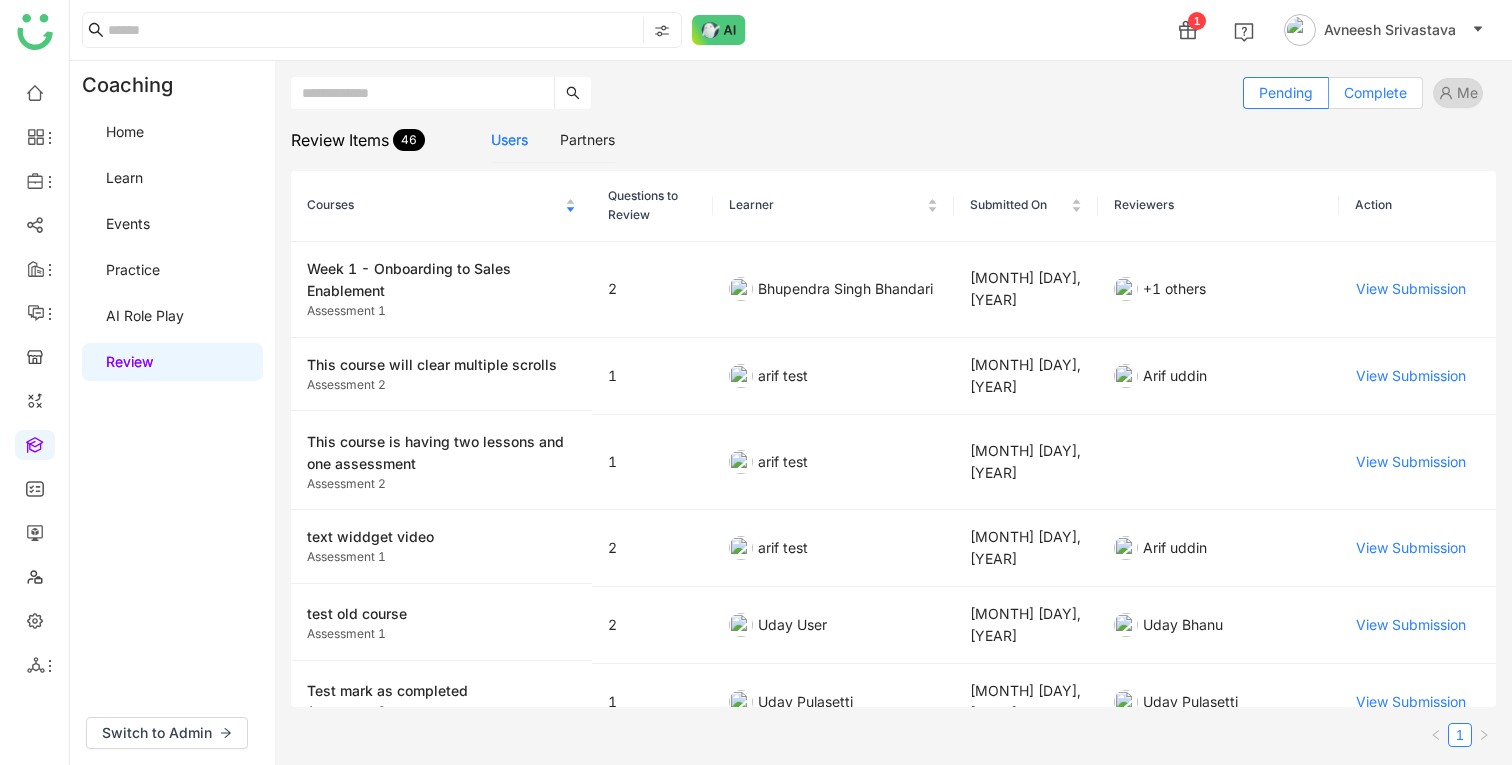 click on "Complete" 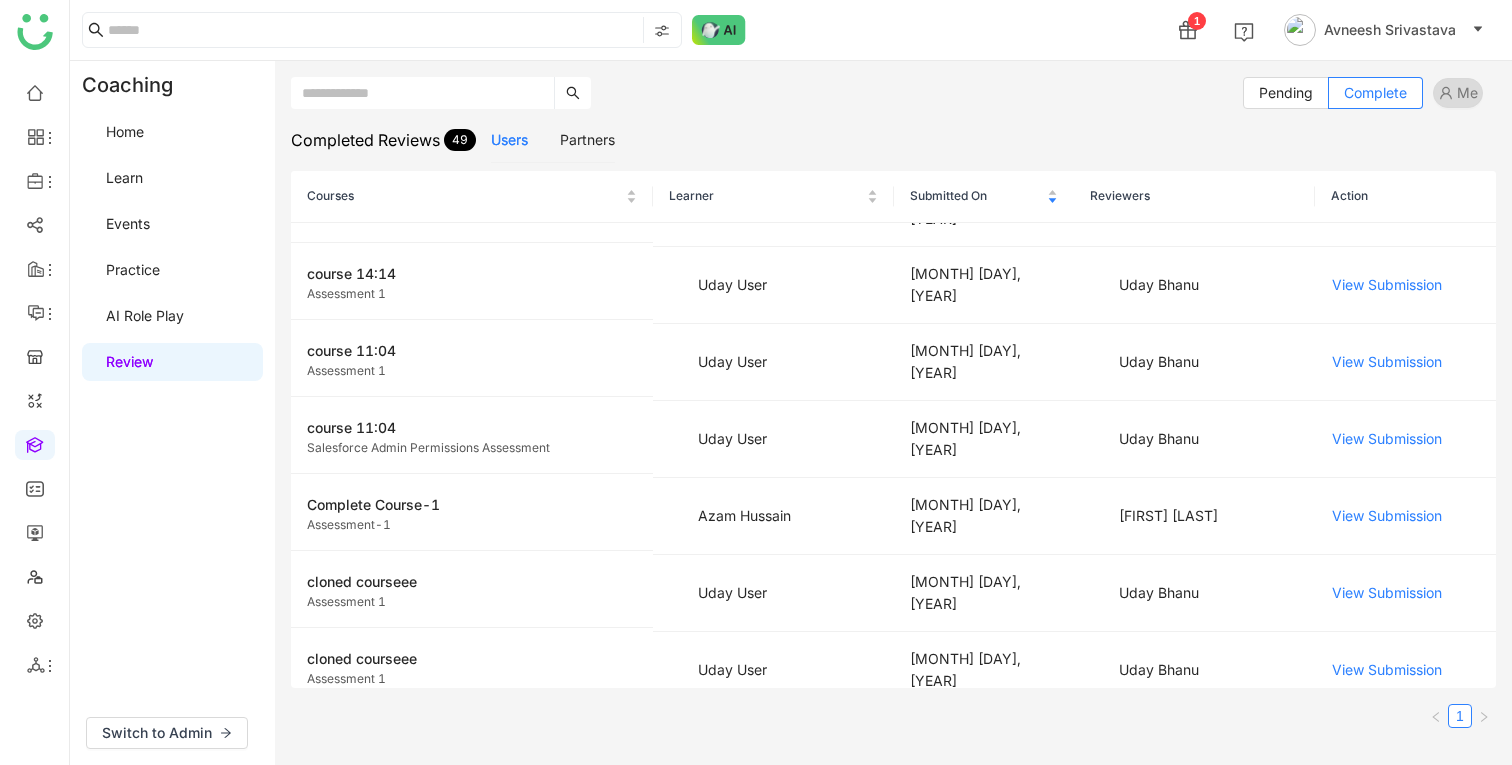 scroll, scrollTop: 3172, scrollLeft: 0, axis: vertical 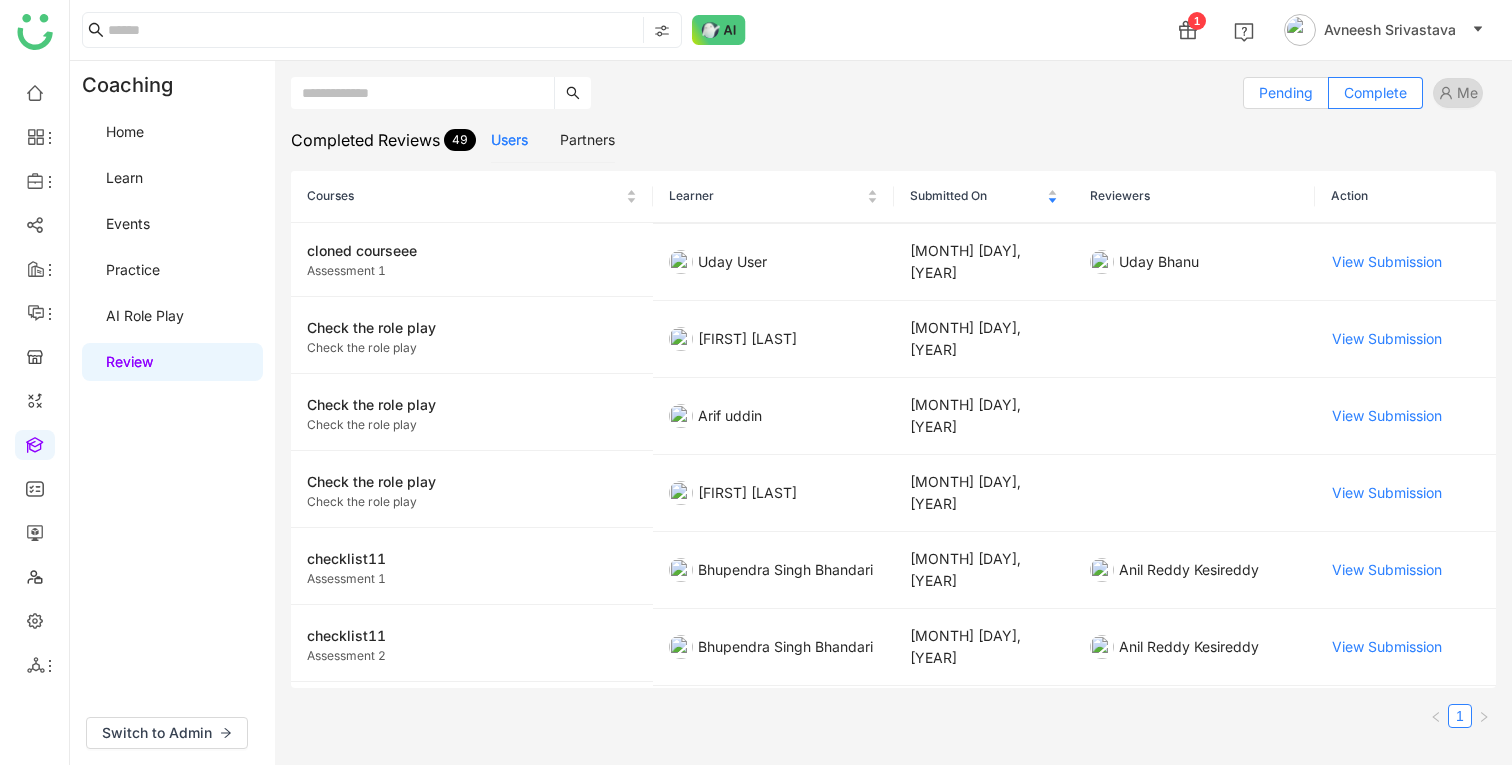 click on "Pending" 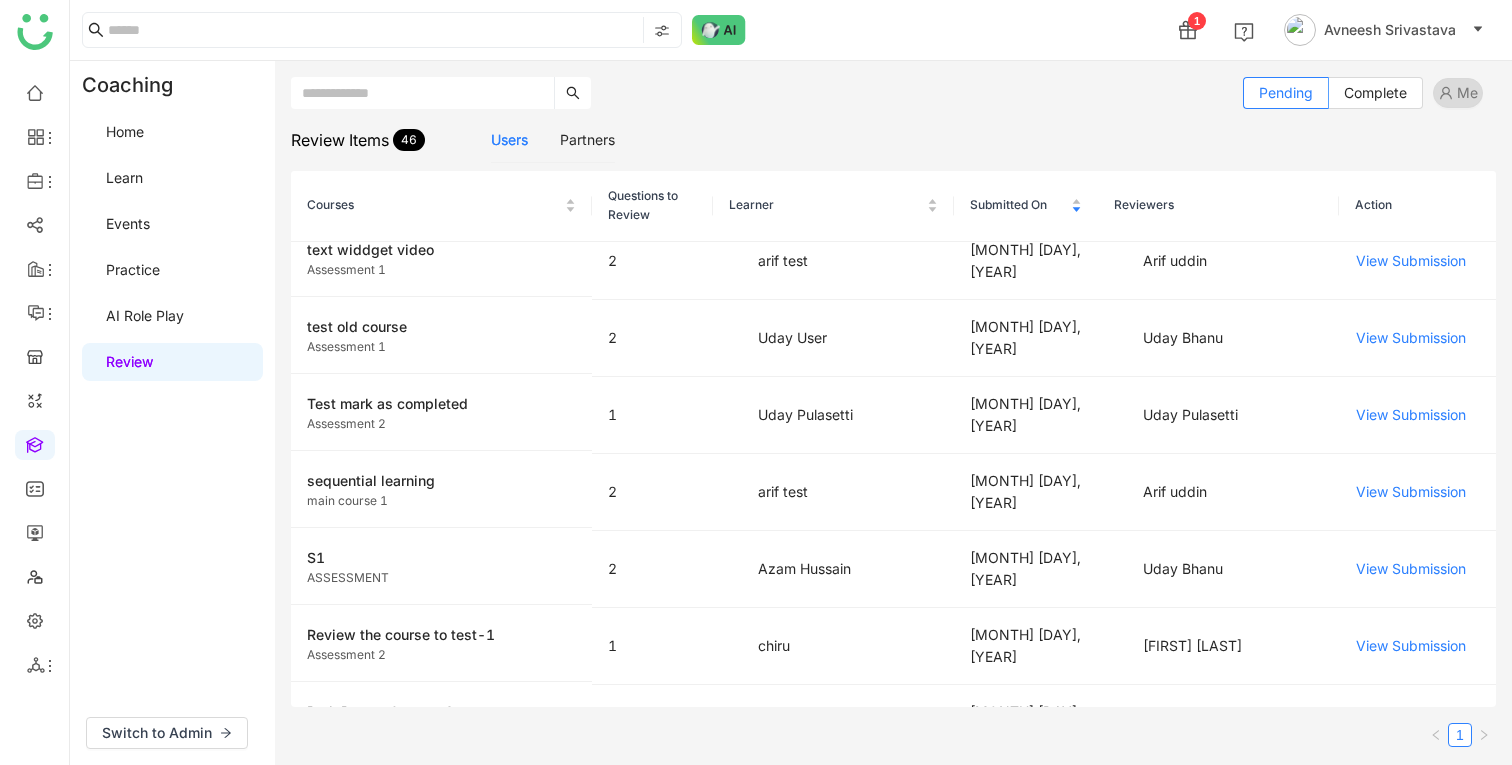 scroll, scrollTop: 0, scrollLeft: 0, axis: both 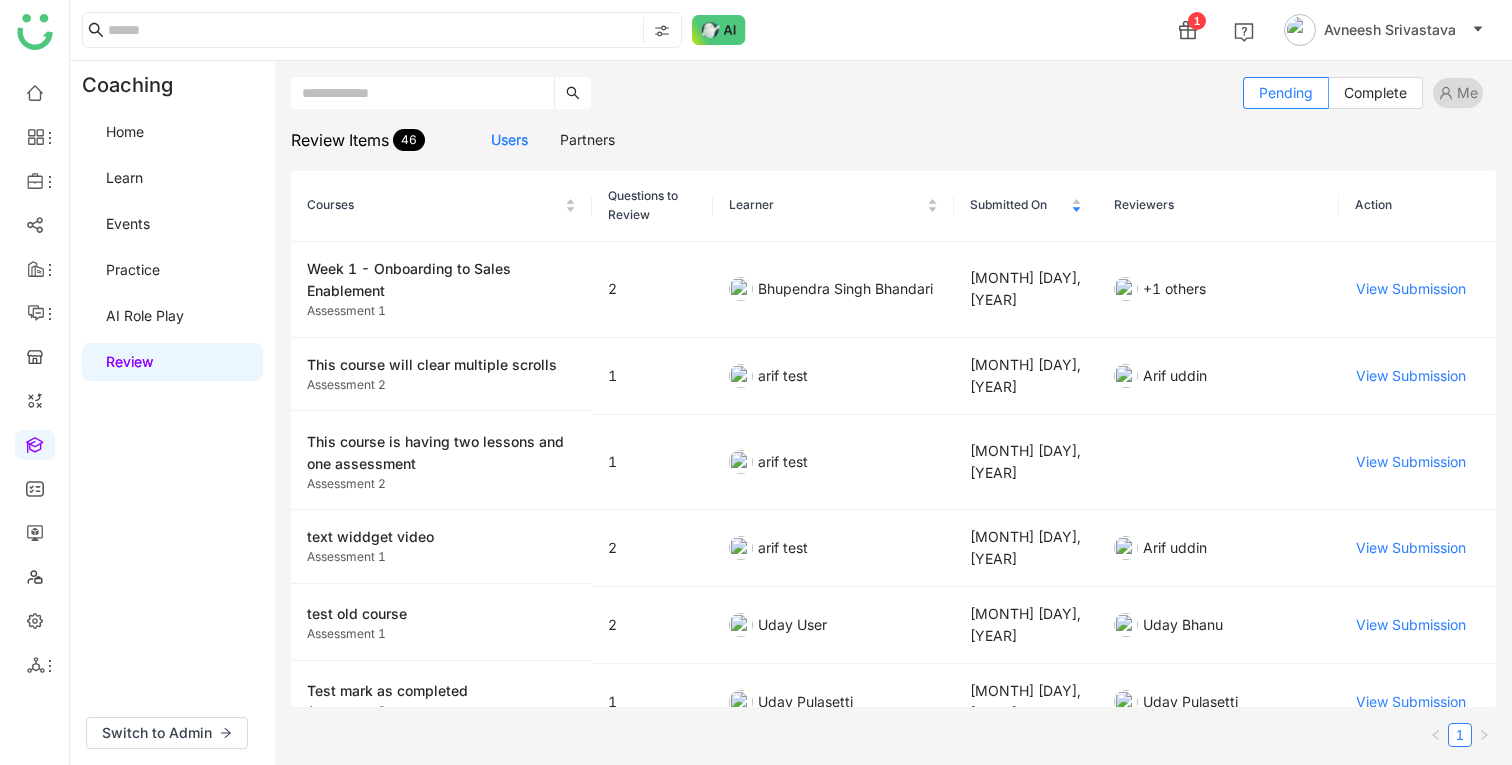 click on "Reviewers" 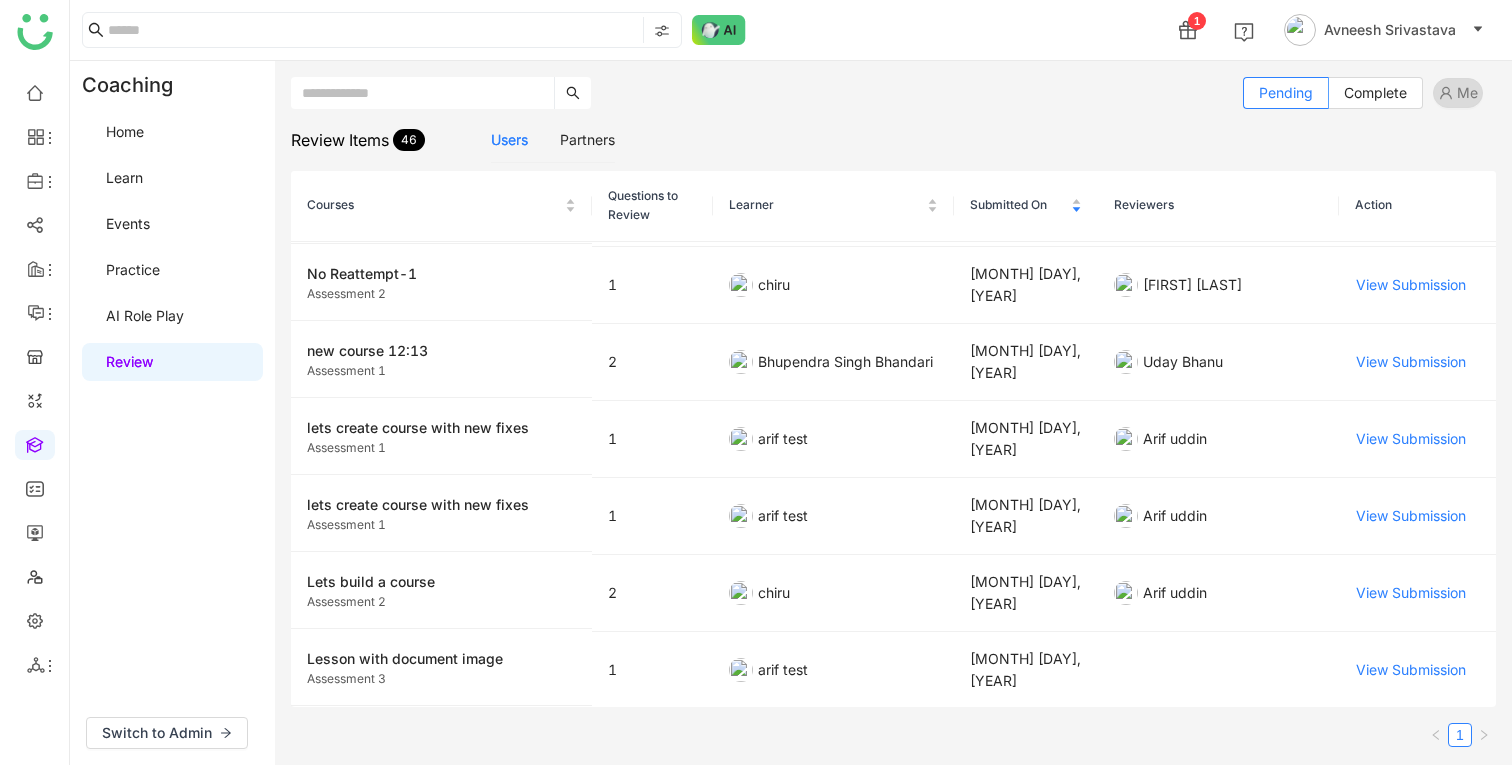 scroll, scrollTop: 1107, scrollLeft: 0, axis: vertical 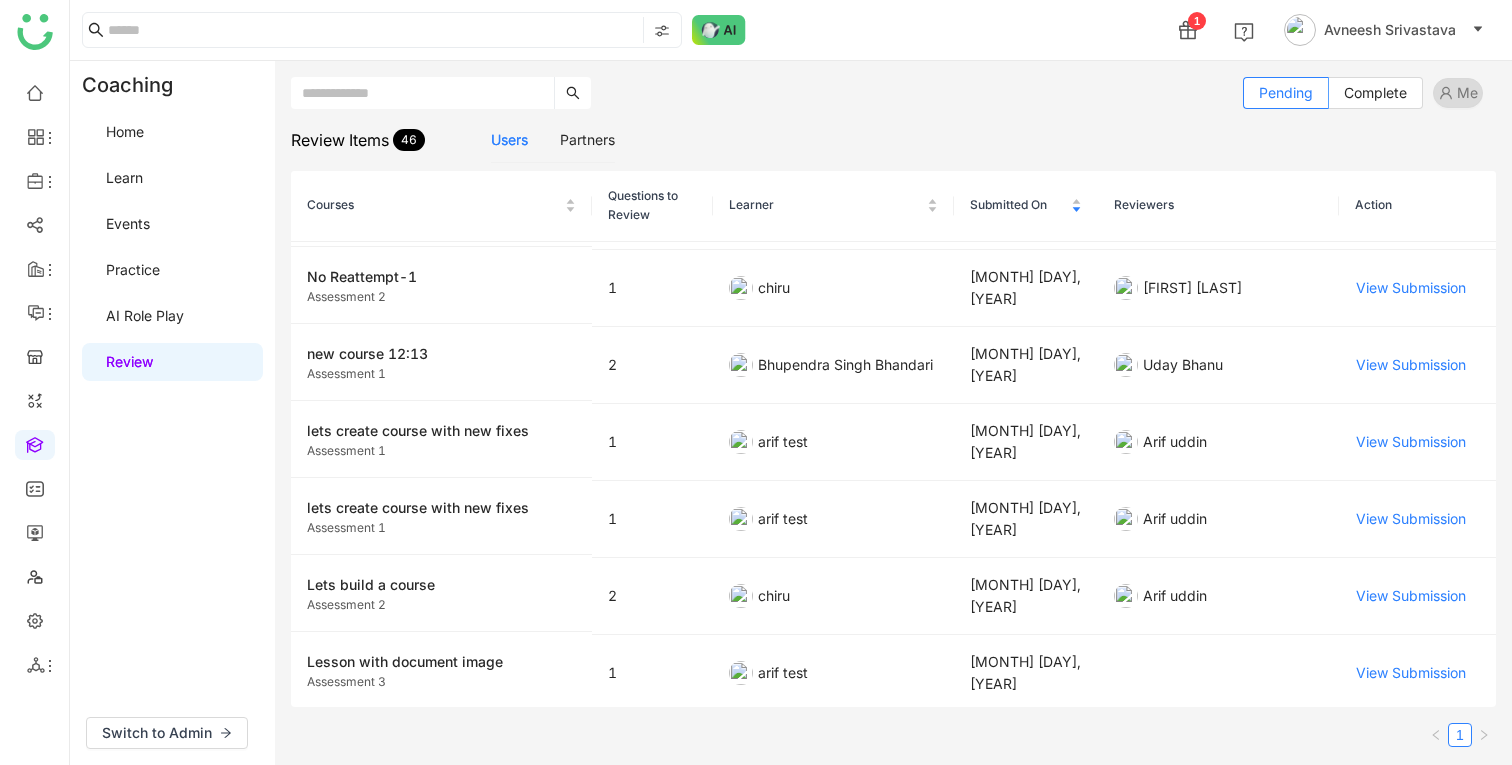 click on "AI Role Play" at bounding box center [145, 315] 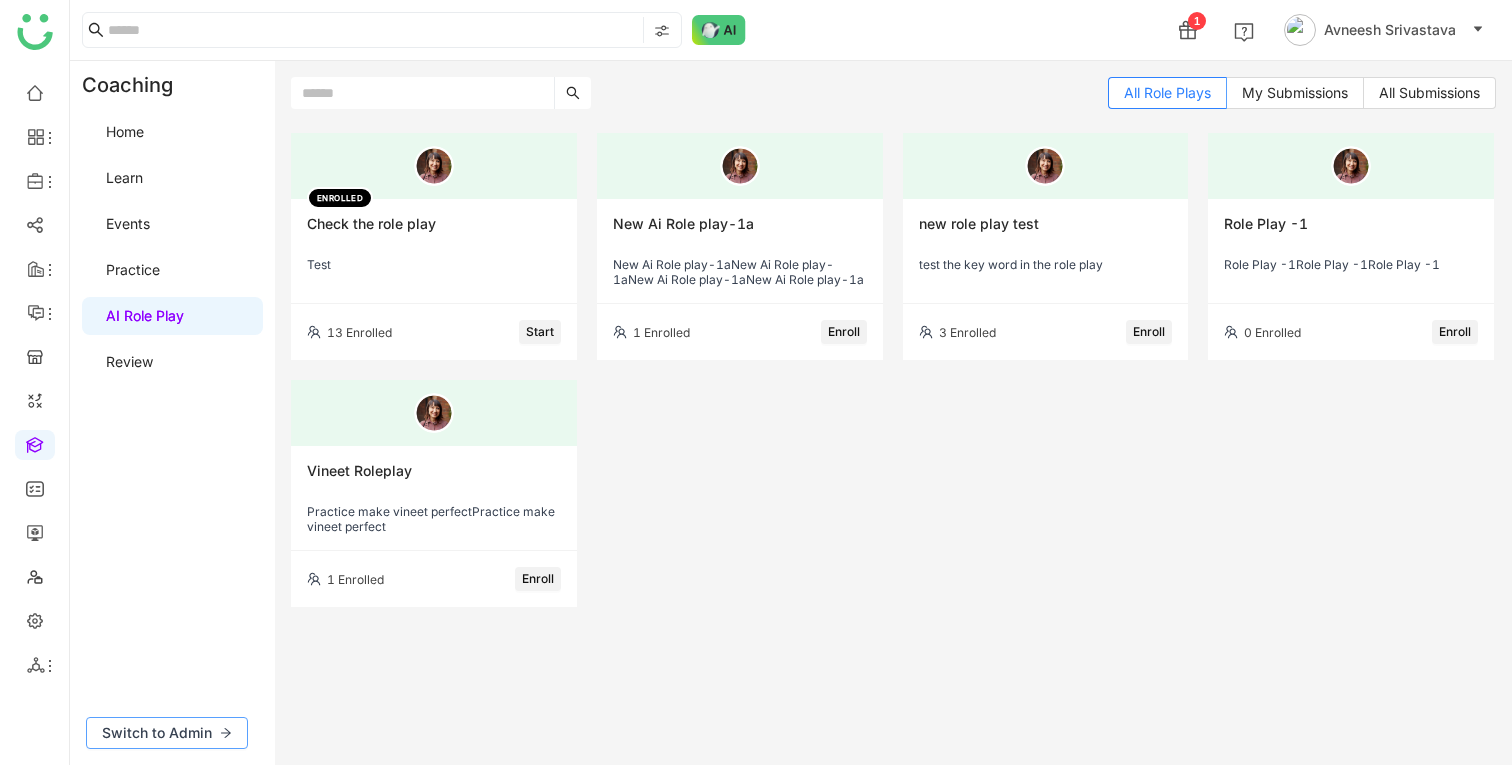click on "Switch to Admin" 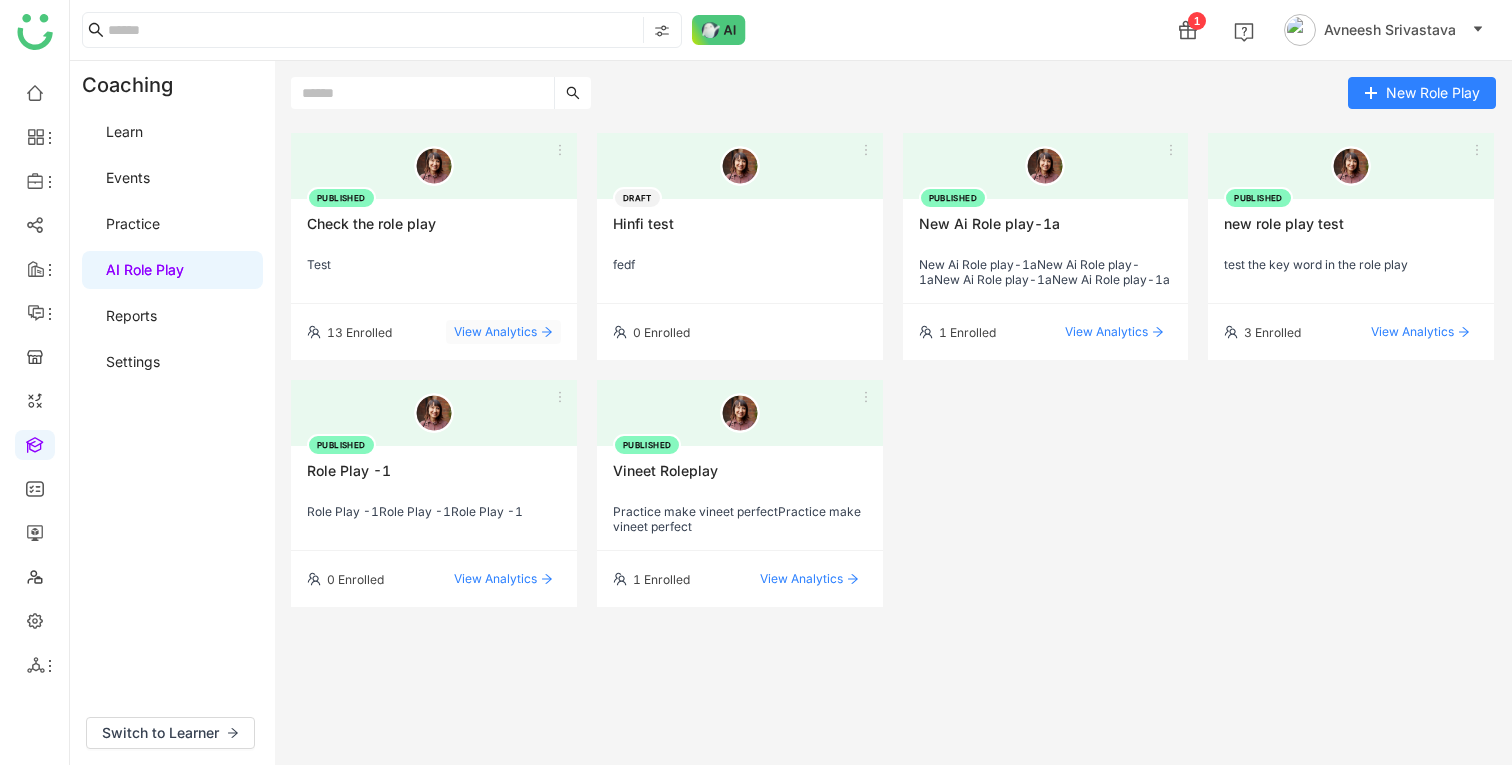 click on "View Analytics" 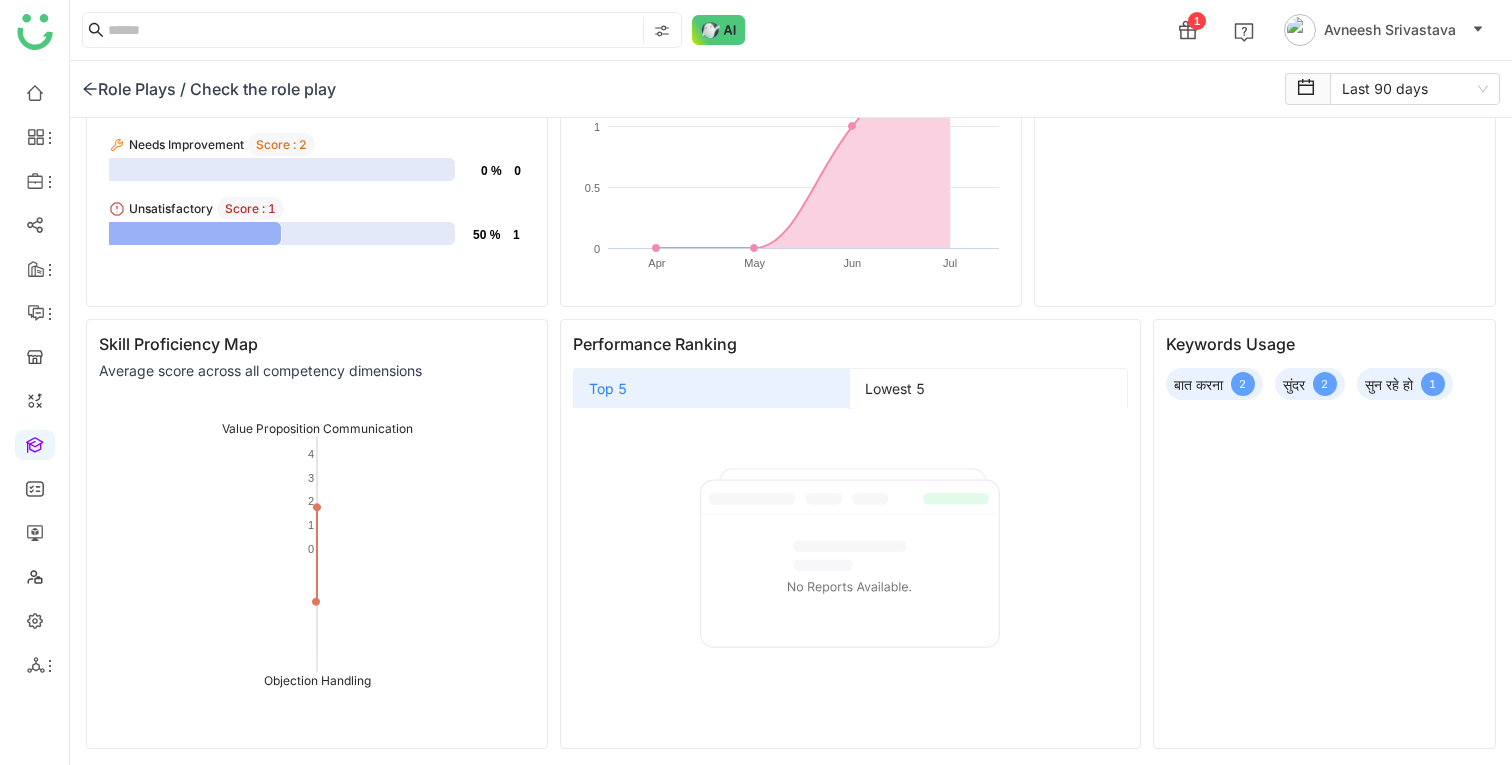 scroll, scrollTop: 379, scrollLeft: 0, axis: vertical 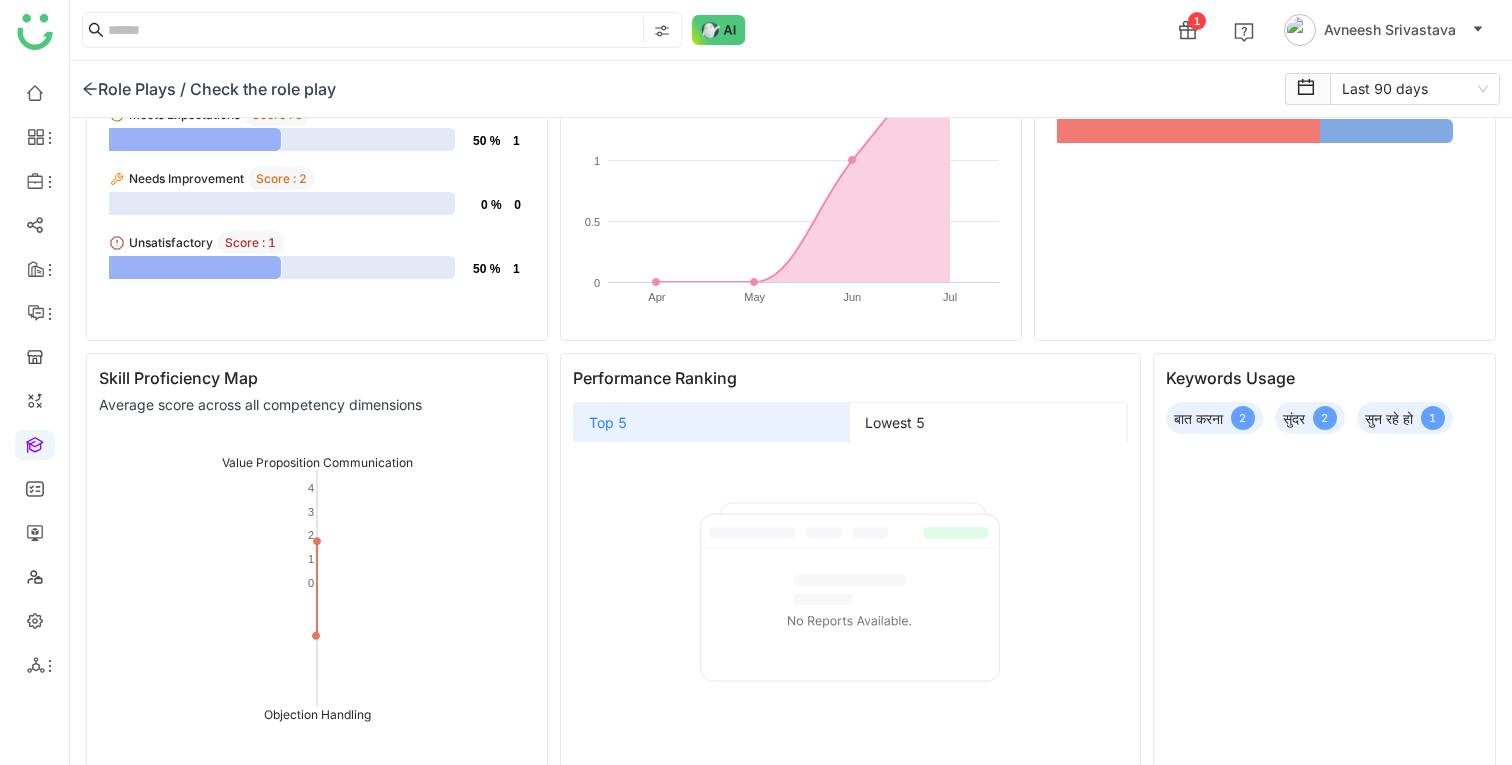 click 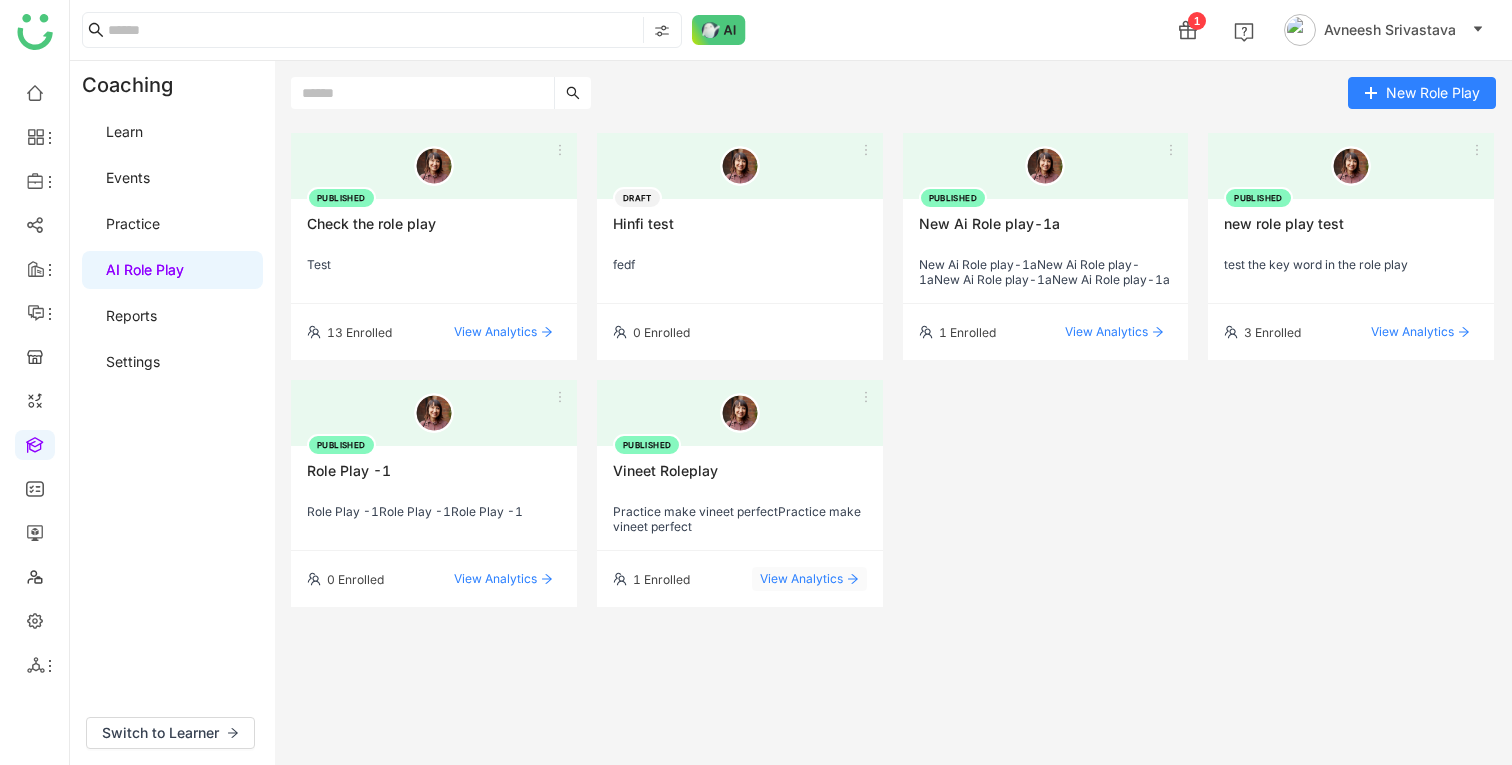 click on "View Analytics" 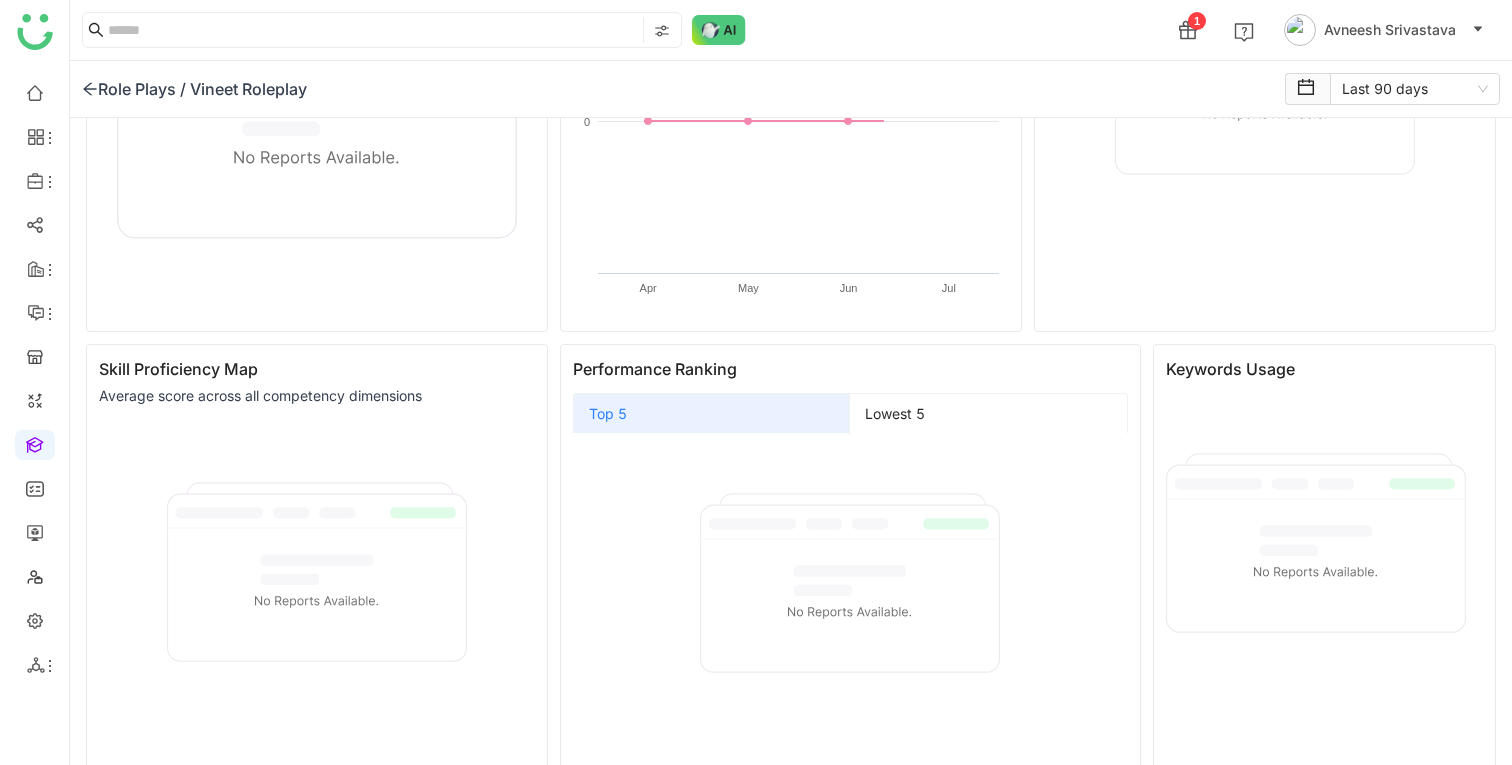scroll, scrollTop: 413, scrollLeft: 0, axis: vertical 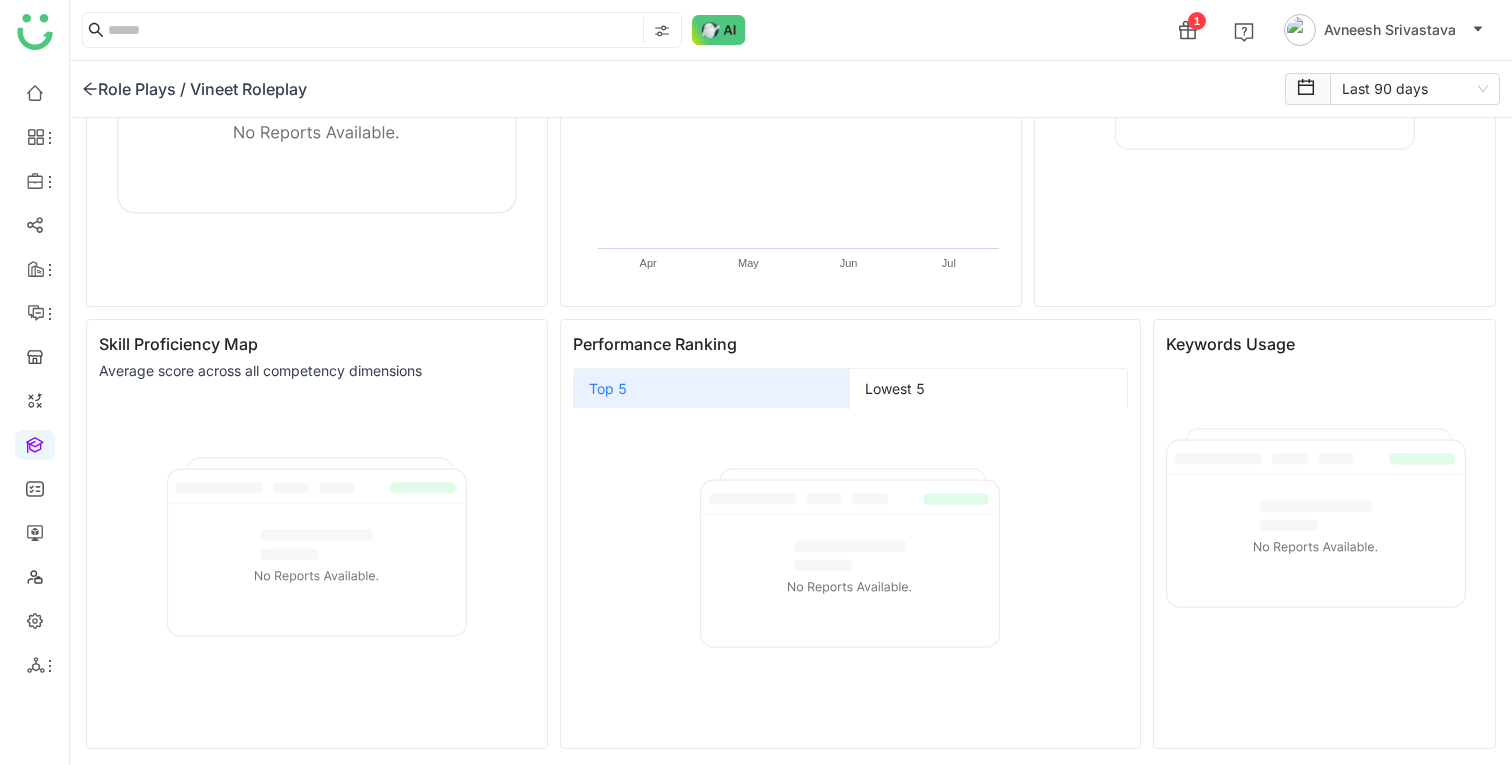 click 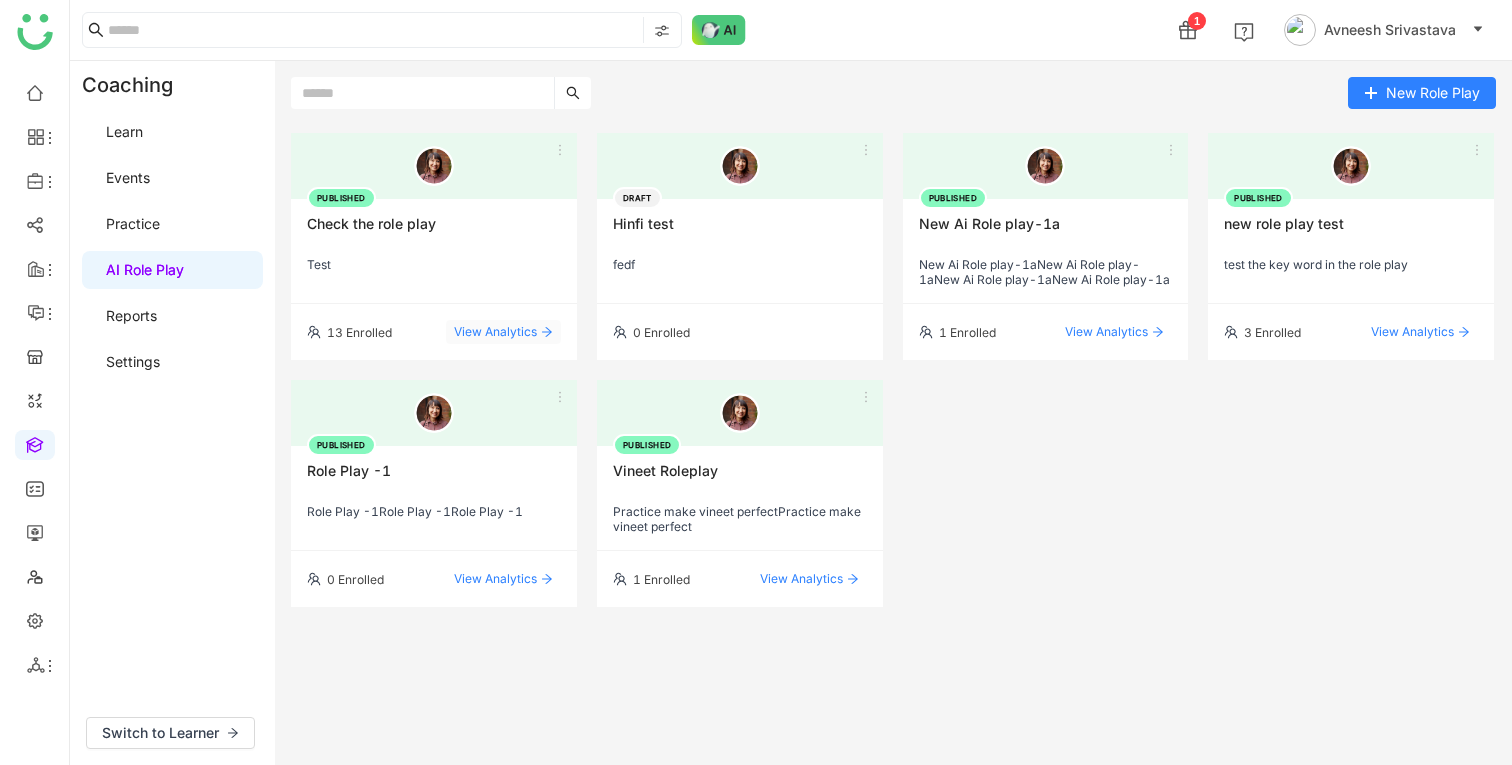 click on "View Analytics" 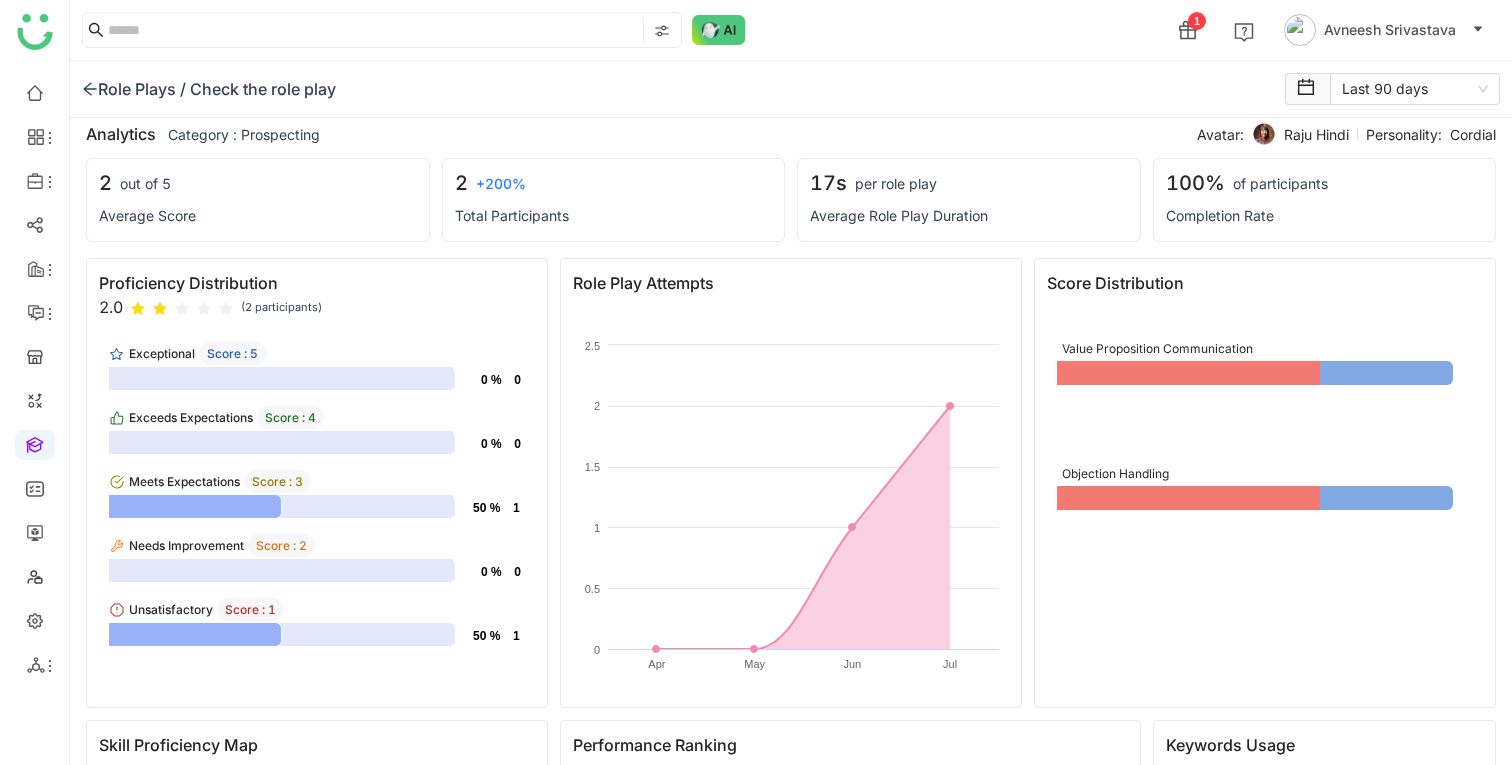 scroll, scrollTop: 0, scrollLeft: 0, axis: both 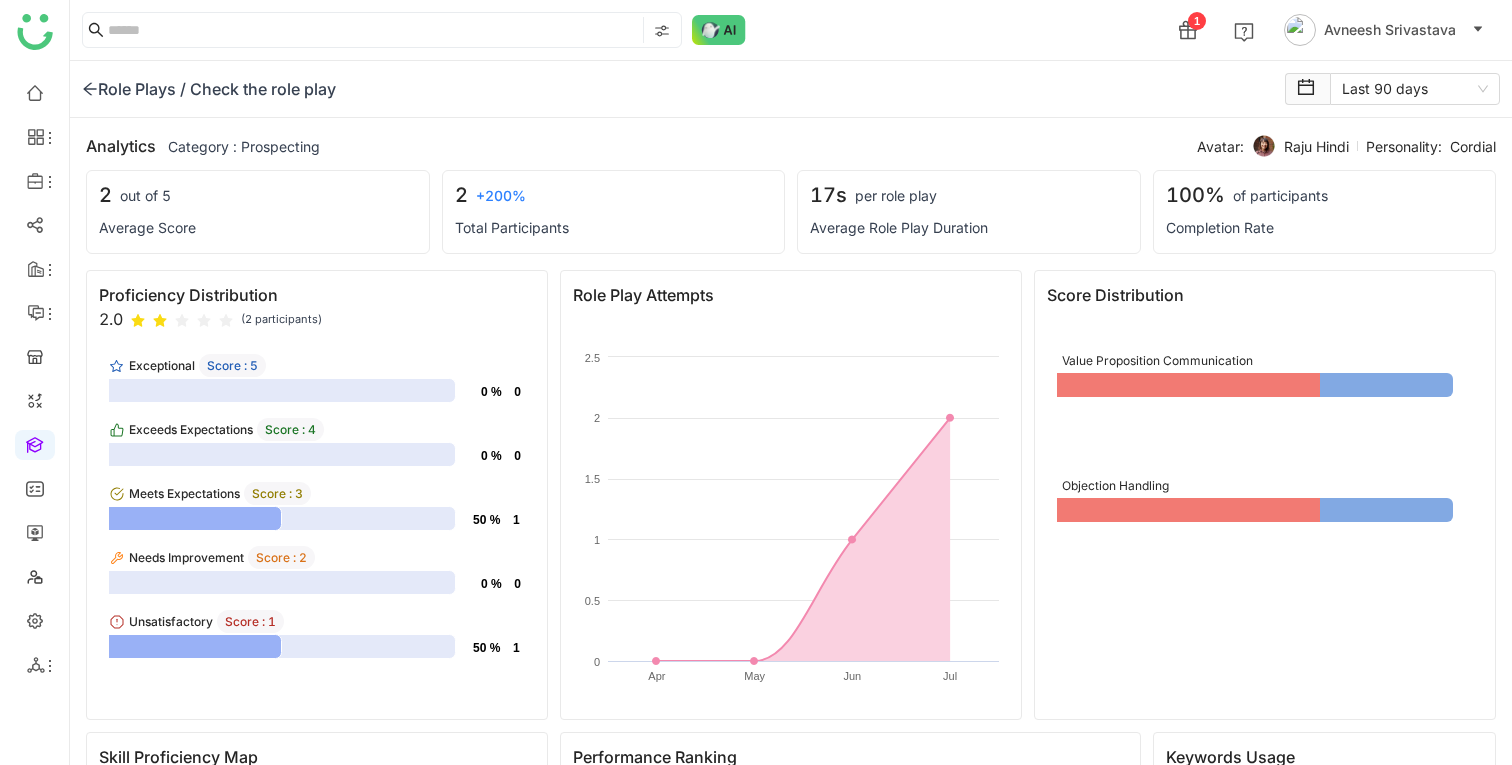 click 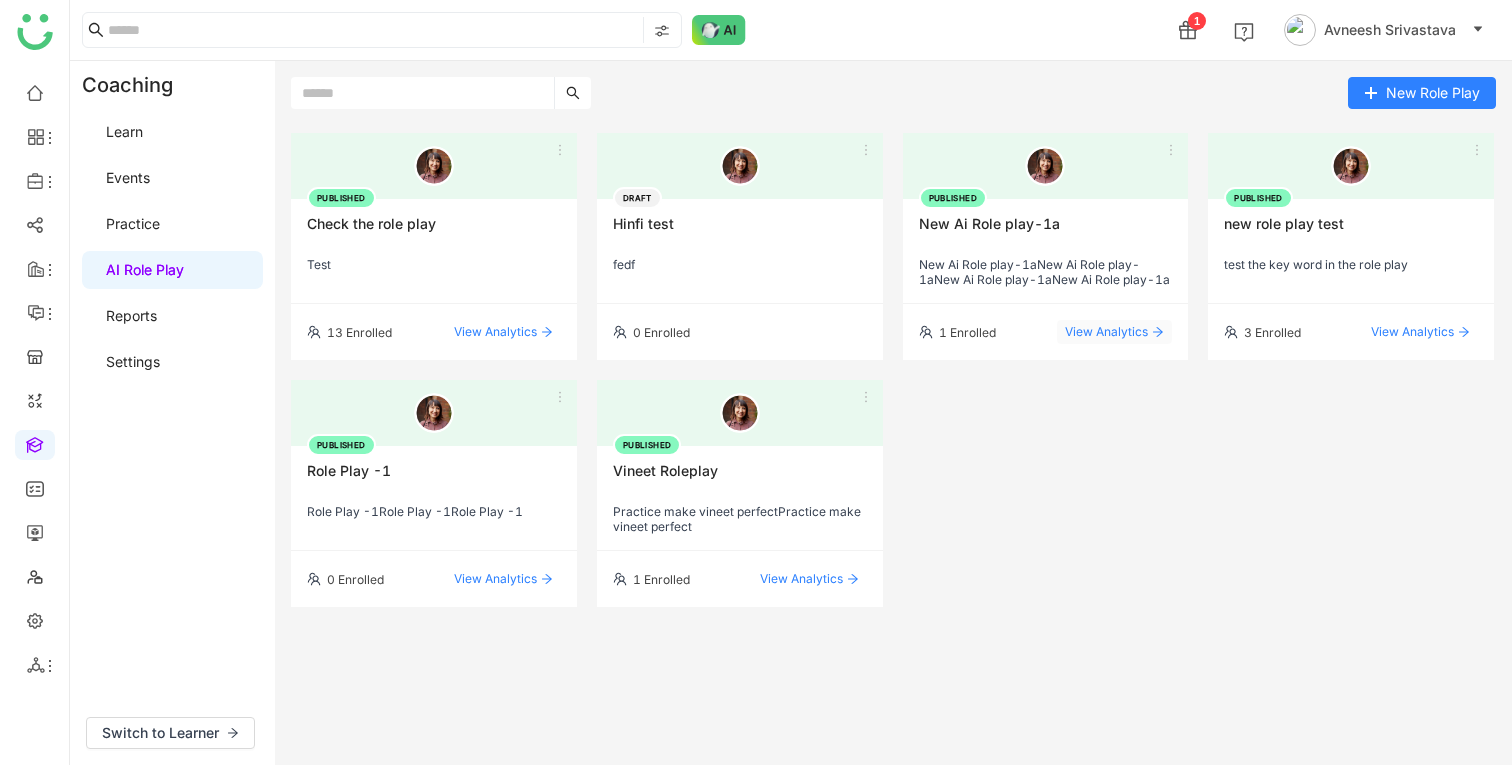 click on "View Analytics" 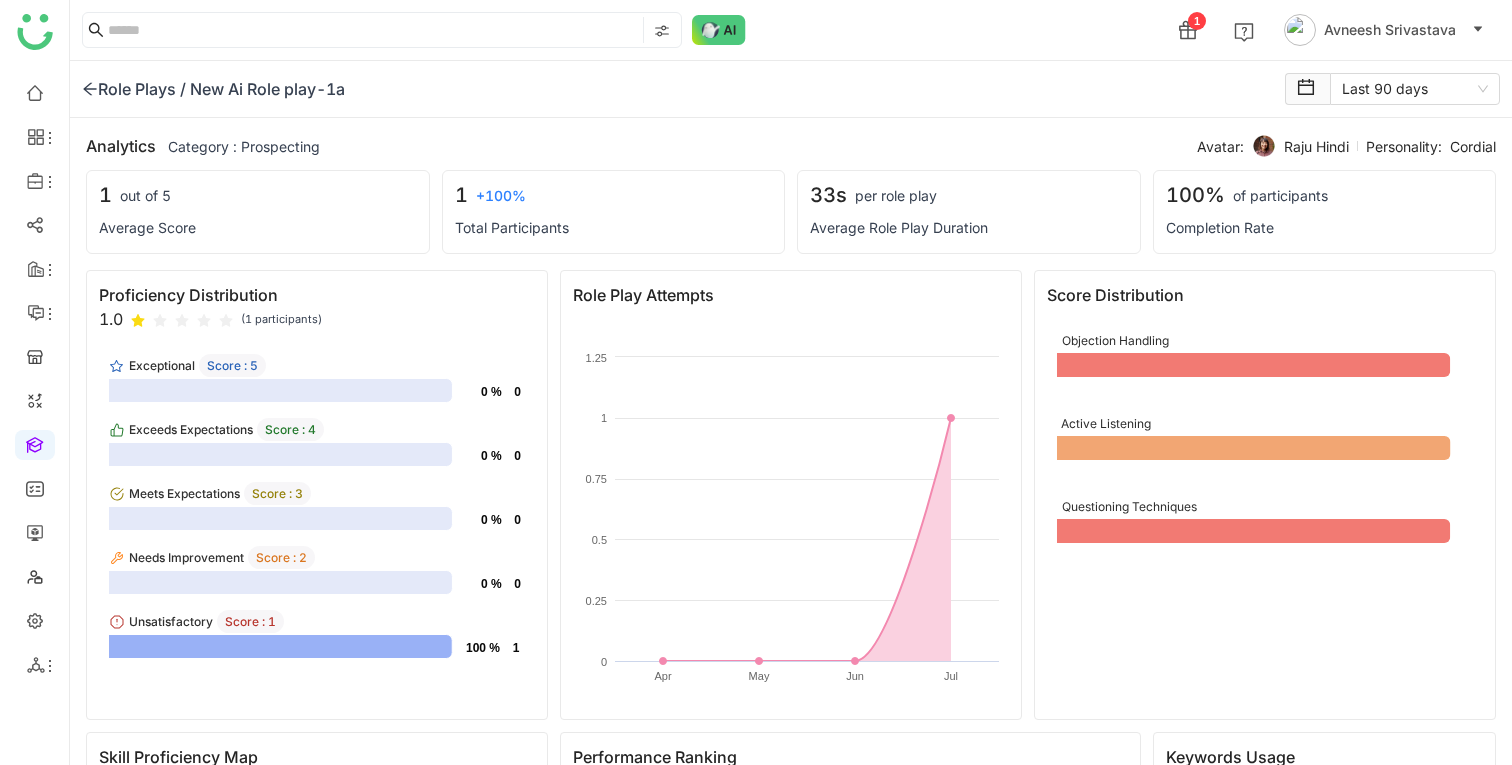 click 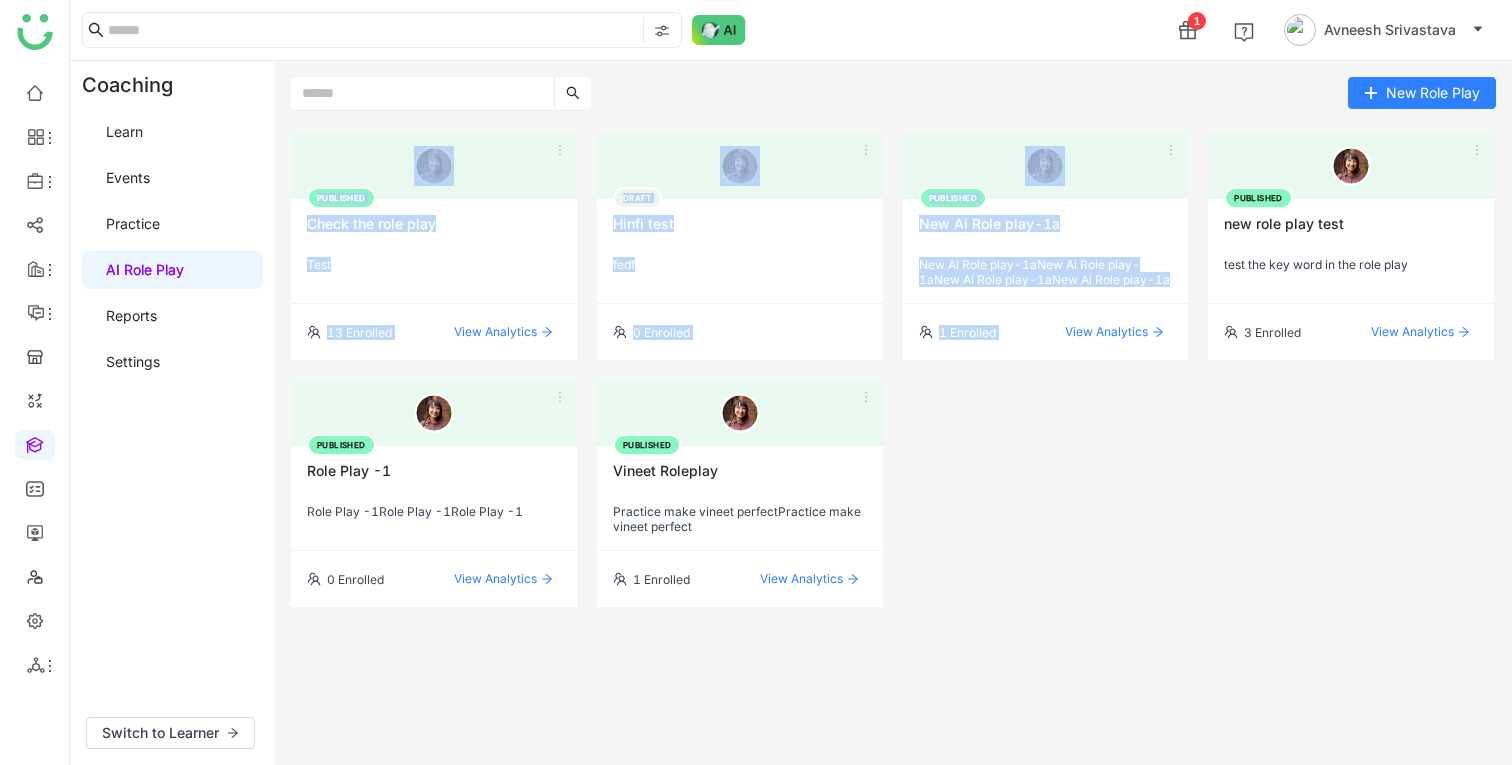 drag, startPoint x: 1397, startPoint y: 111, endPoint x: 1257, endPoint y: 147, distance: 144.55449 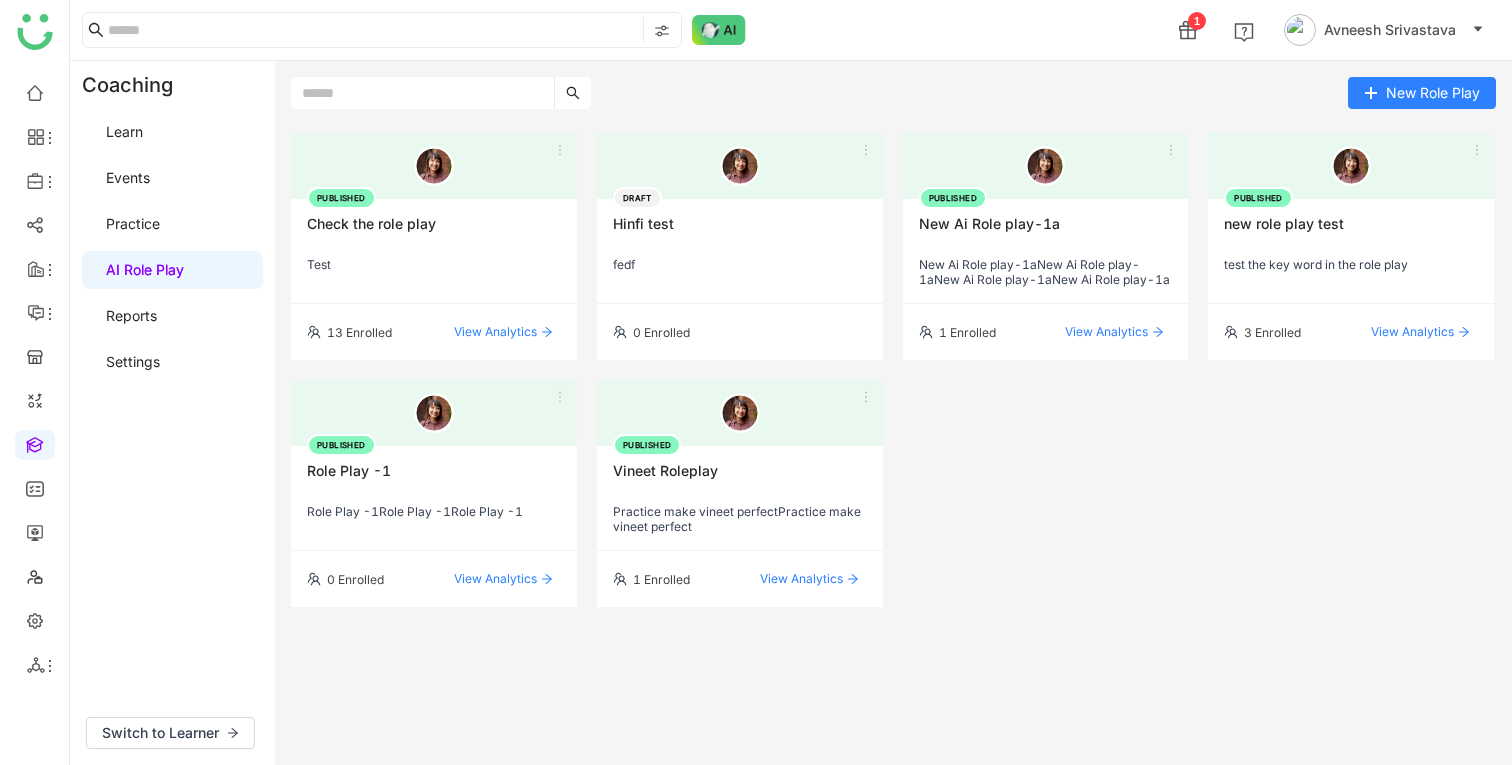 click on "PUBLISHED  Check the role play  Test" 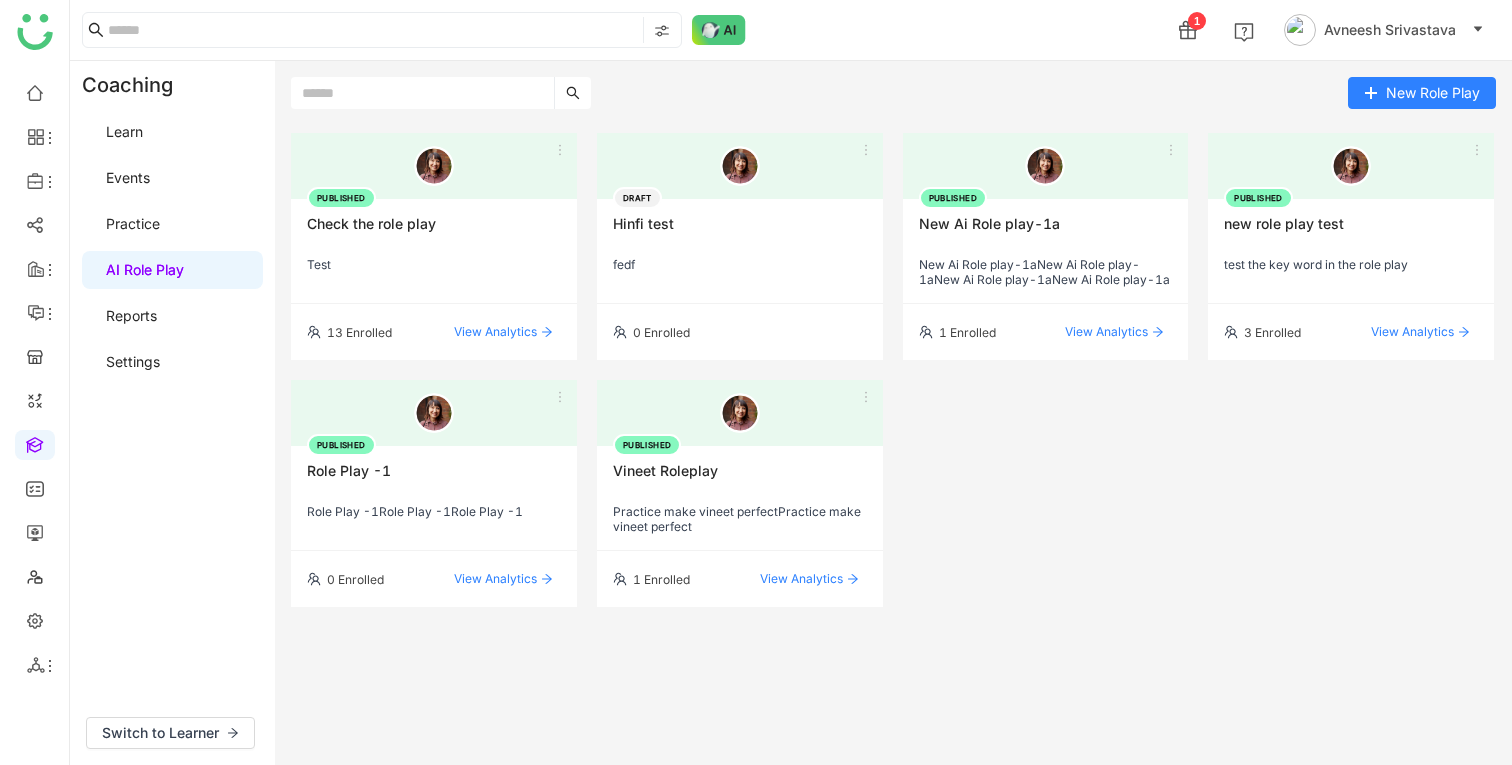click on "Test" 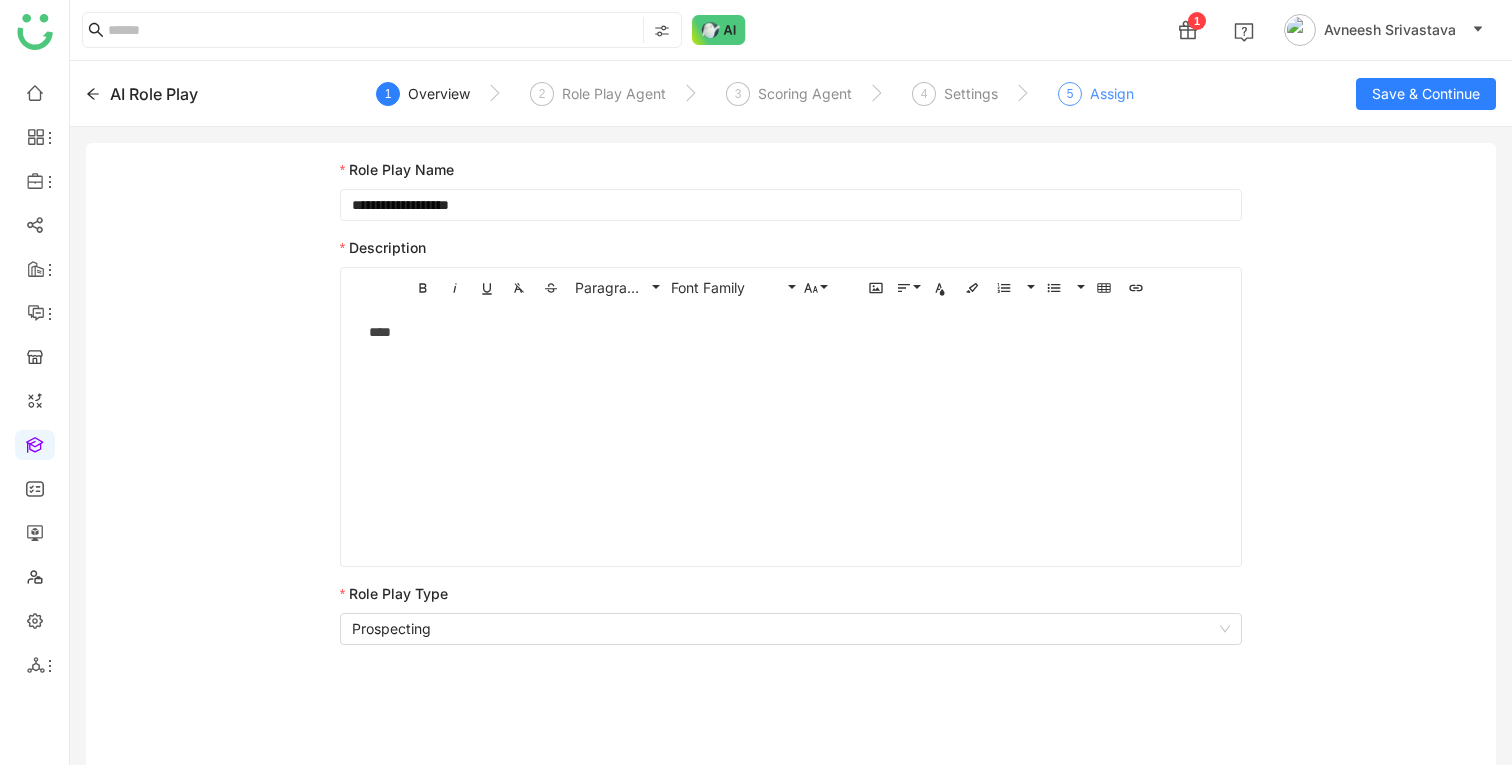 click on "5" 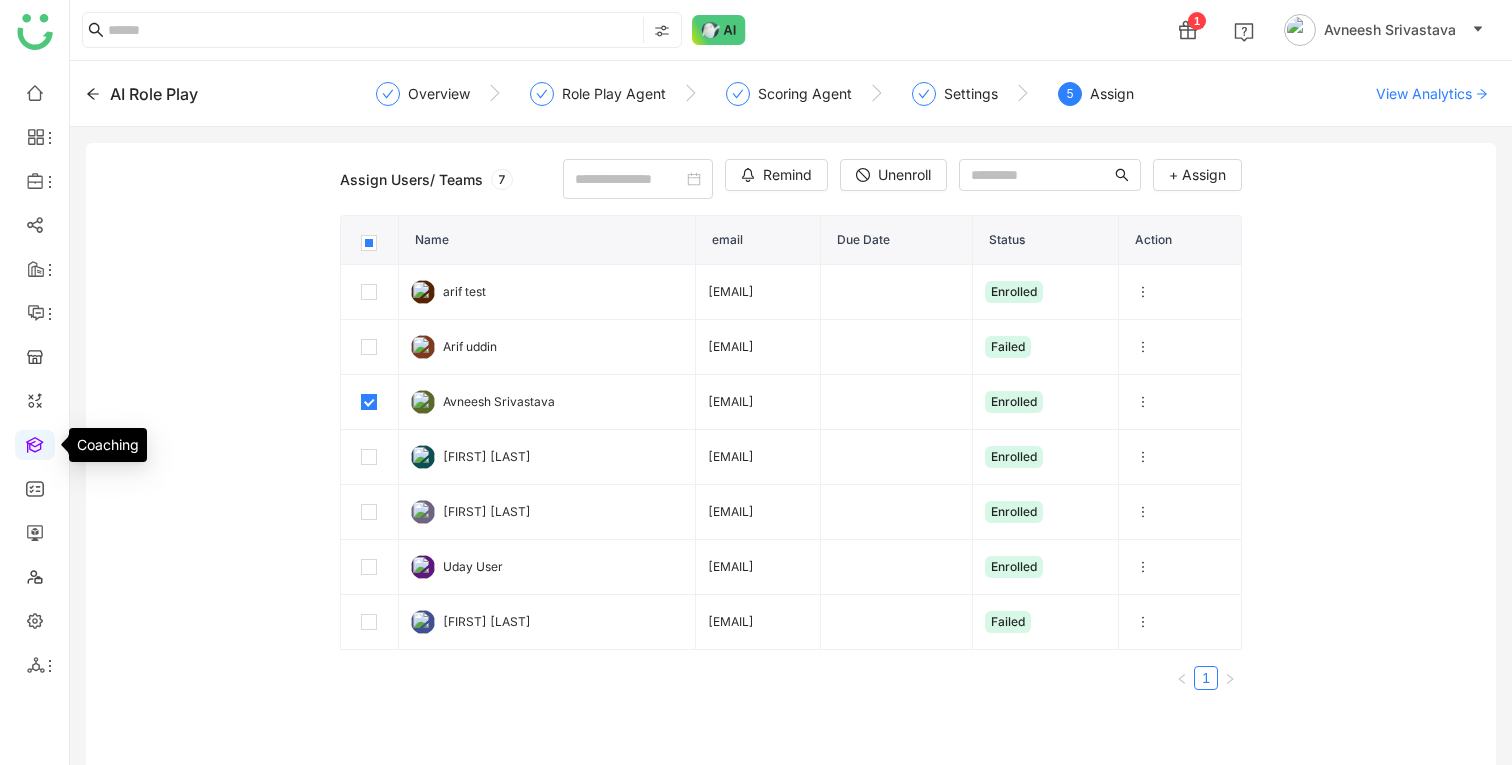 click at bounding box center [35, 443] 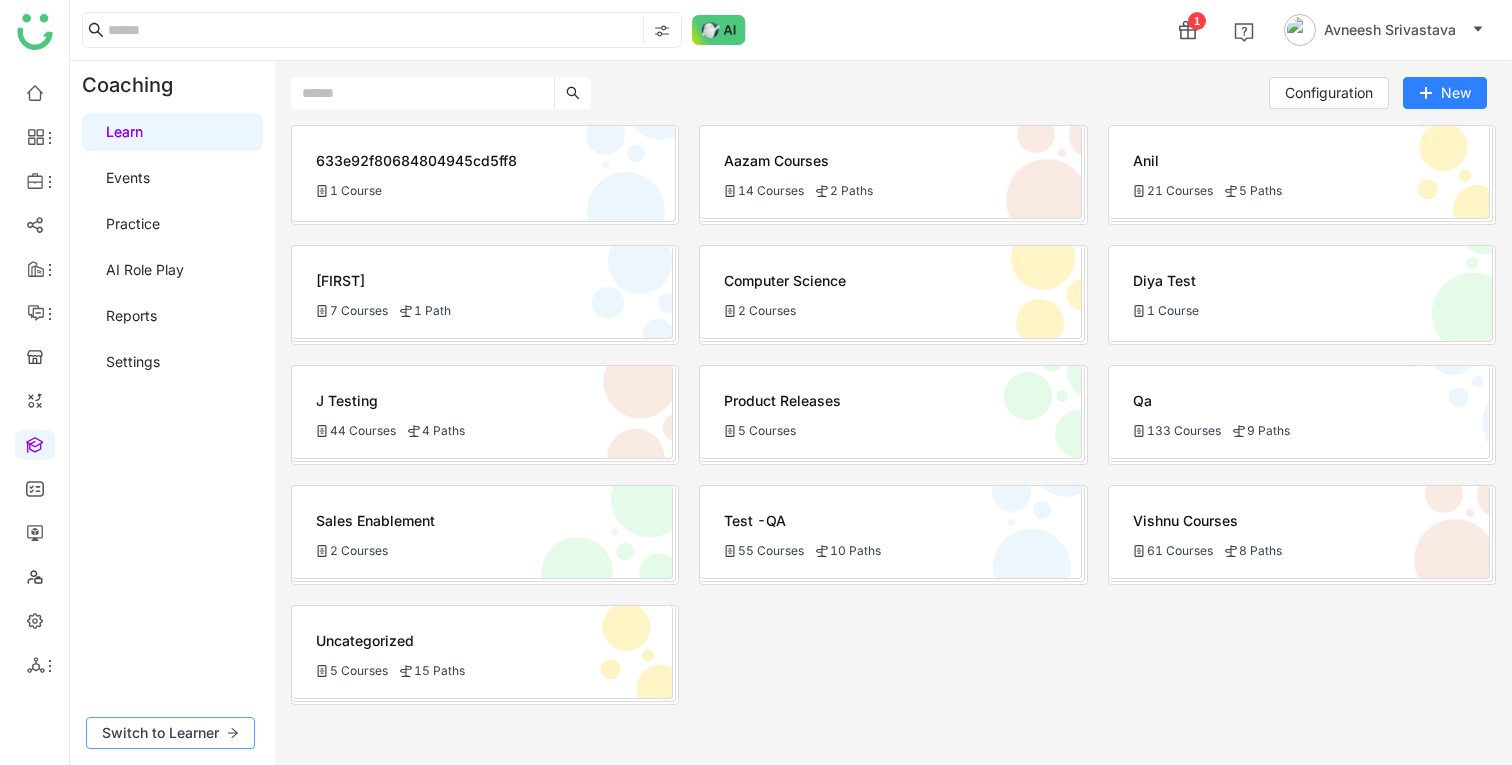 click on "Switch to Learner" 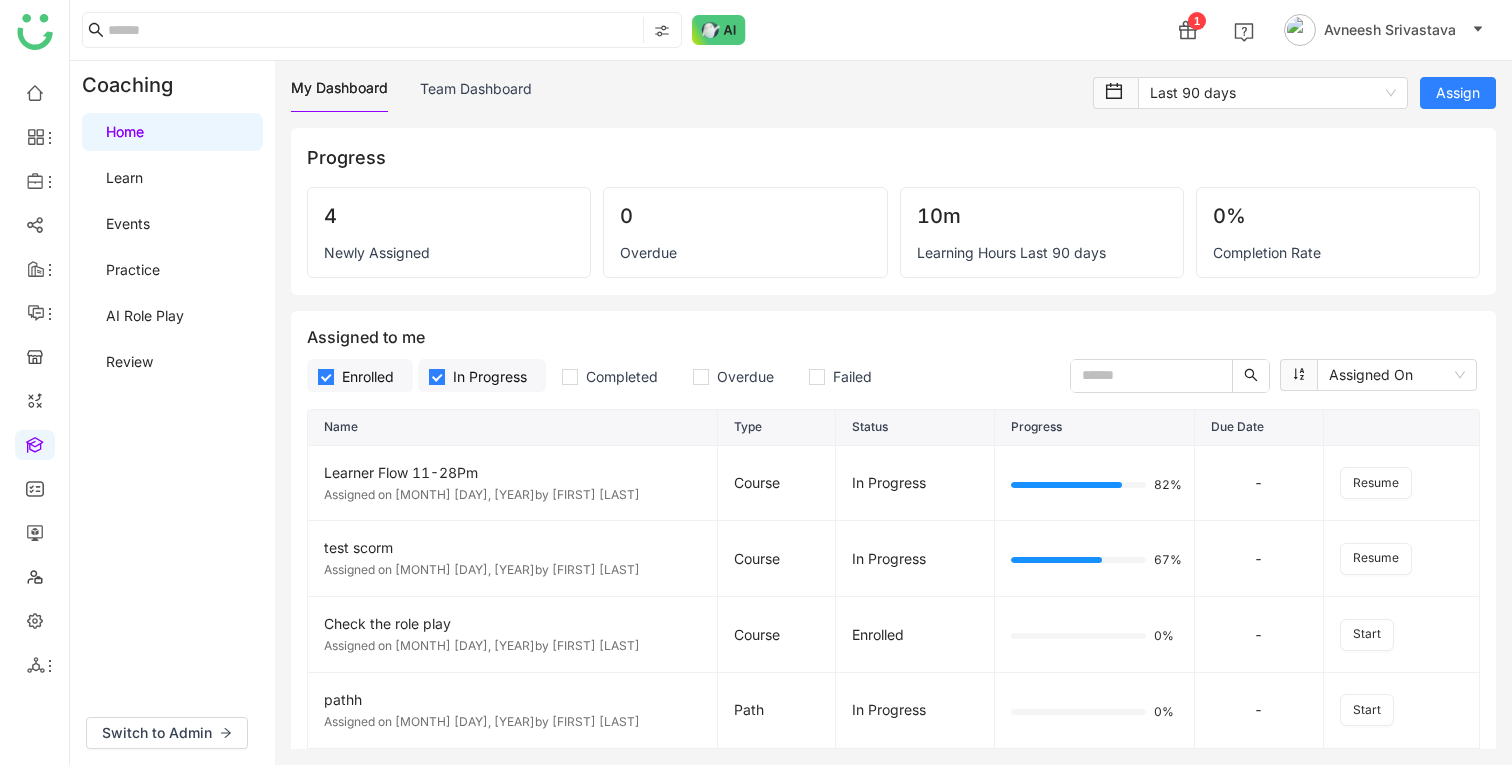 click on "AI Role Play" at bounding box center (145, 315) 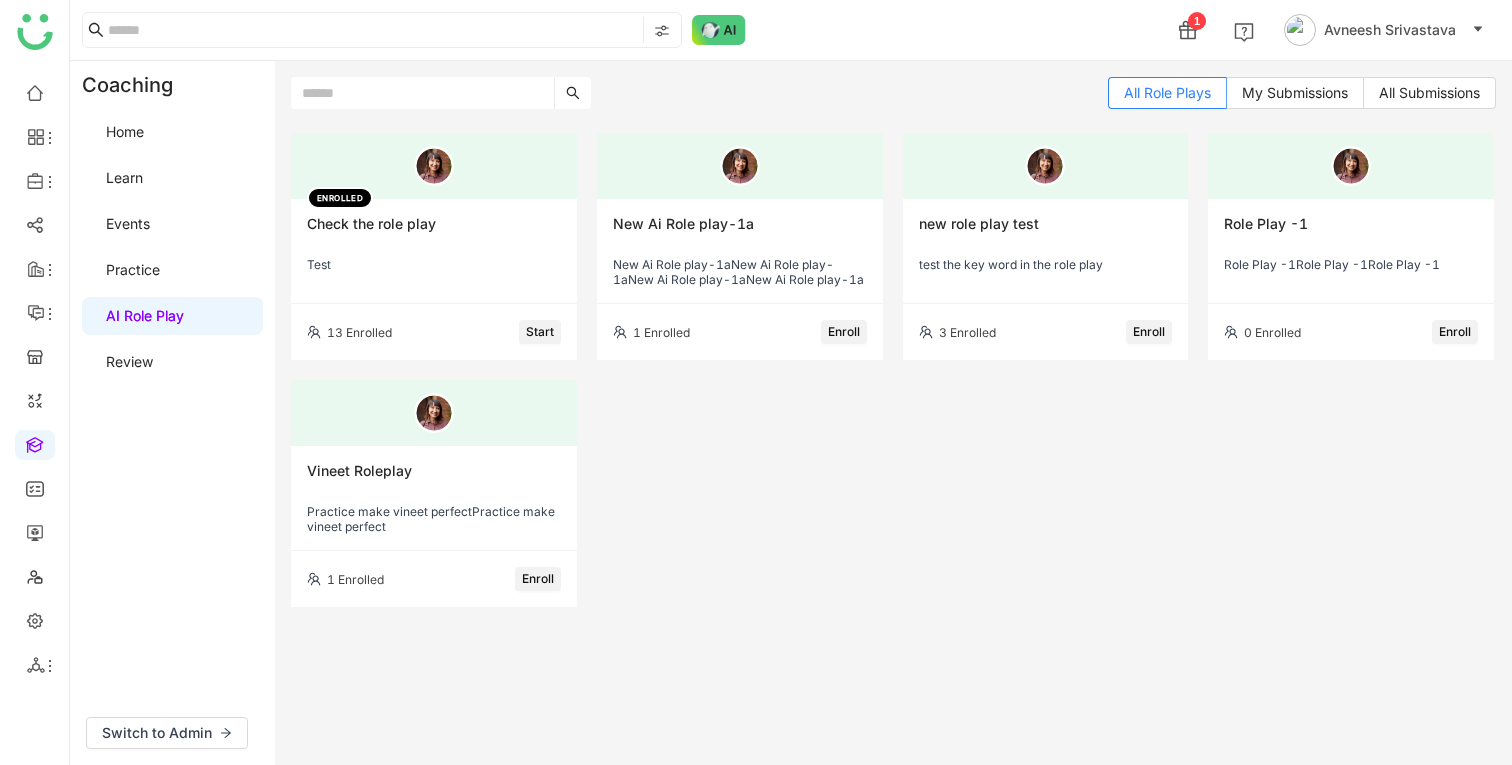 click on "Start" 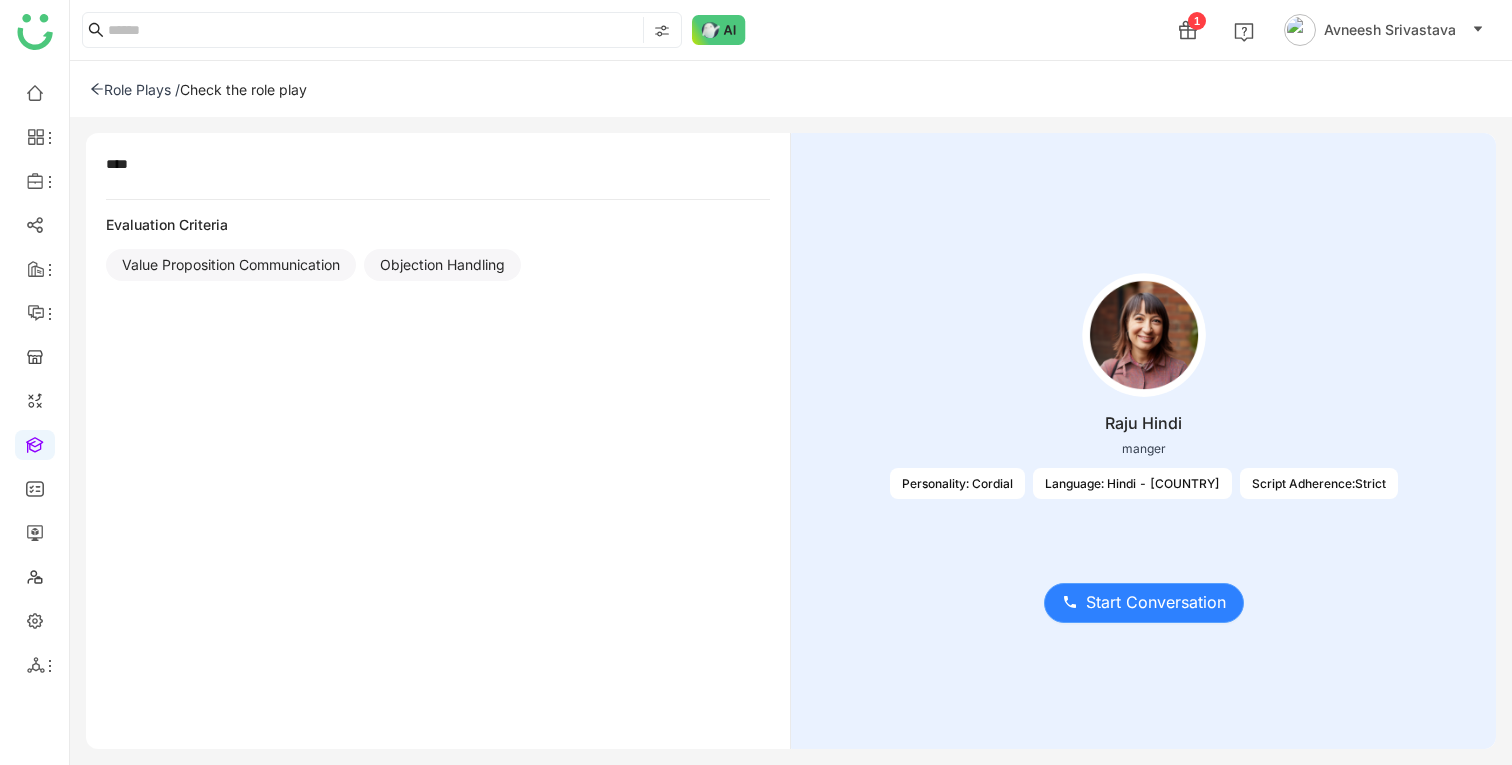 click on "Start Conversation" 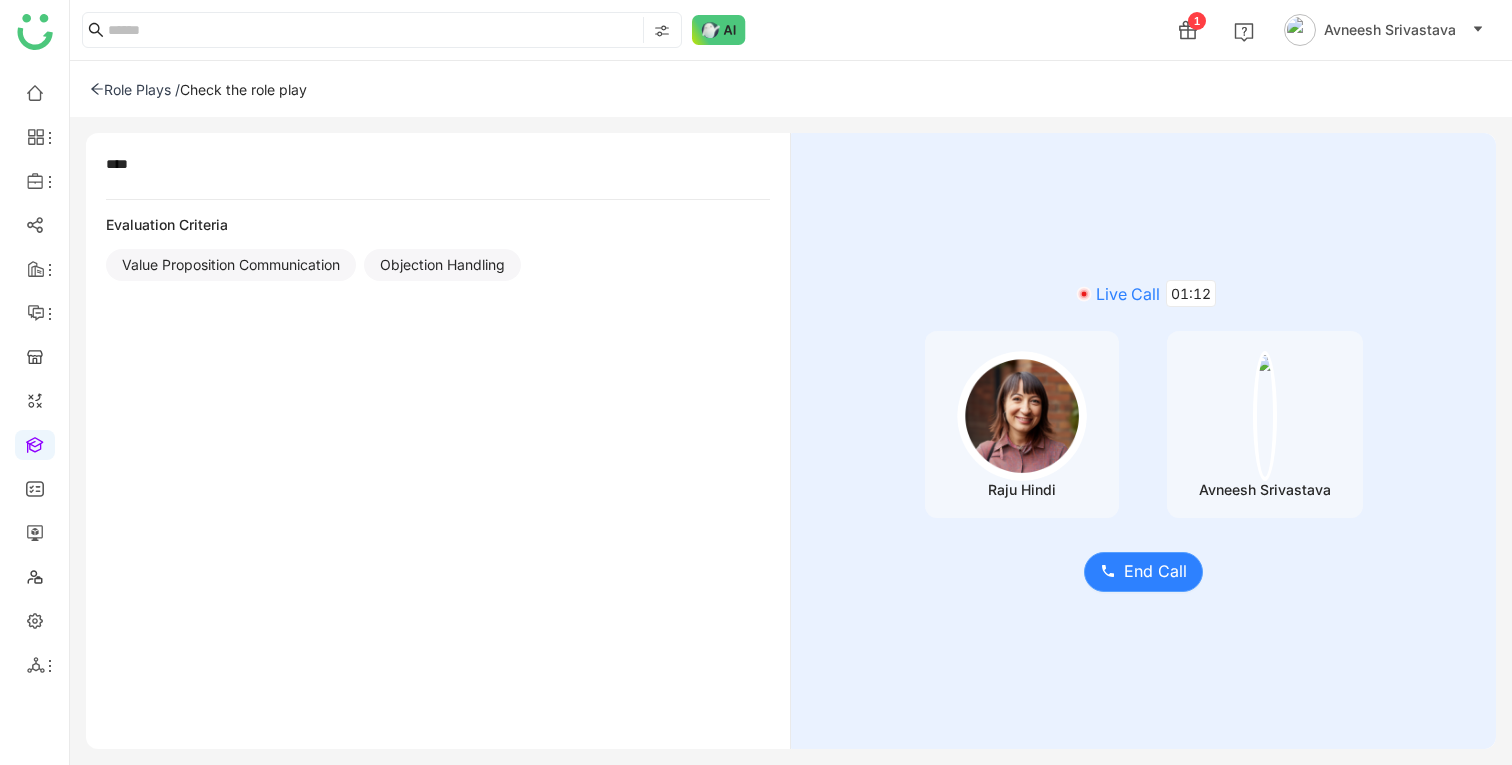click on "End Call" 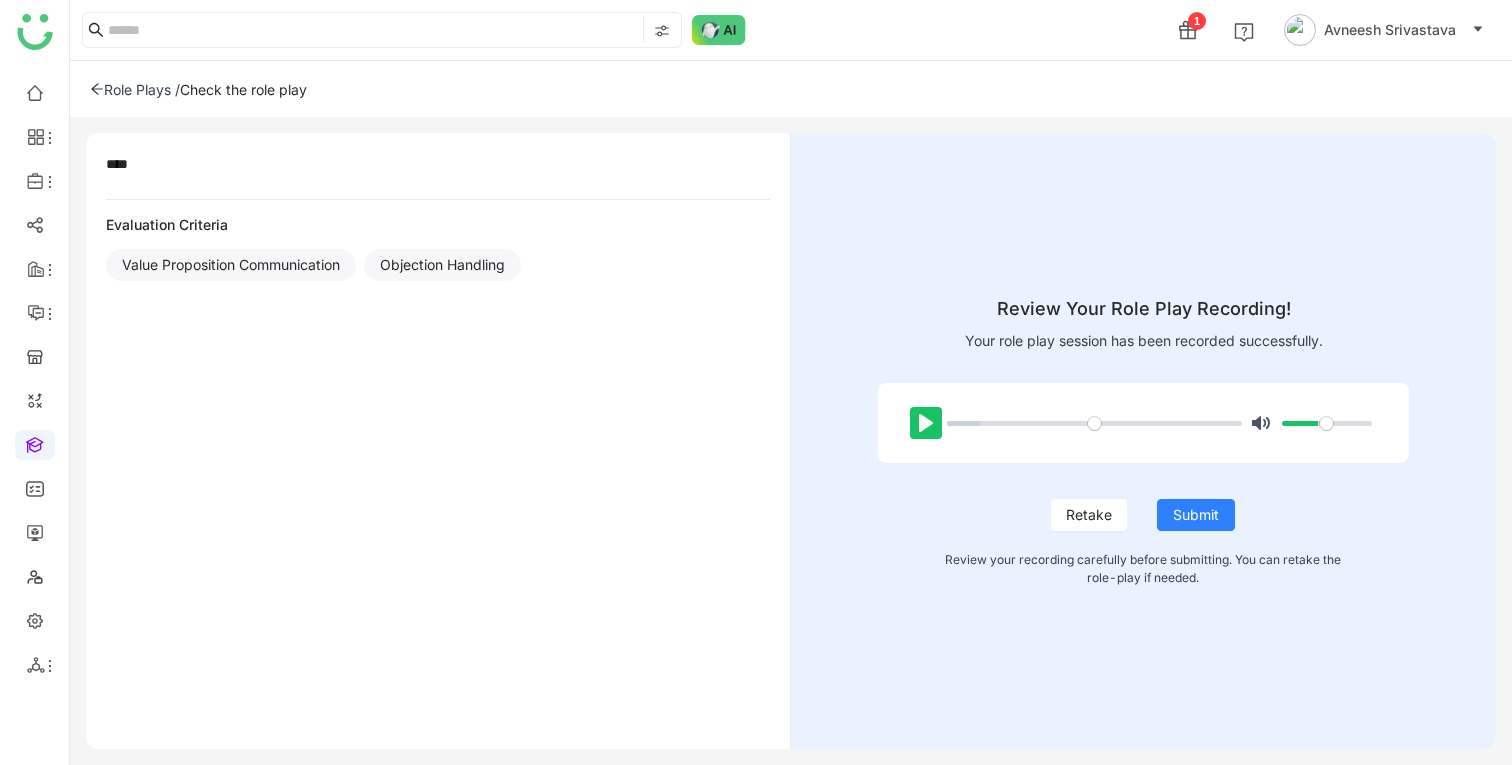 click on "Pause Play" 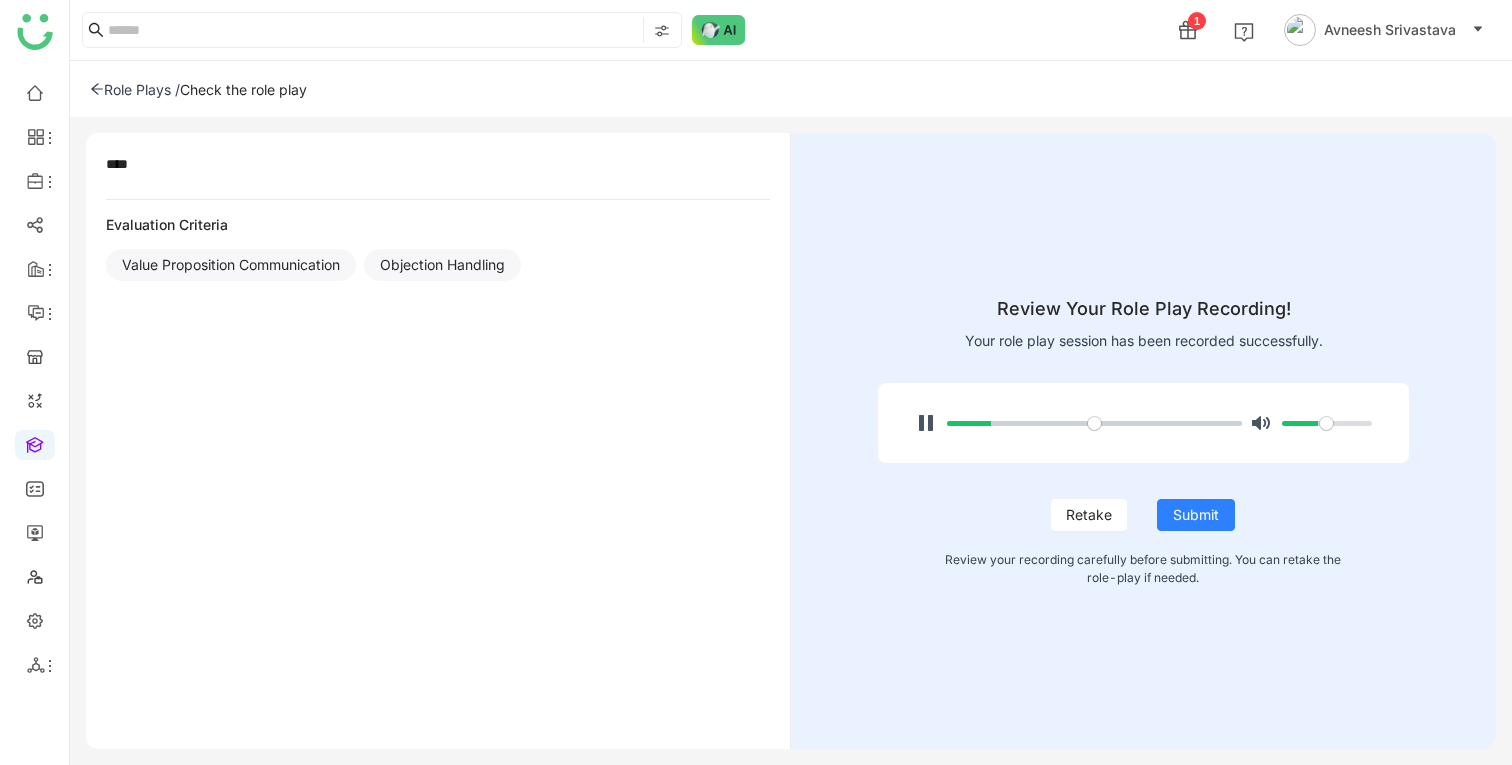 click on "Retake" 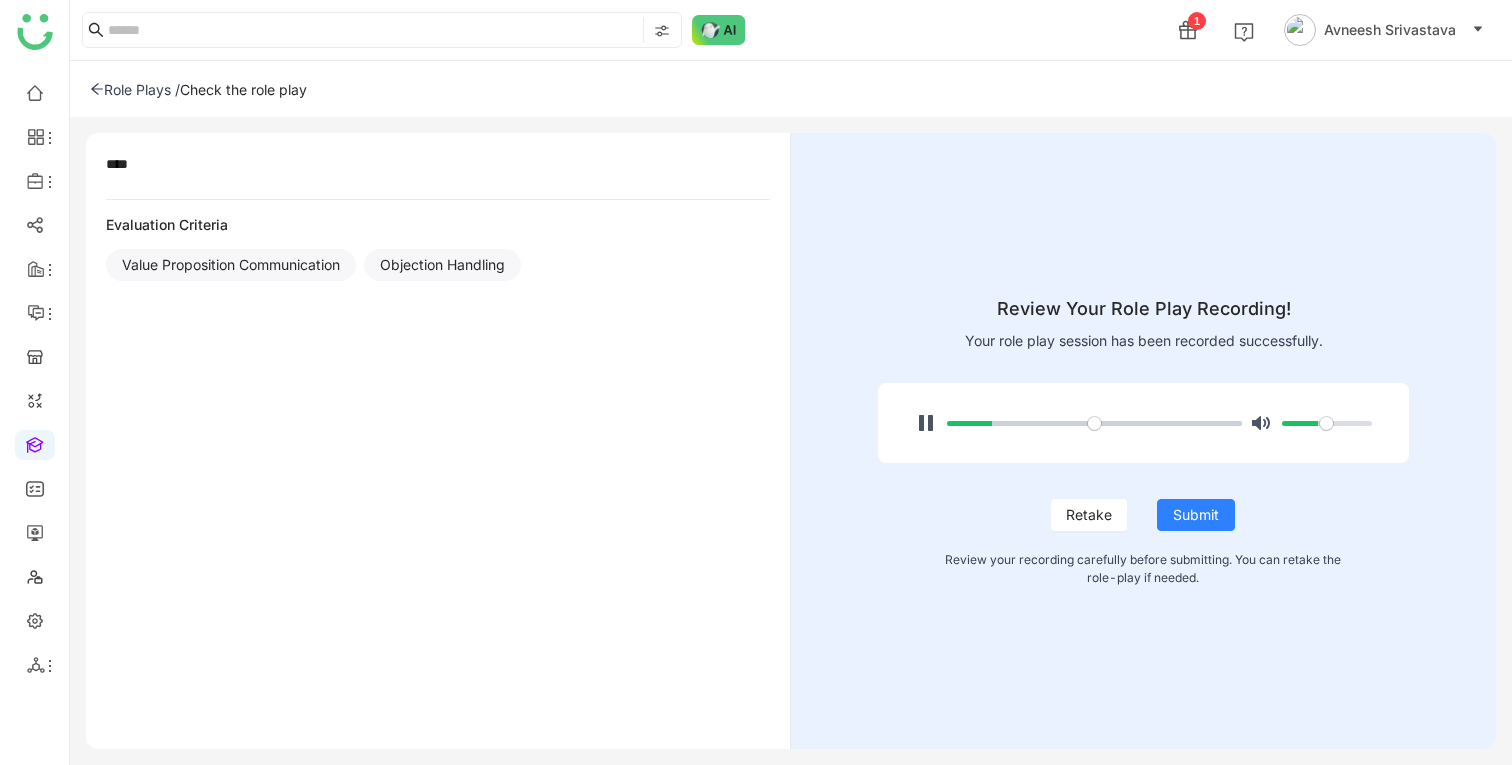 type on "*****" 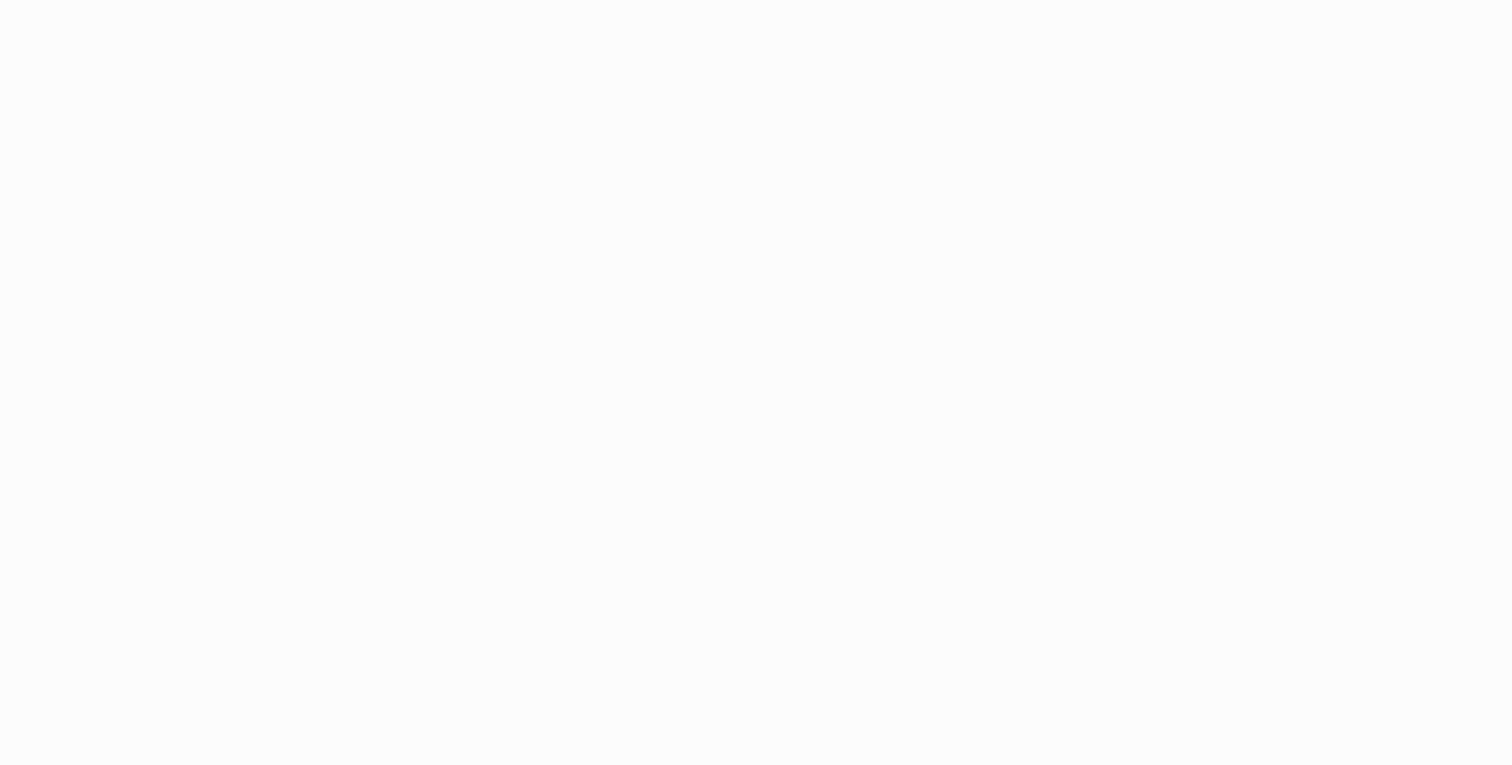 scroll, scrollTop: 0, scrollLeft: 0, axis: both 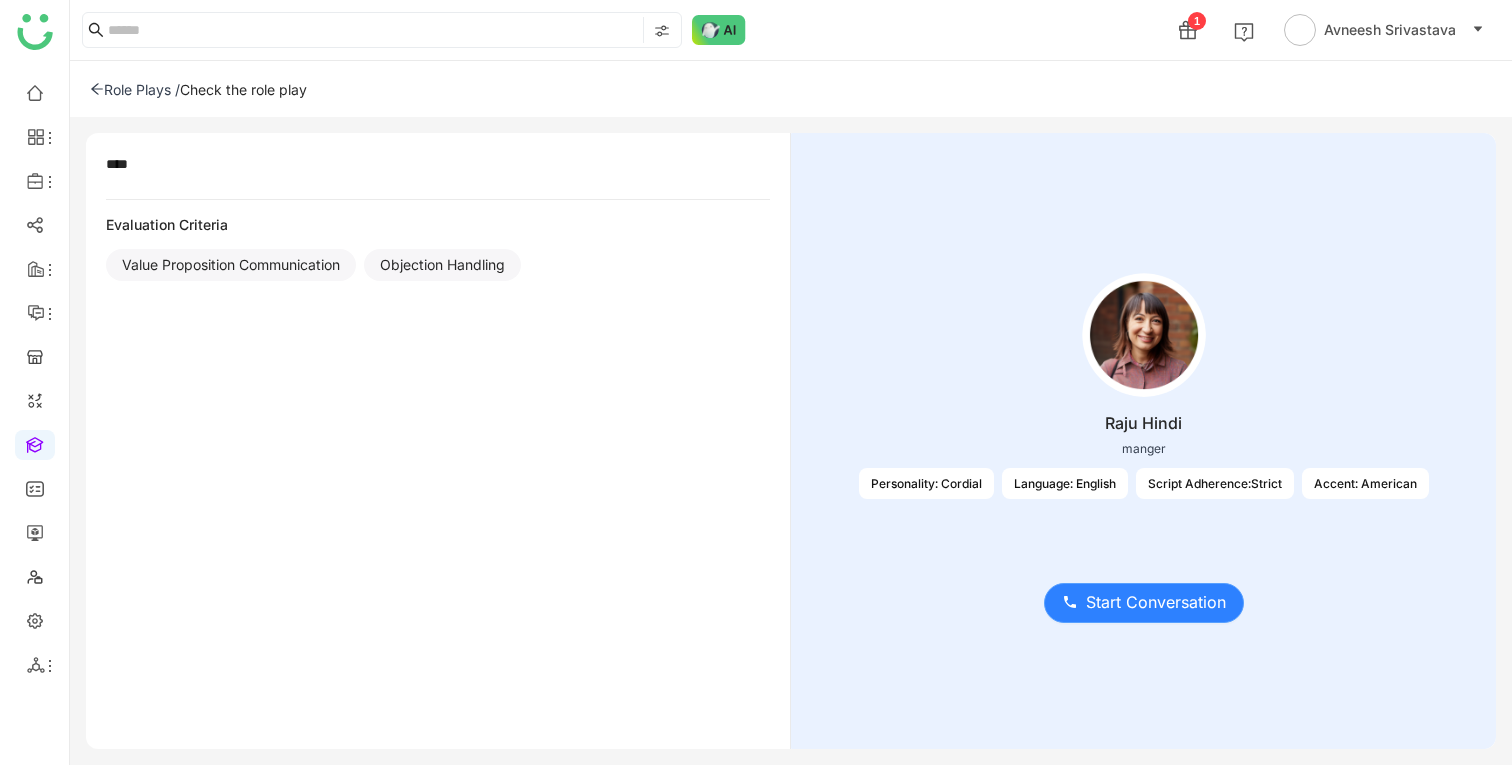 click on "Start Conversation" 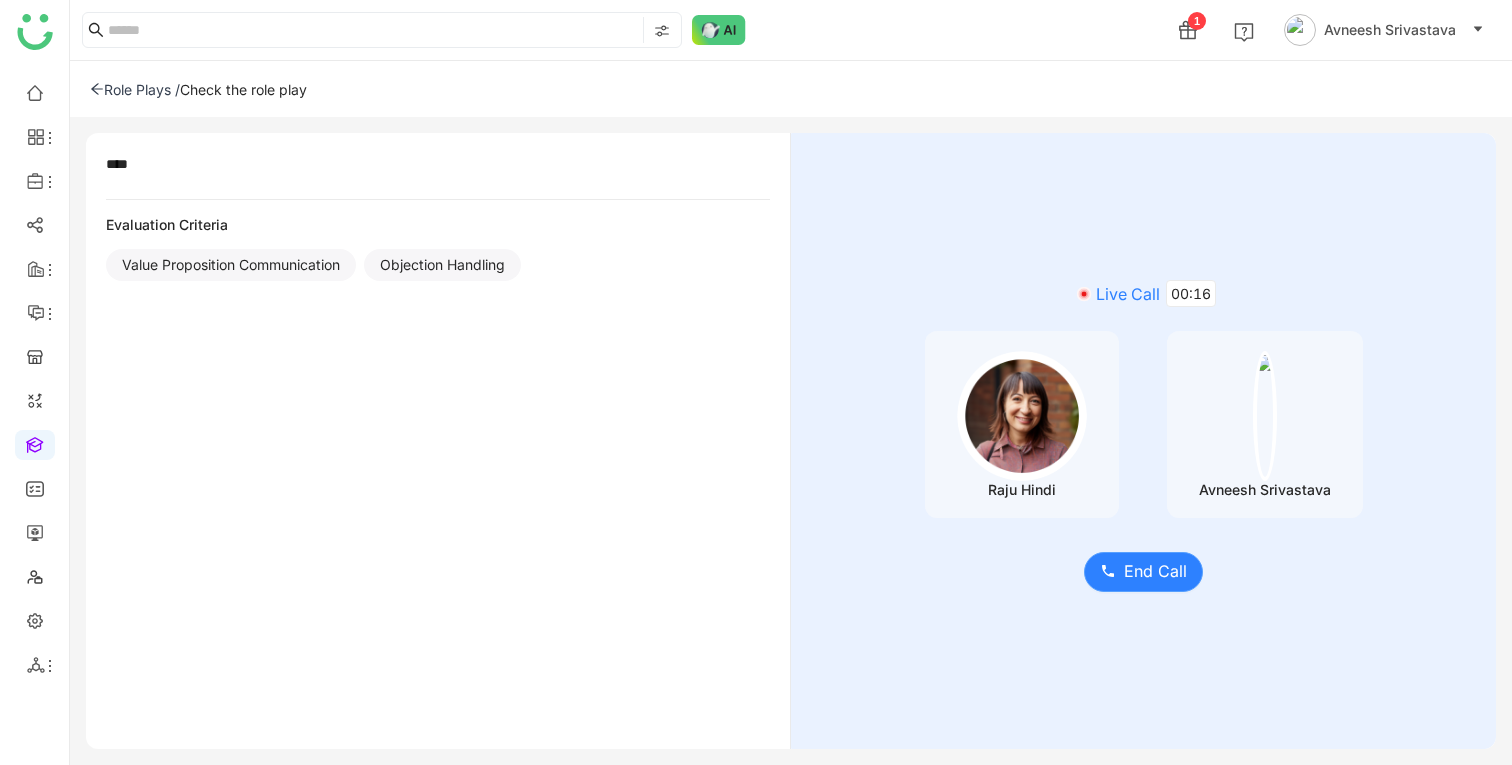 click on "End Call" 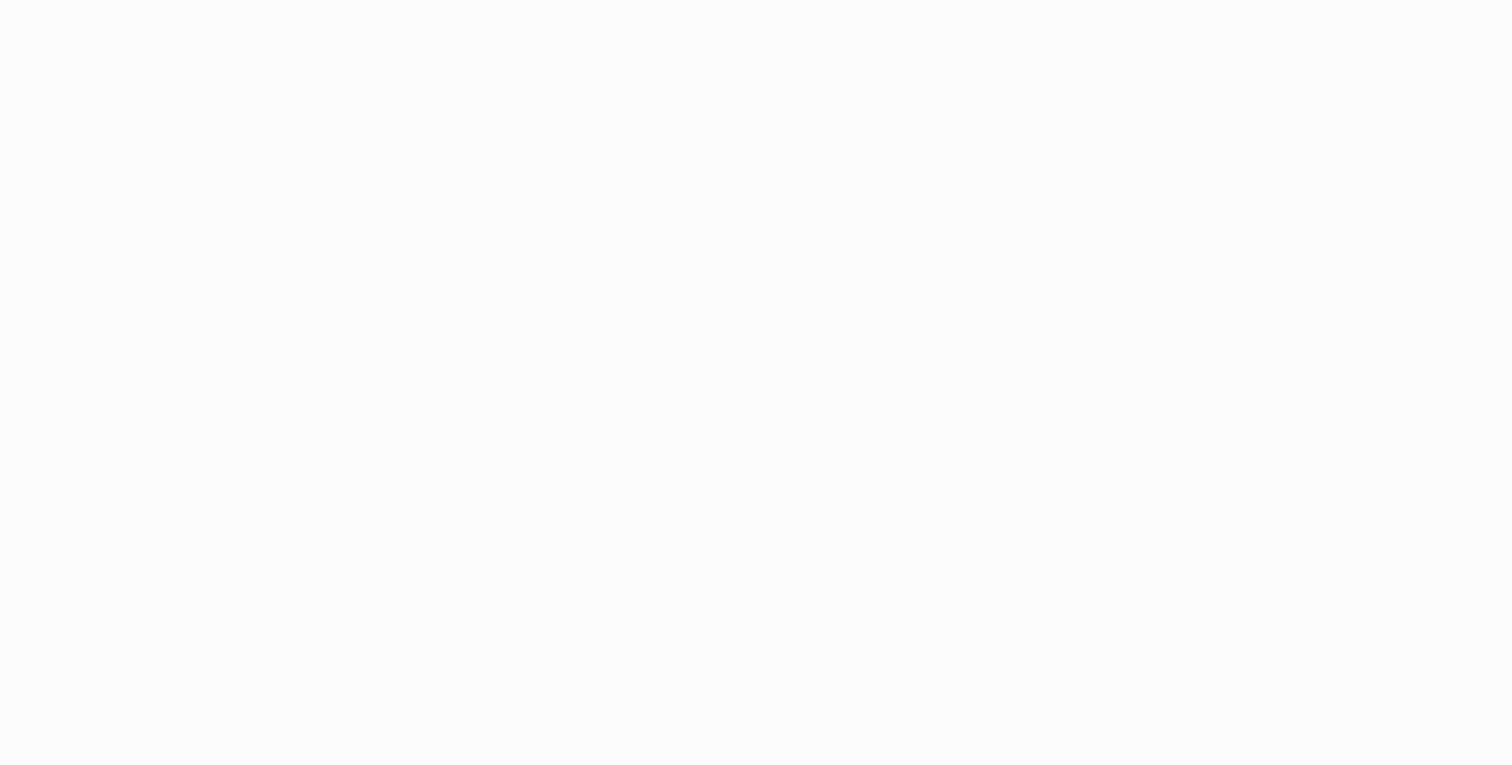 scroll, scrollTop: 0, scrollLeft: 0, axis: both 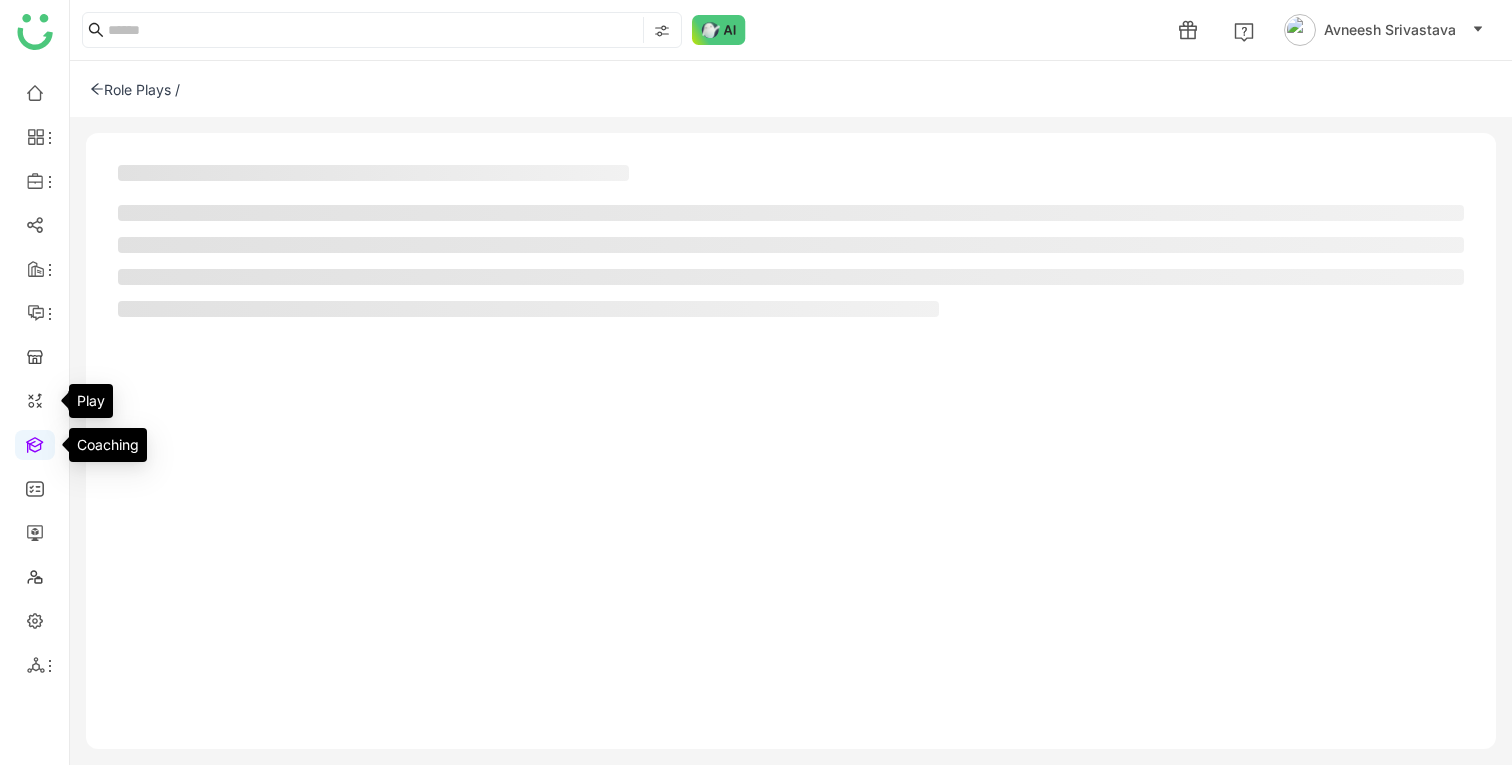 click at bounding box center (35, 443) 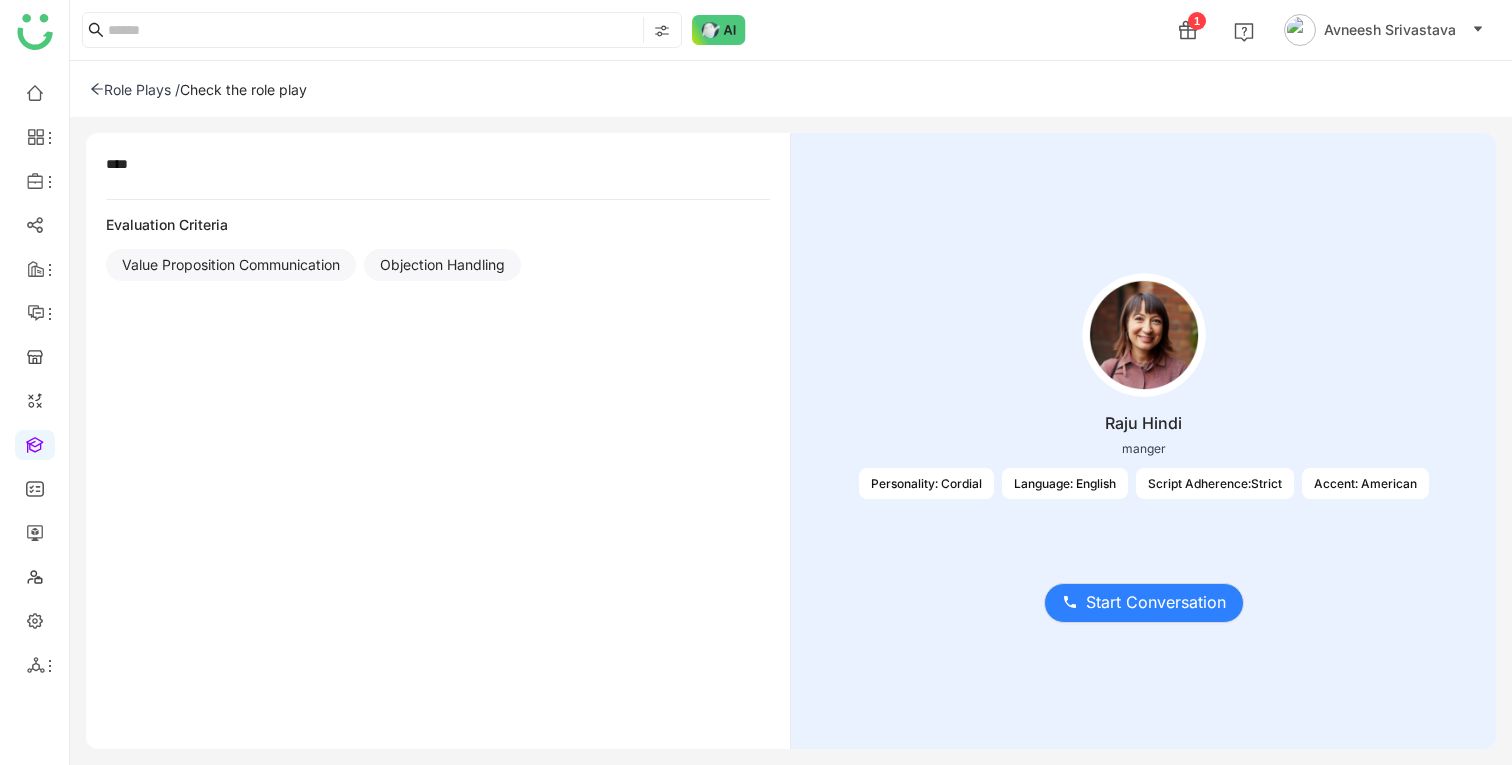 click 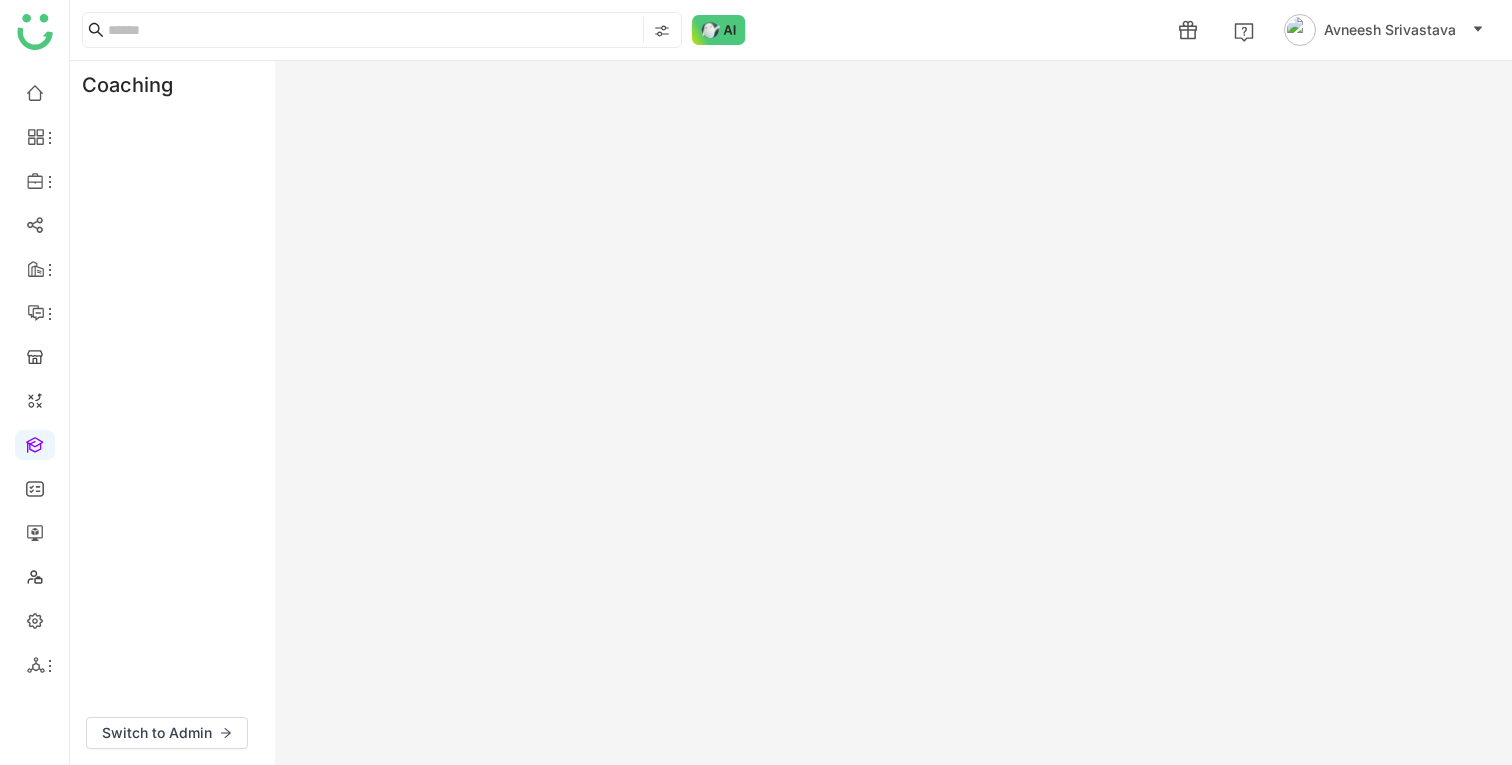 scroll, scrollTop: 0, scrollLeft: 0, axis: both 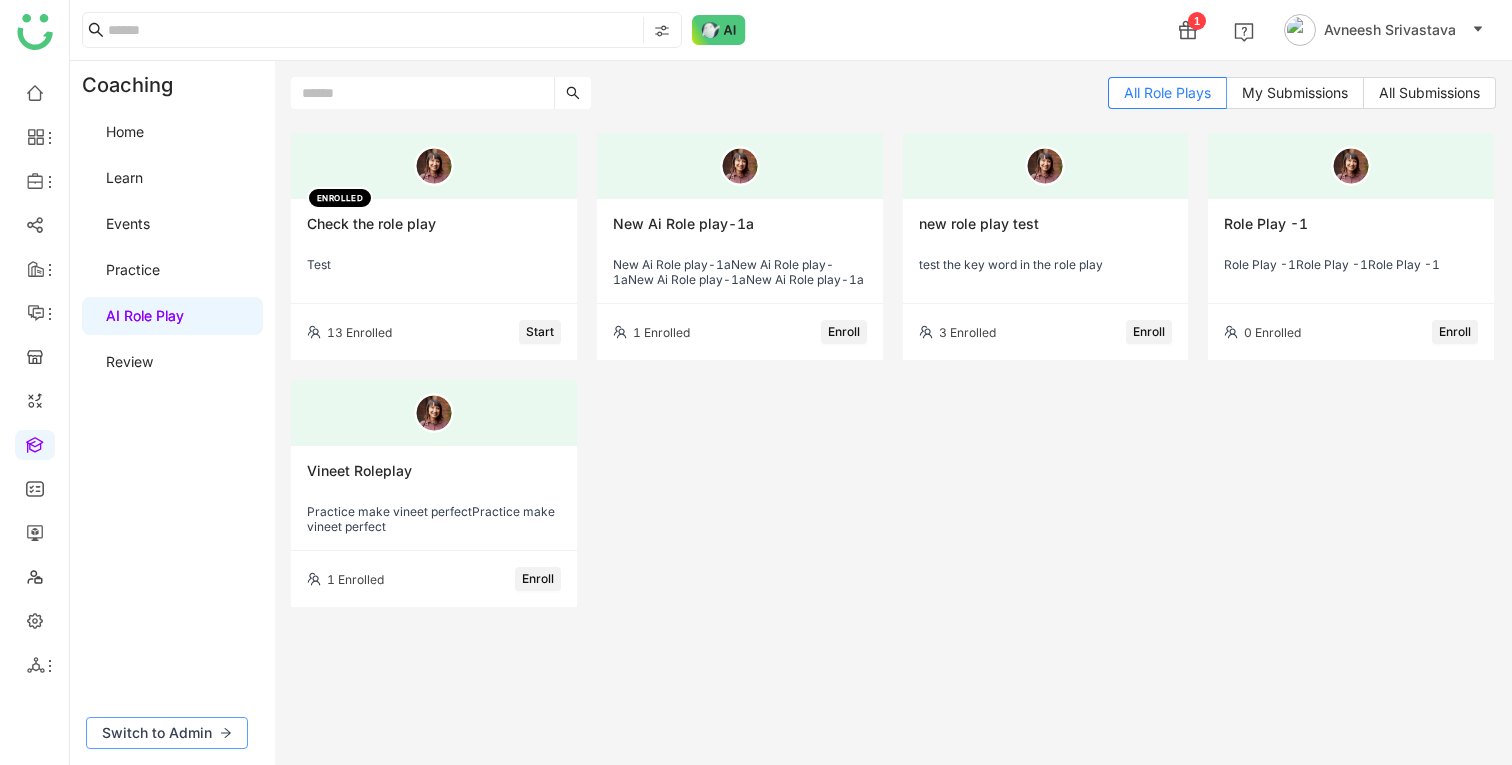 click on "Switch to Admin" 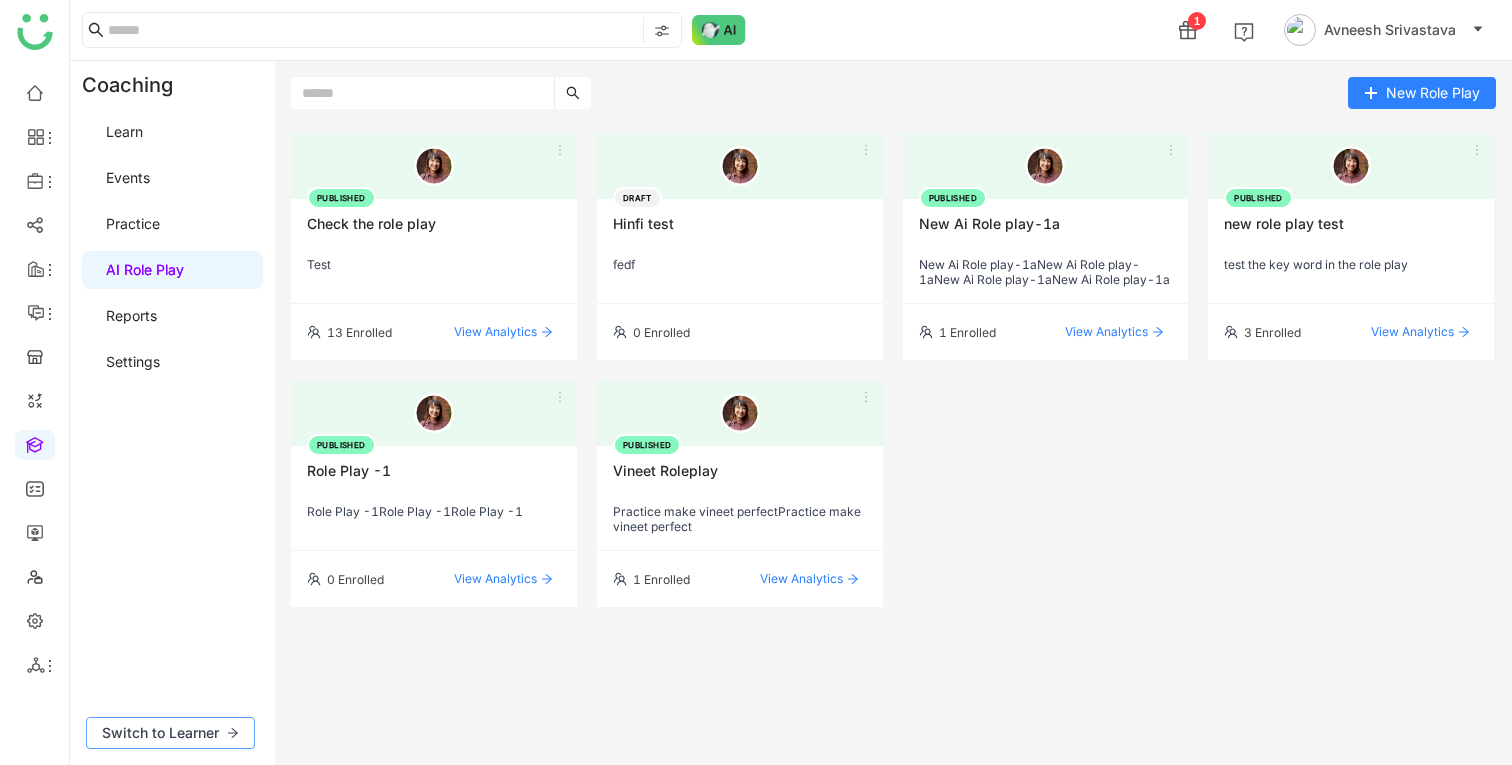click on "Switch to Learner" 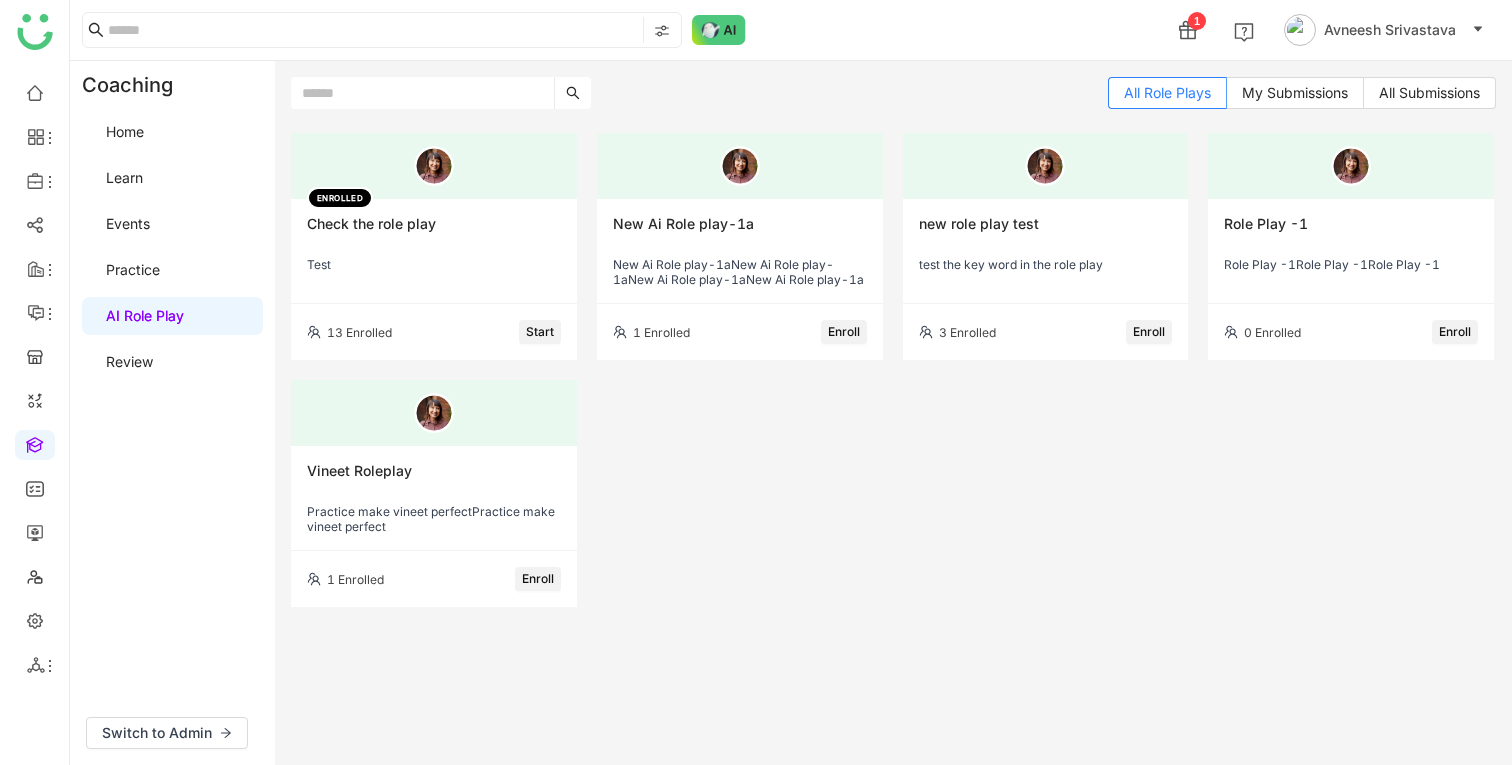 click on "Review" at bounding box center (129, 361) 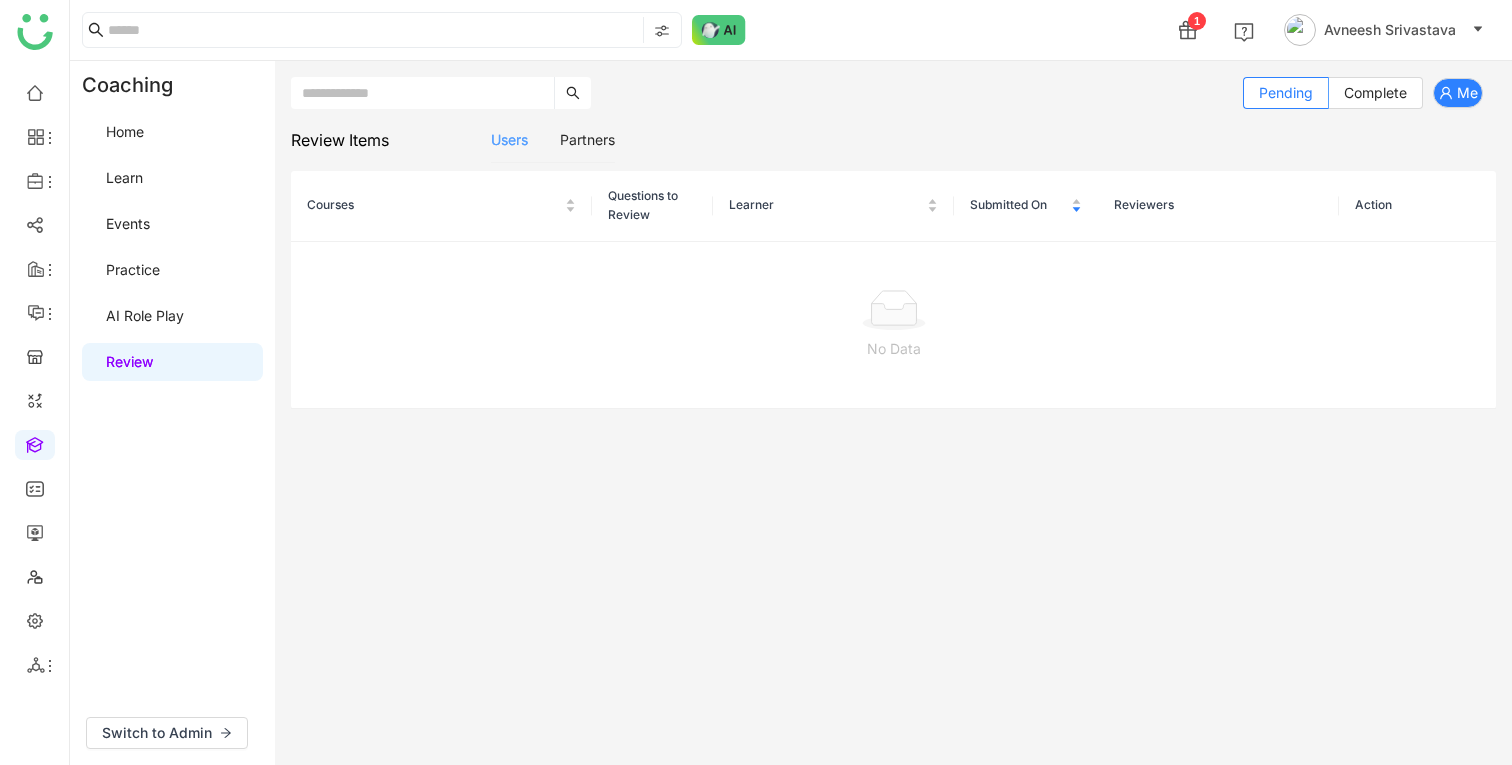 click on "Users" at bounding box center [509, 139] 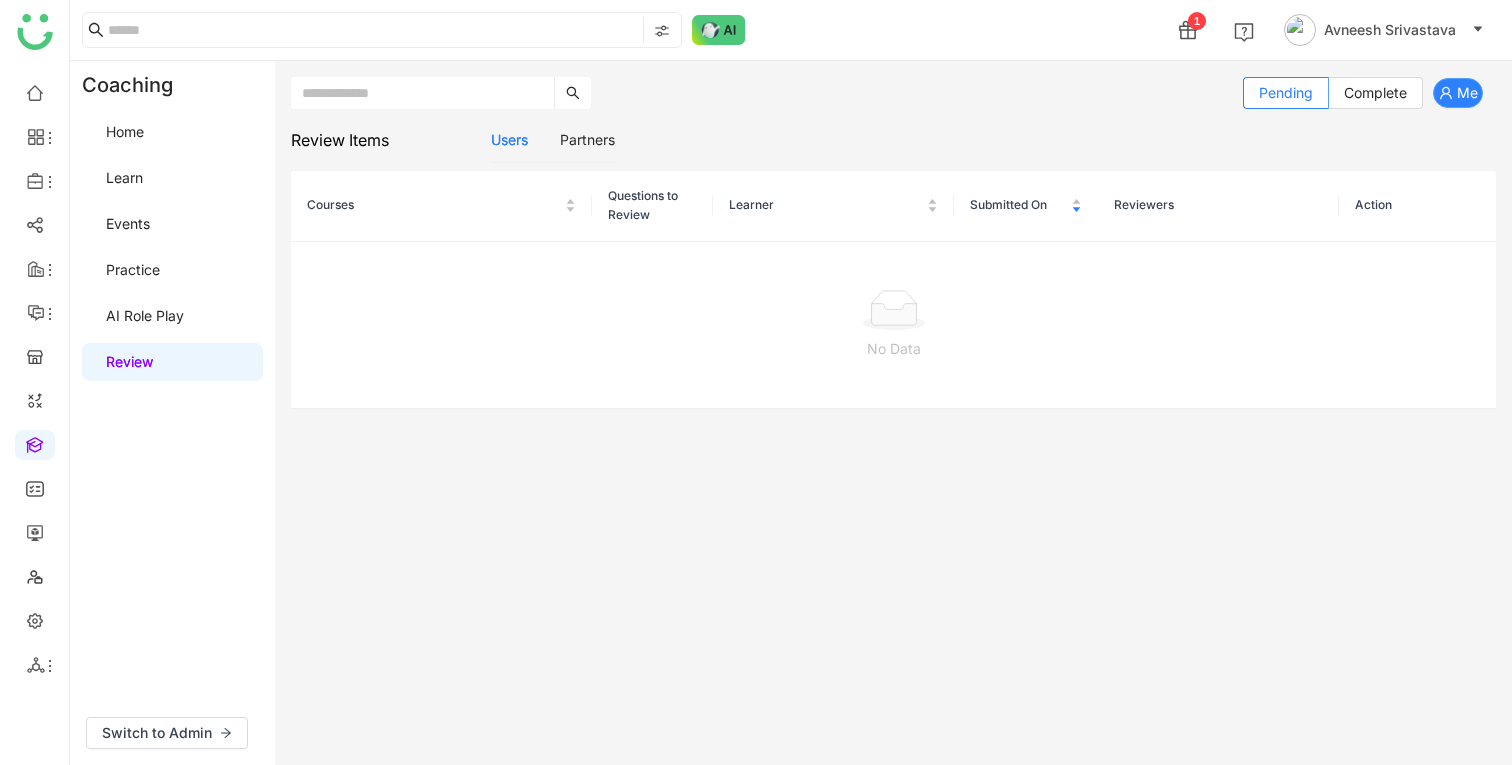 click on "Me" 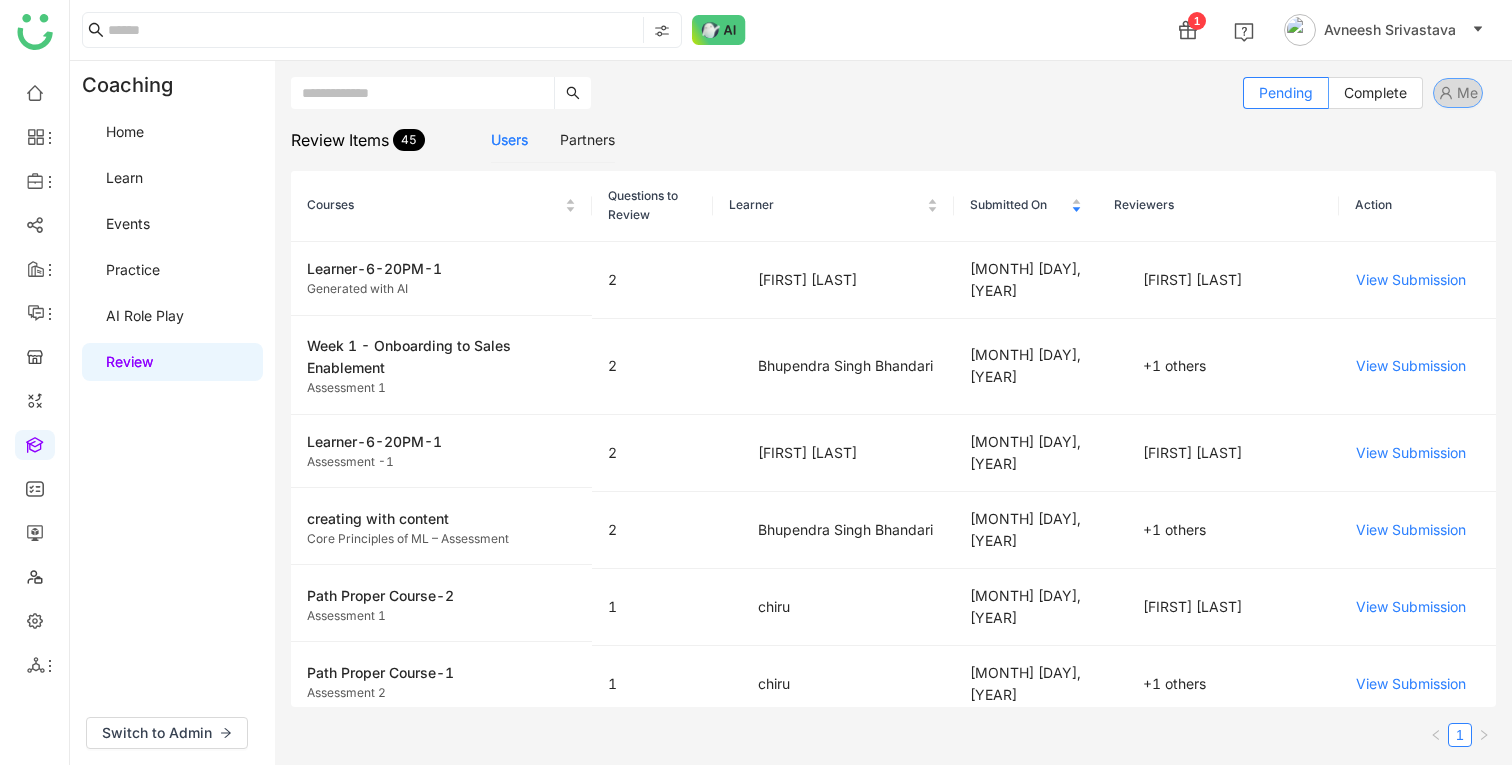 type 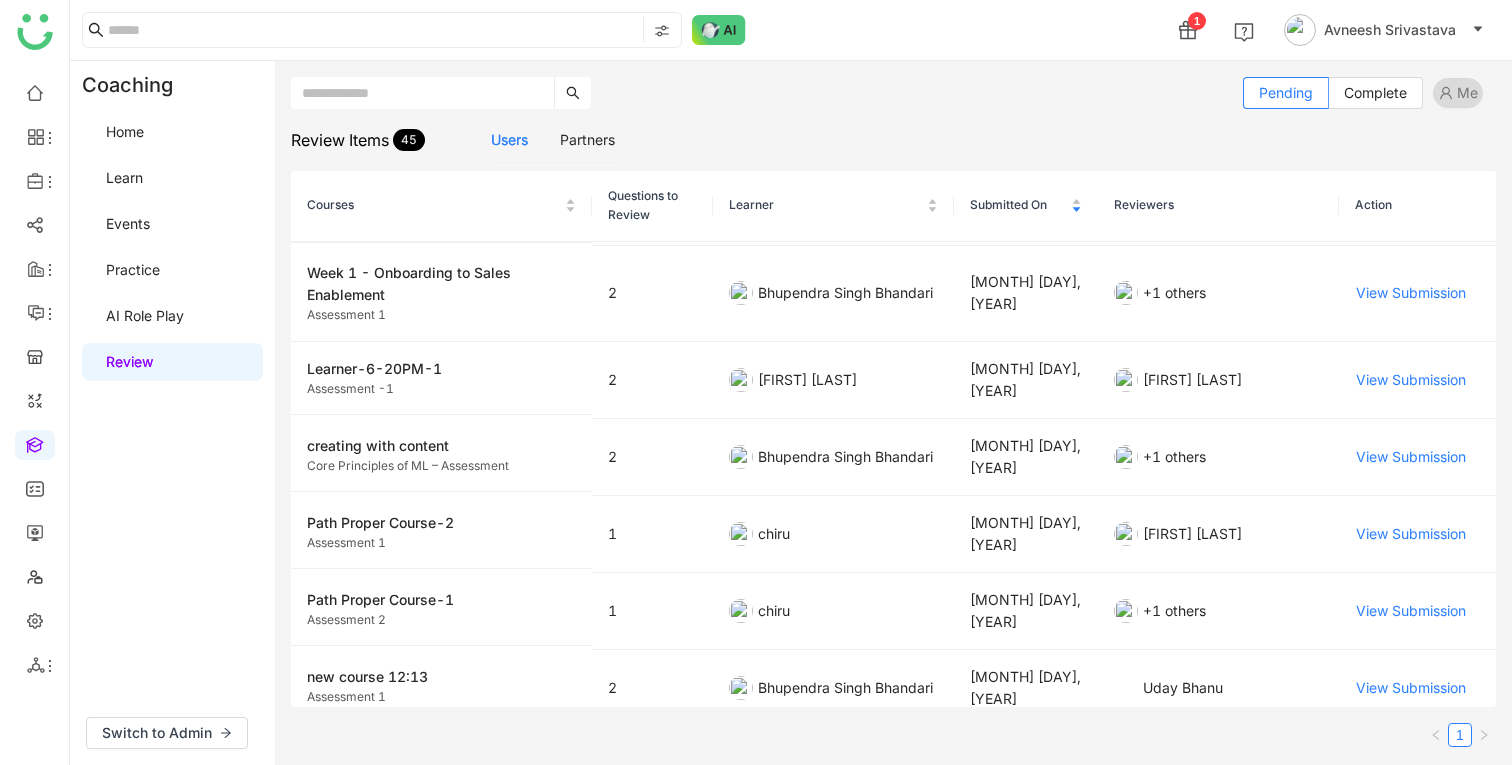 scroll, scrollTop: 0, scrollLeft: 0, axis: both 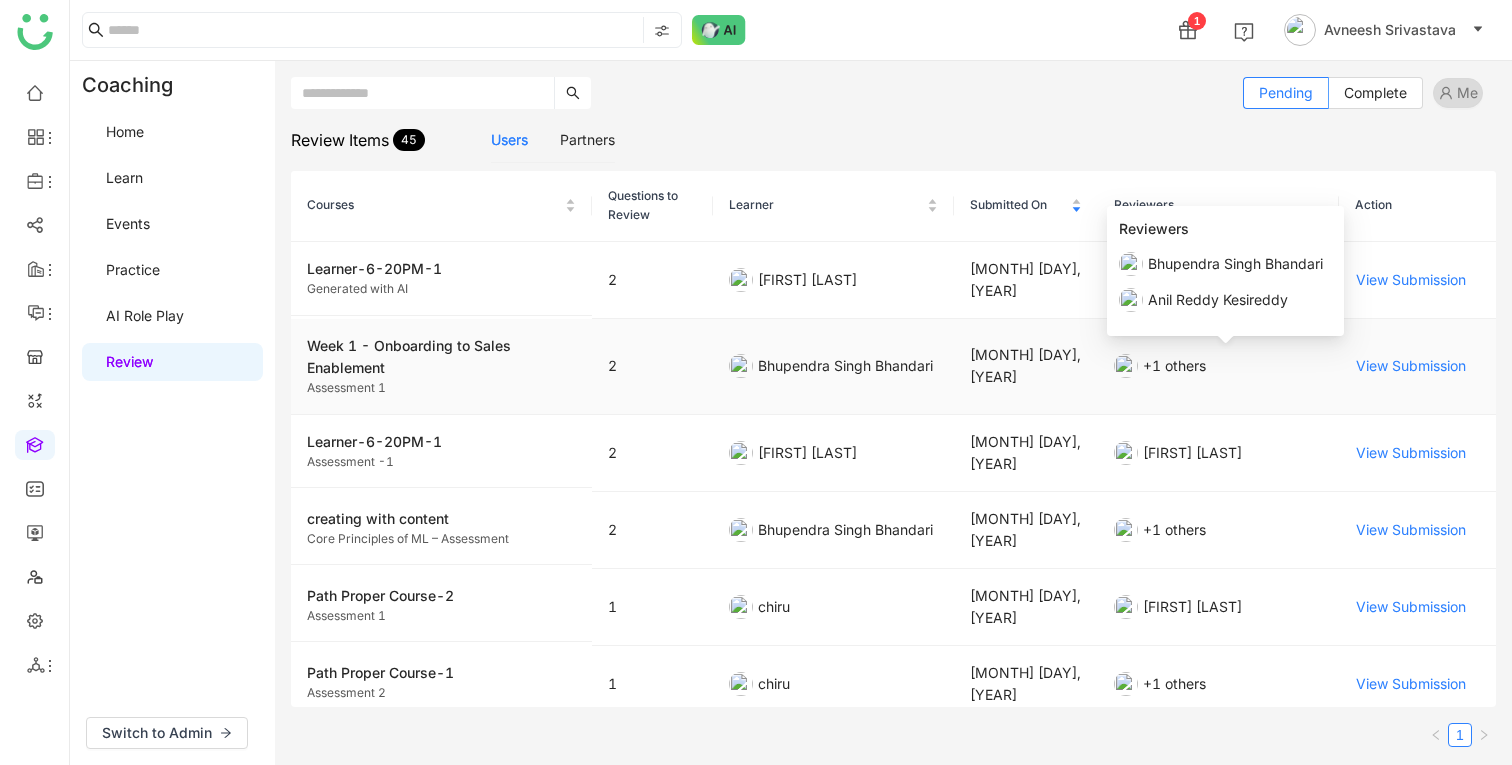 click on "+1 others" 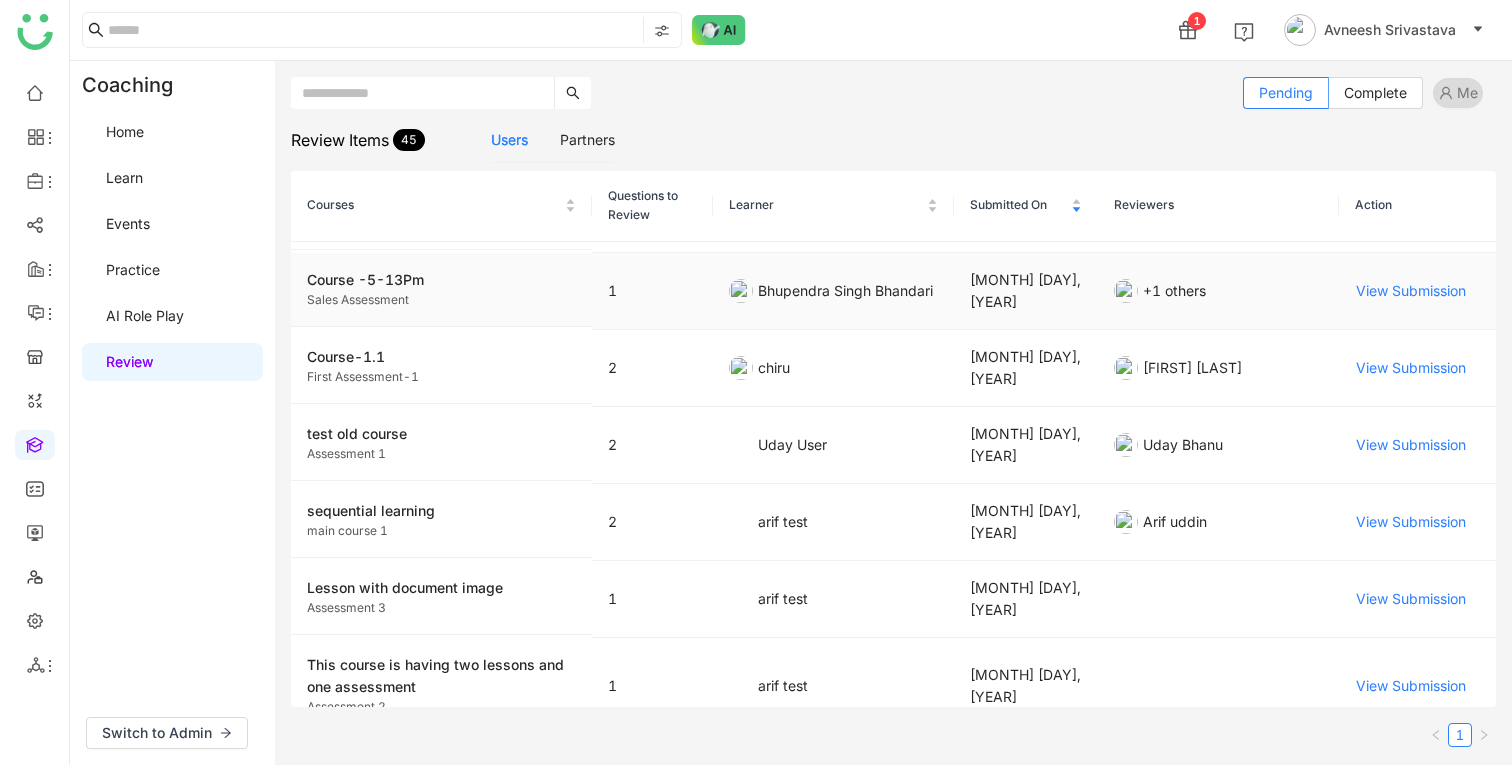 scroll, scrollTop: 2921, scrollLeft: 0, axis: vertical 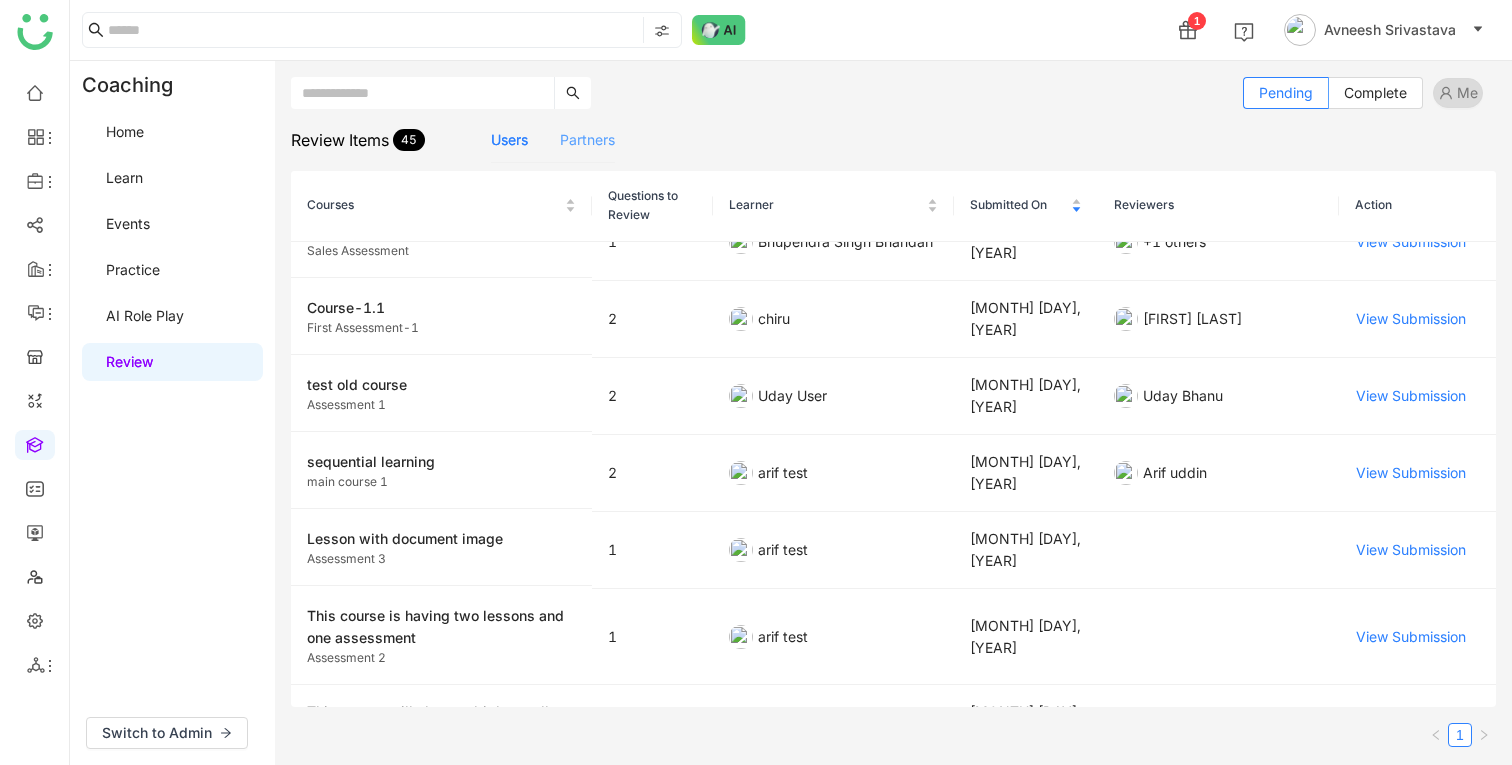 click on "Partners" at bounding box center [587, 139] 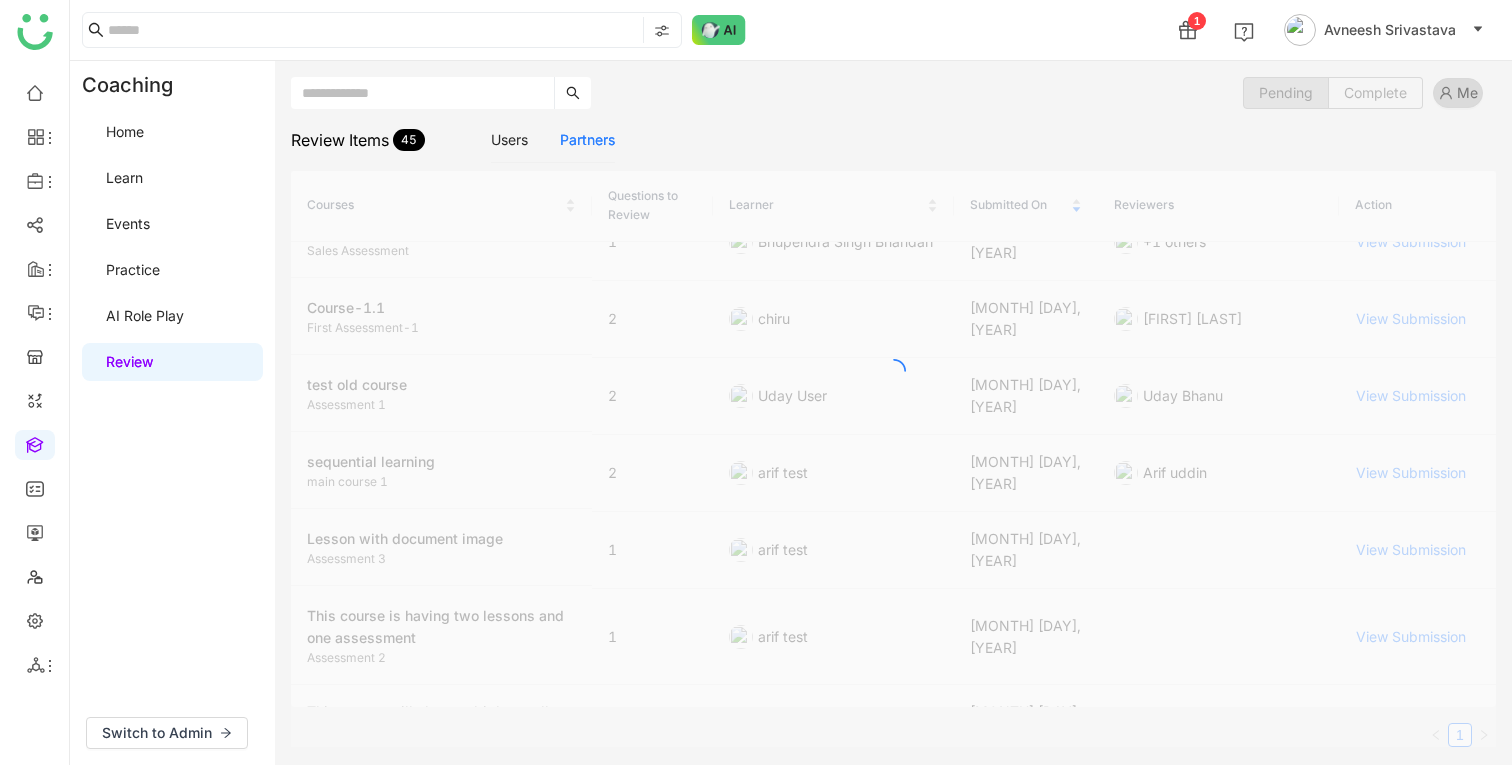 scroll, scrollTop: 0, scrollLeft: 0, axis: both 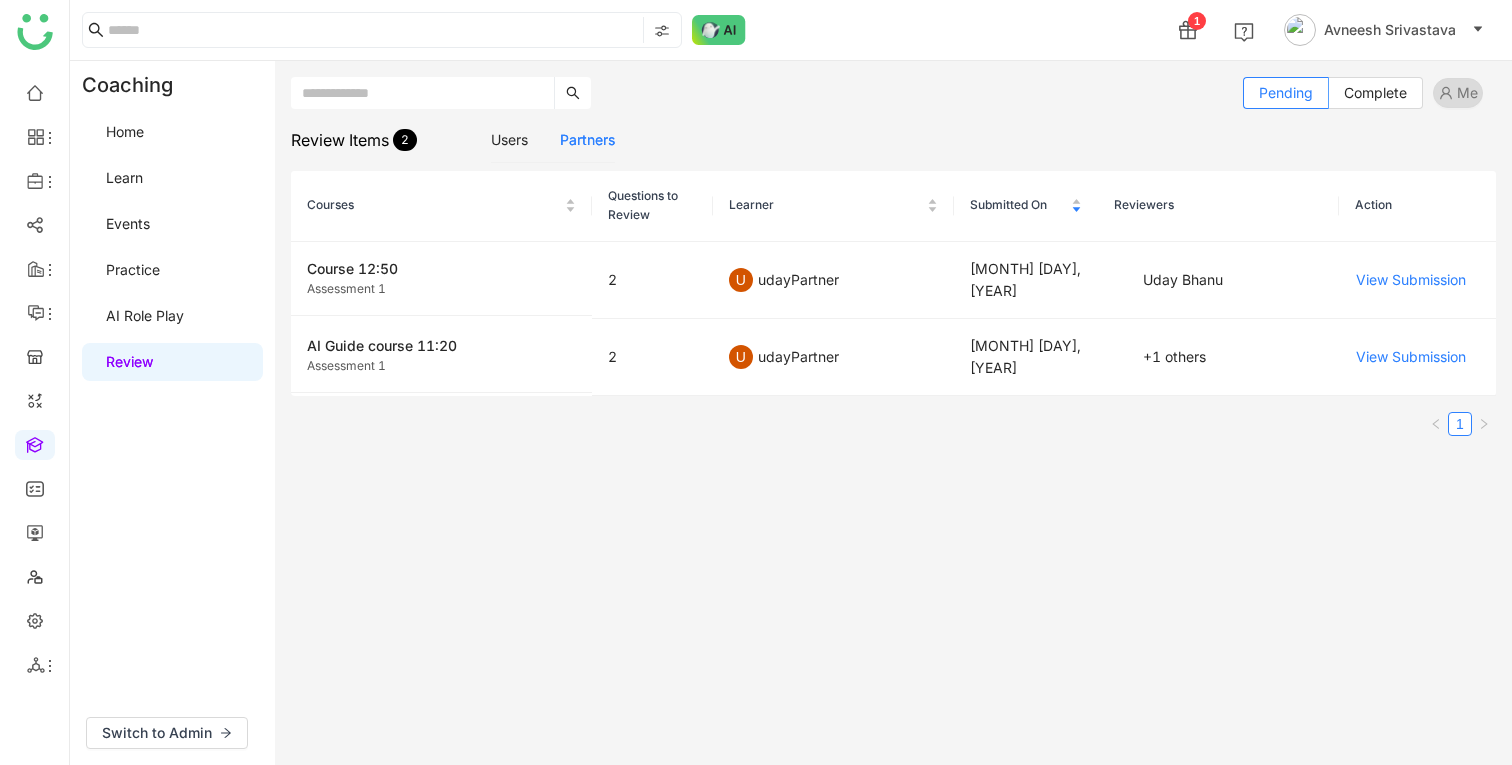 type 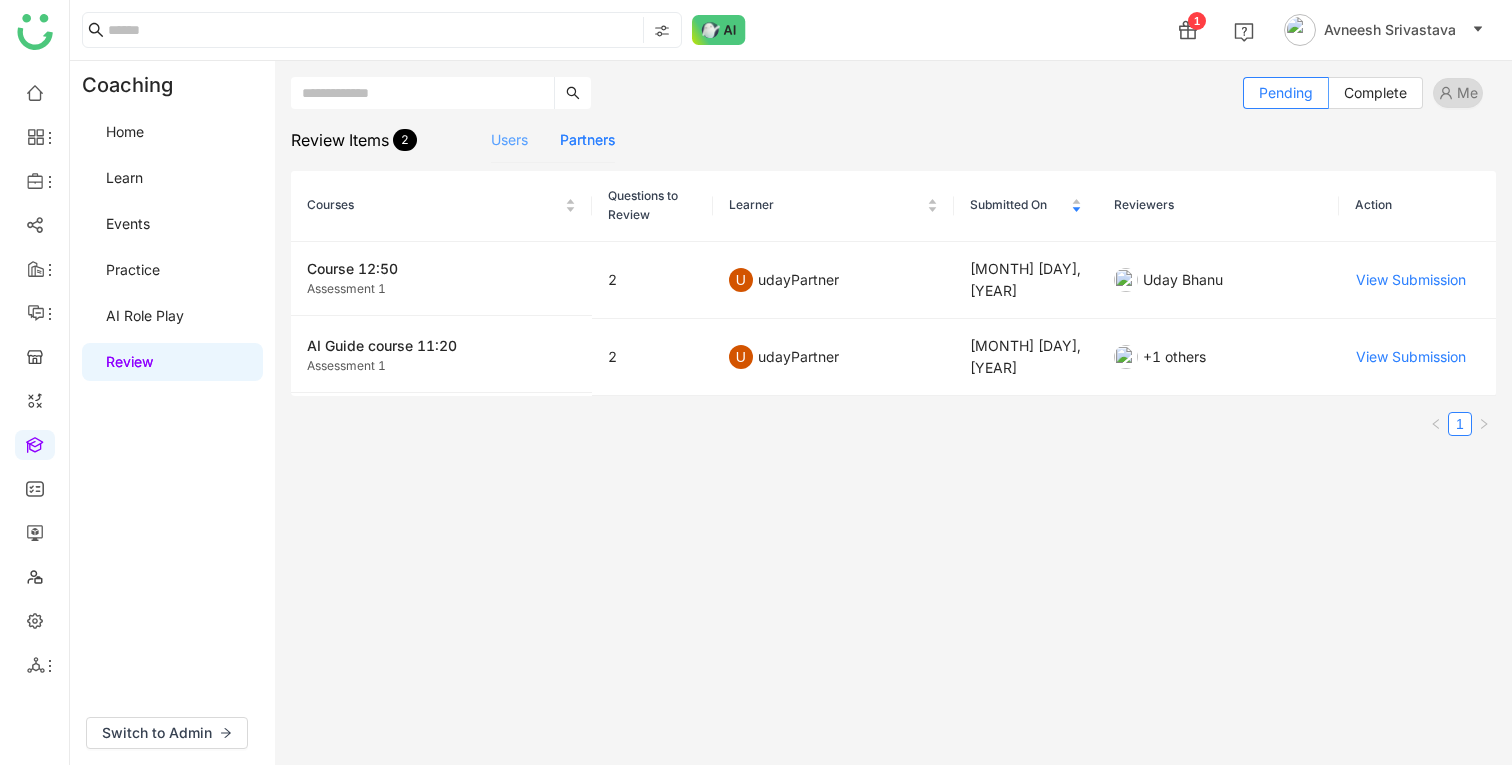 click on "Users" at bounding box center [509, 139] 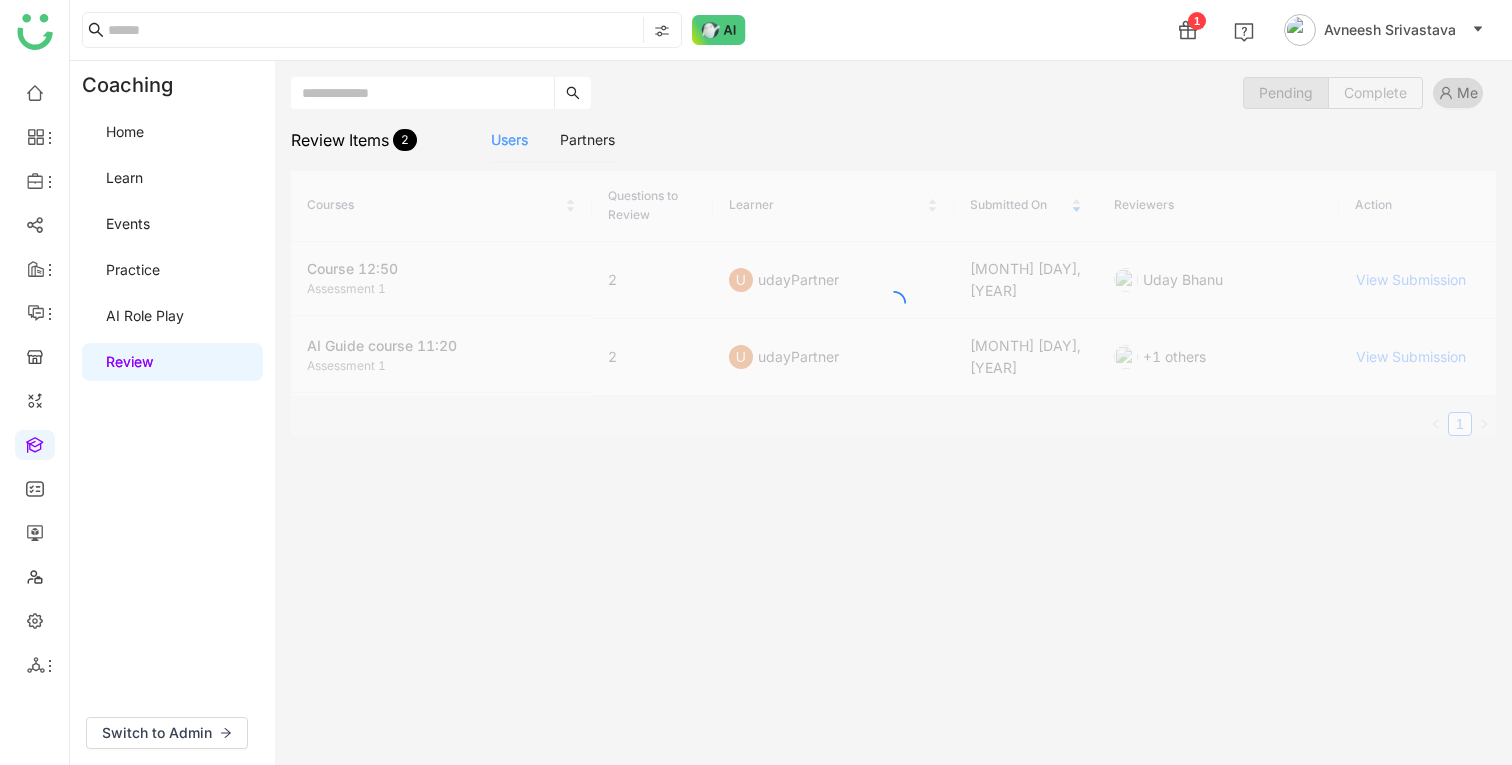 type 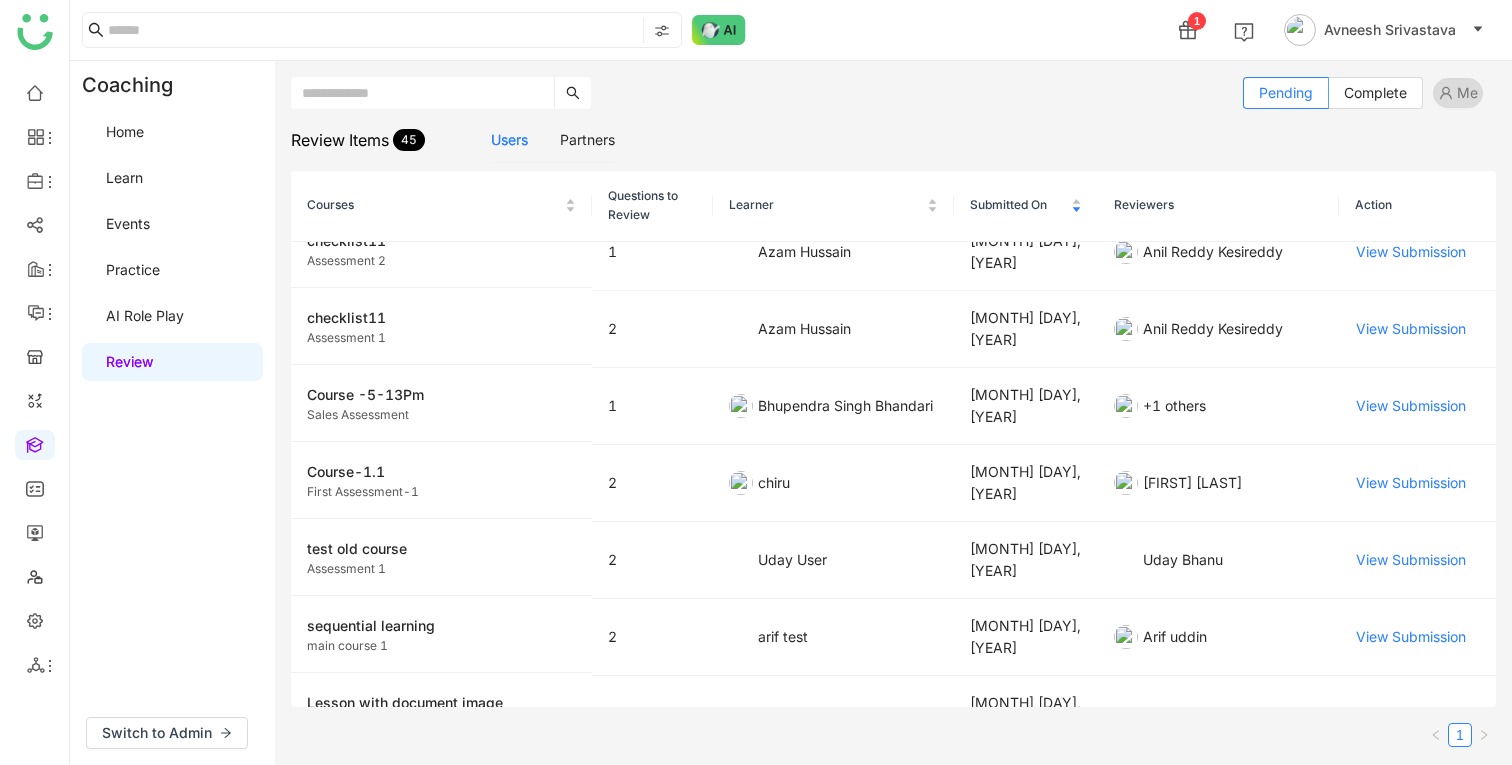 scroll, scrollTop: 2921, scrollLeft: 0, axis: vertical 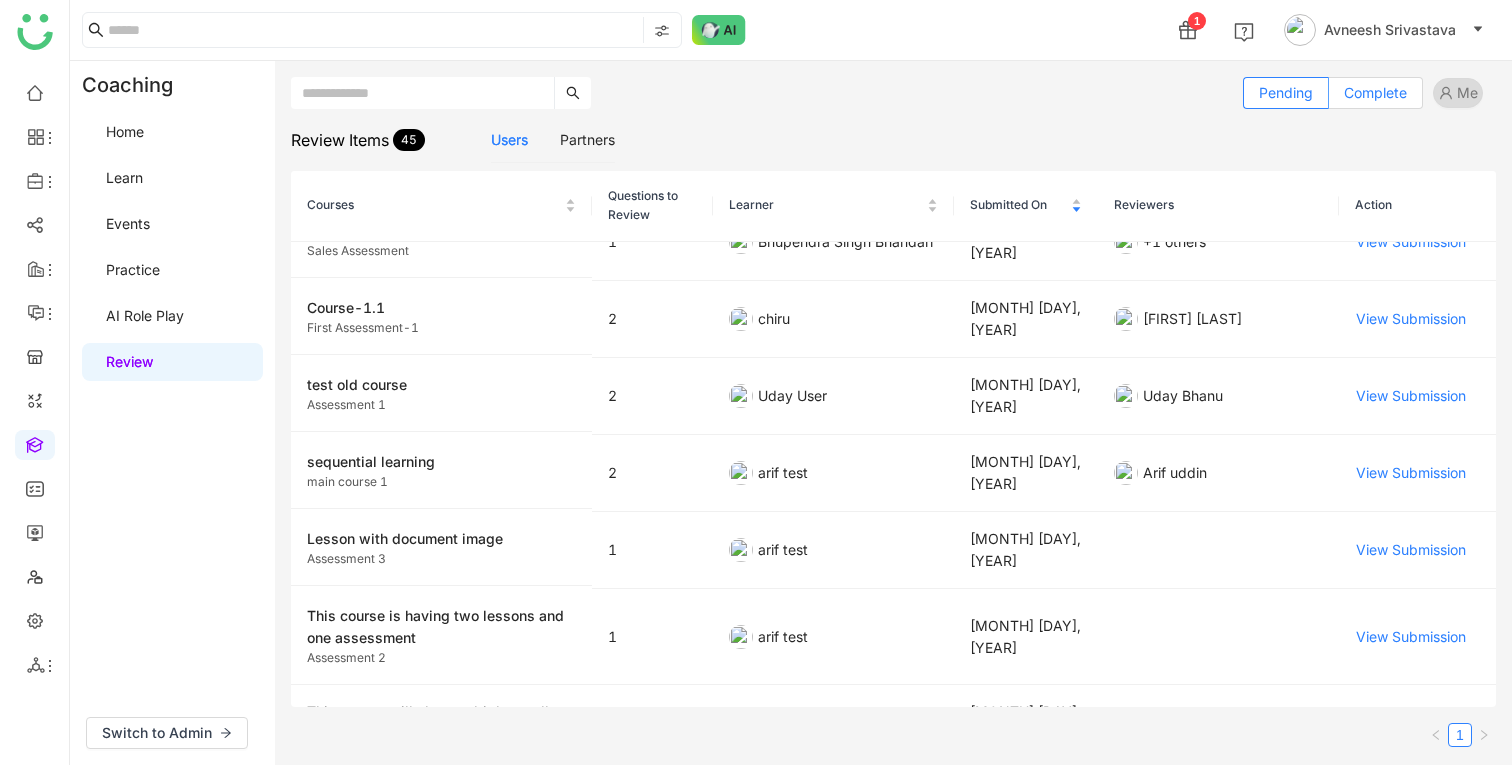 click on "Complete" 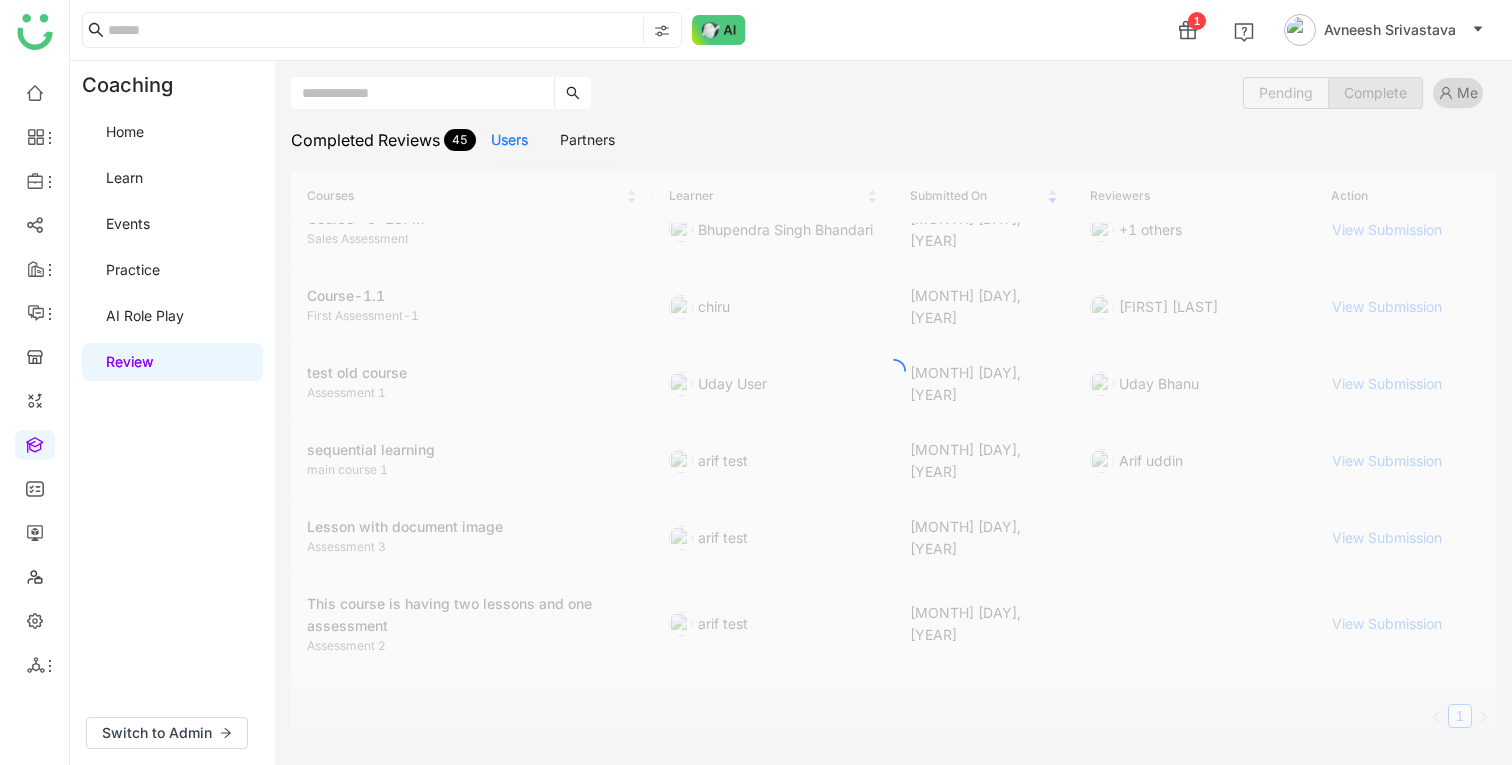 scroll, scrollTop: 2921, scrollLeft: 0, axis: vertical 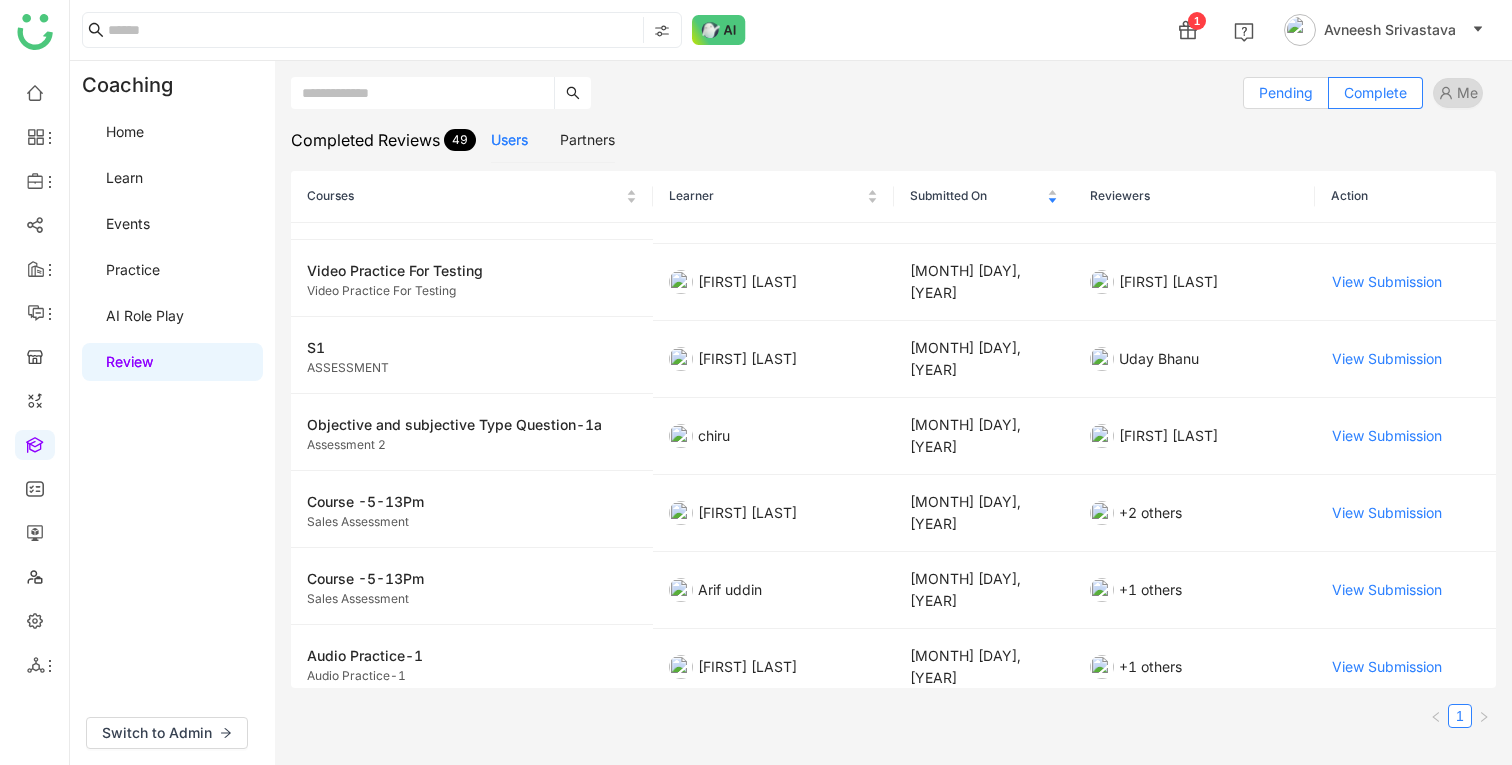 click on "Pending" 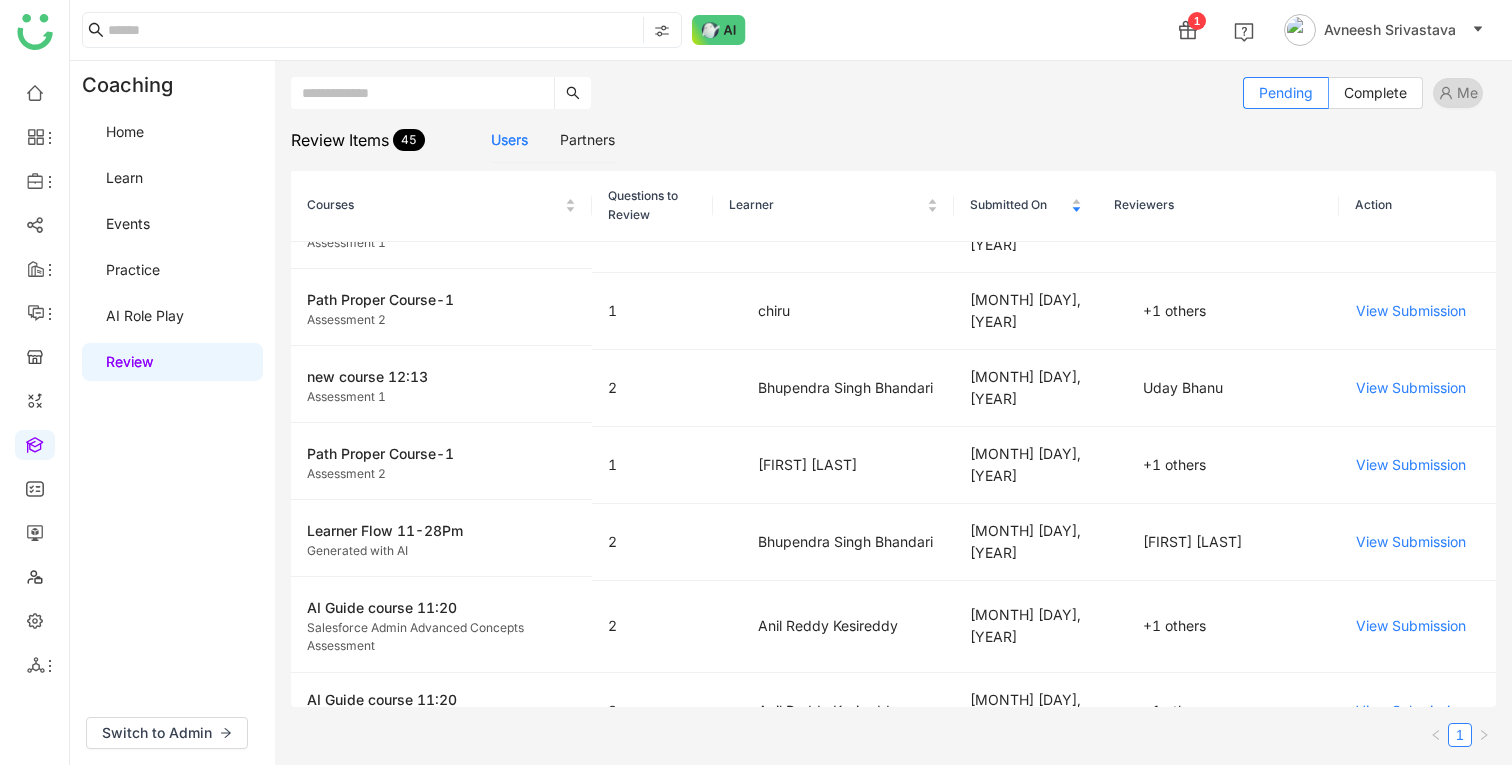 scroll, scrollTop: 0, scrollLeft: 0, axis: both 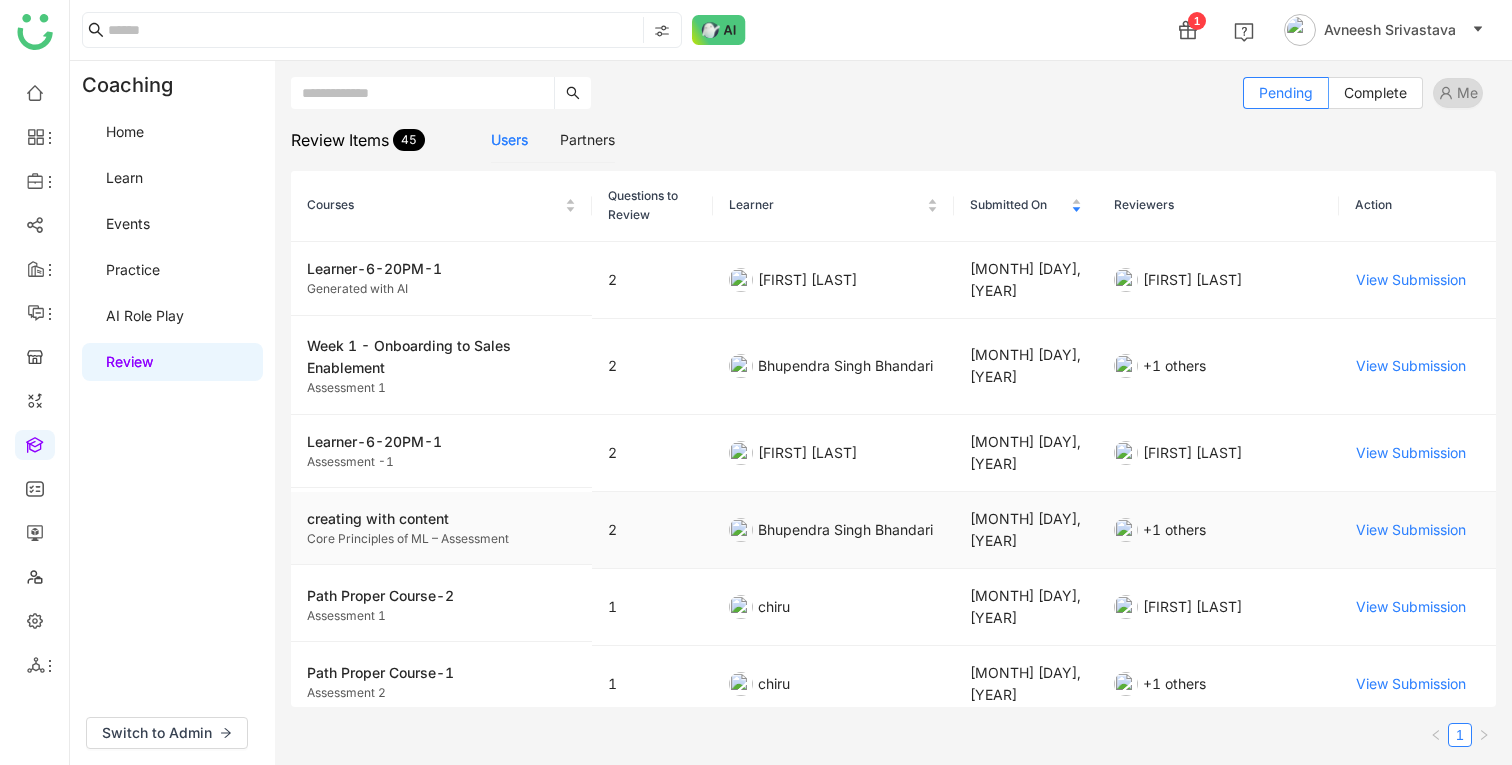 click on "Core Principles of ML – Assessment" 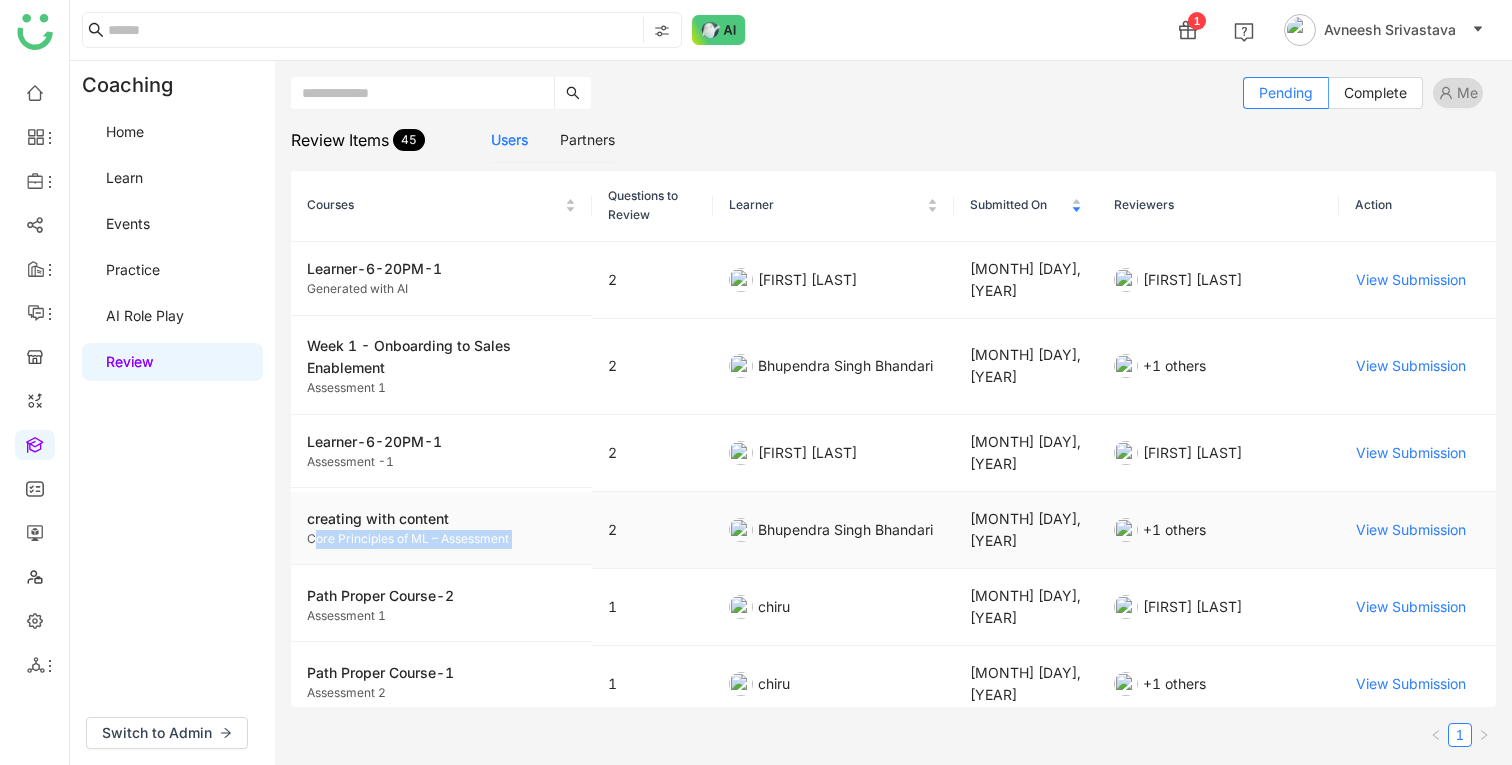 click on "Core Principles of ML – Assessment" 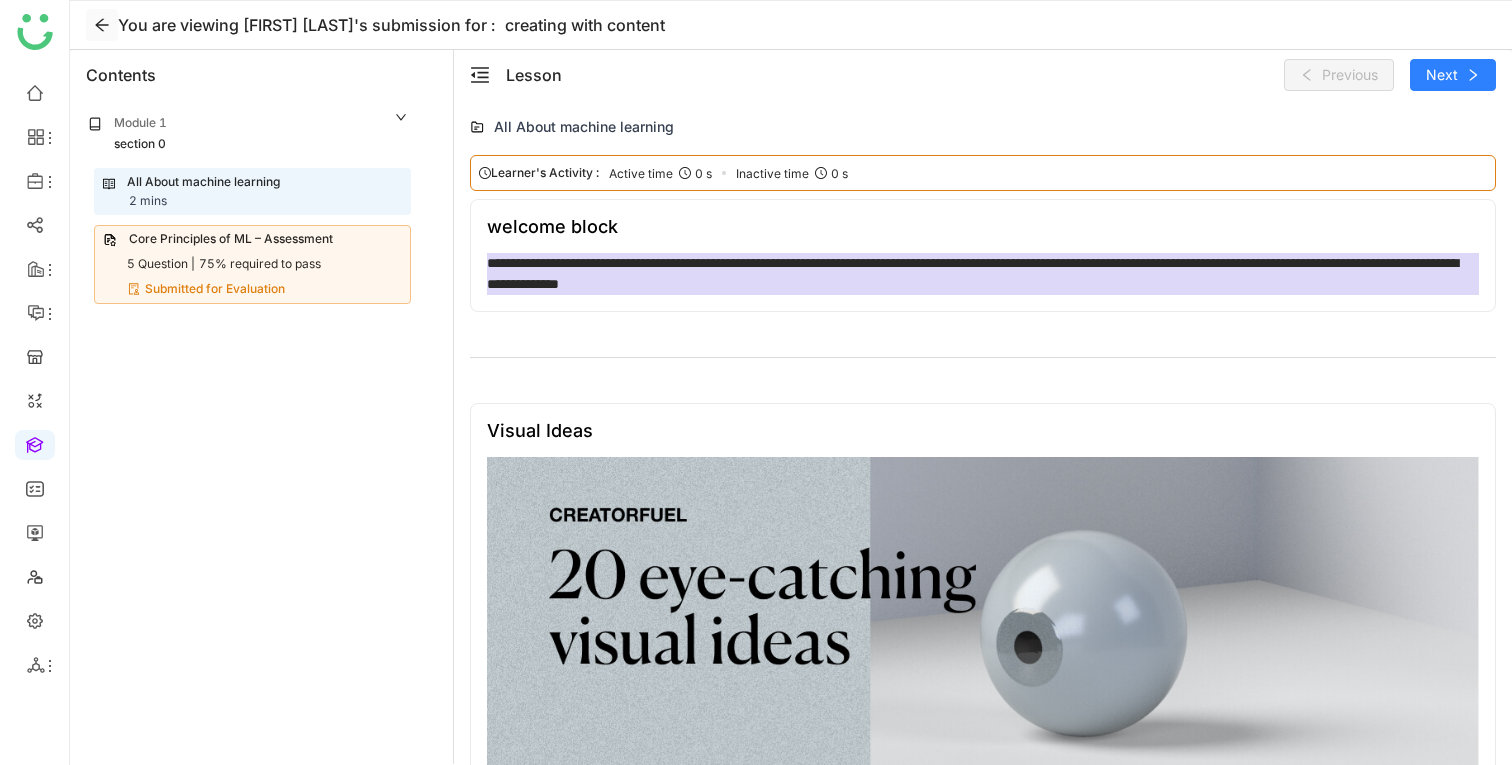 click 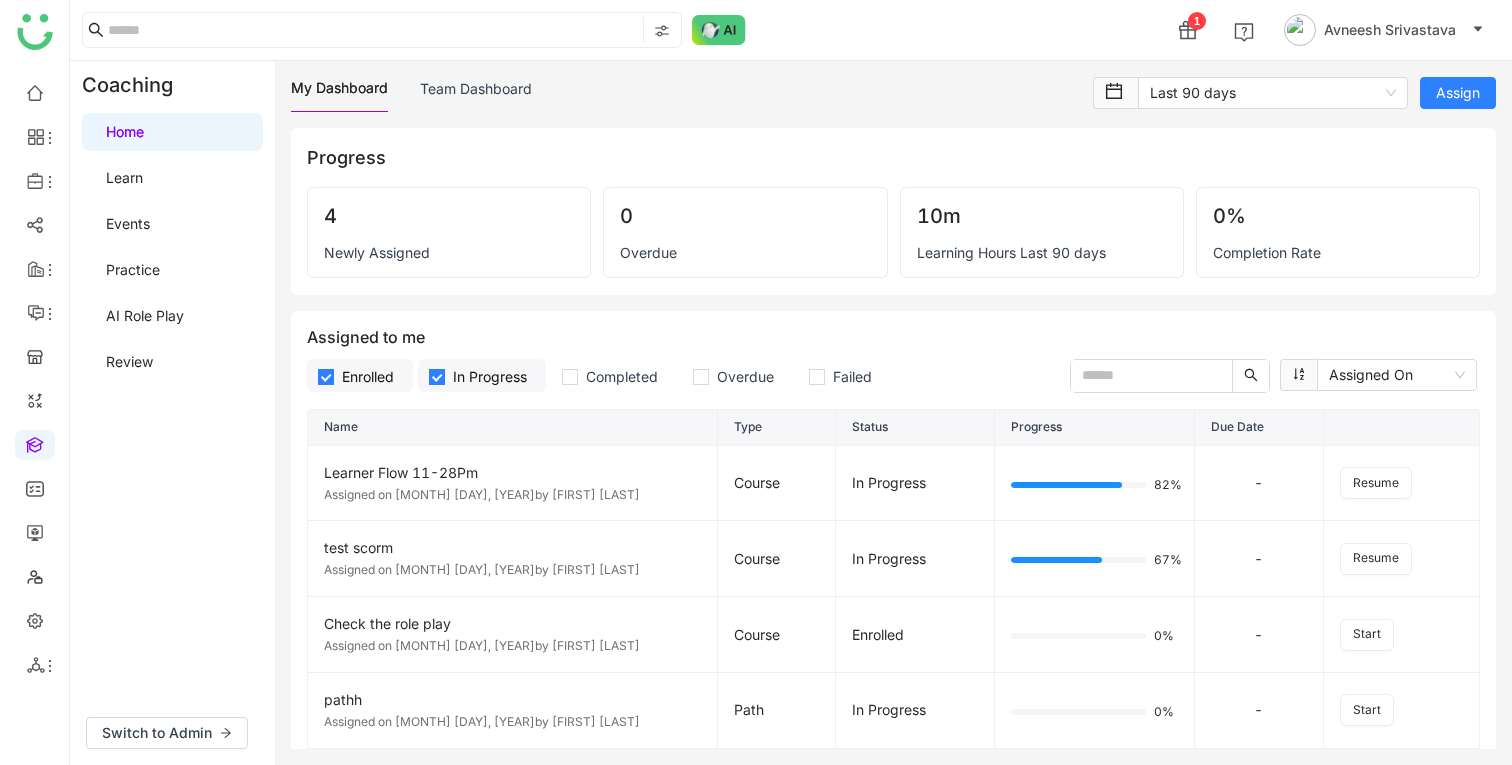 click on "Review" at bounding box center (129, 361) 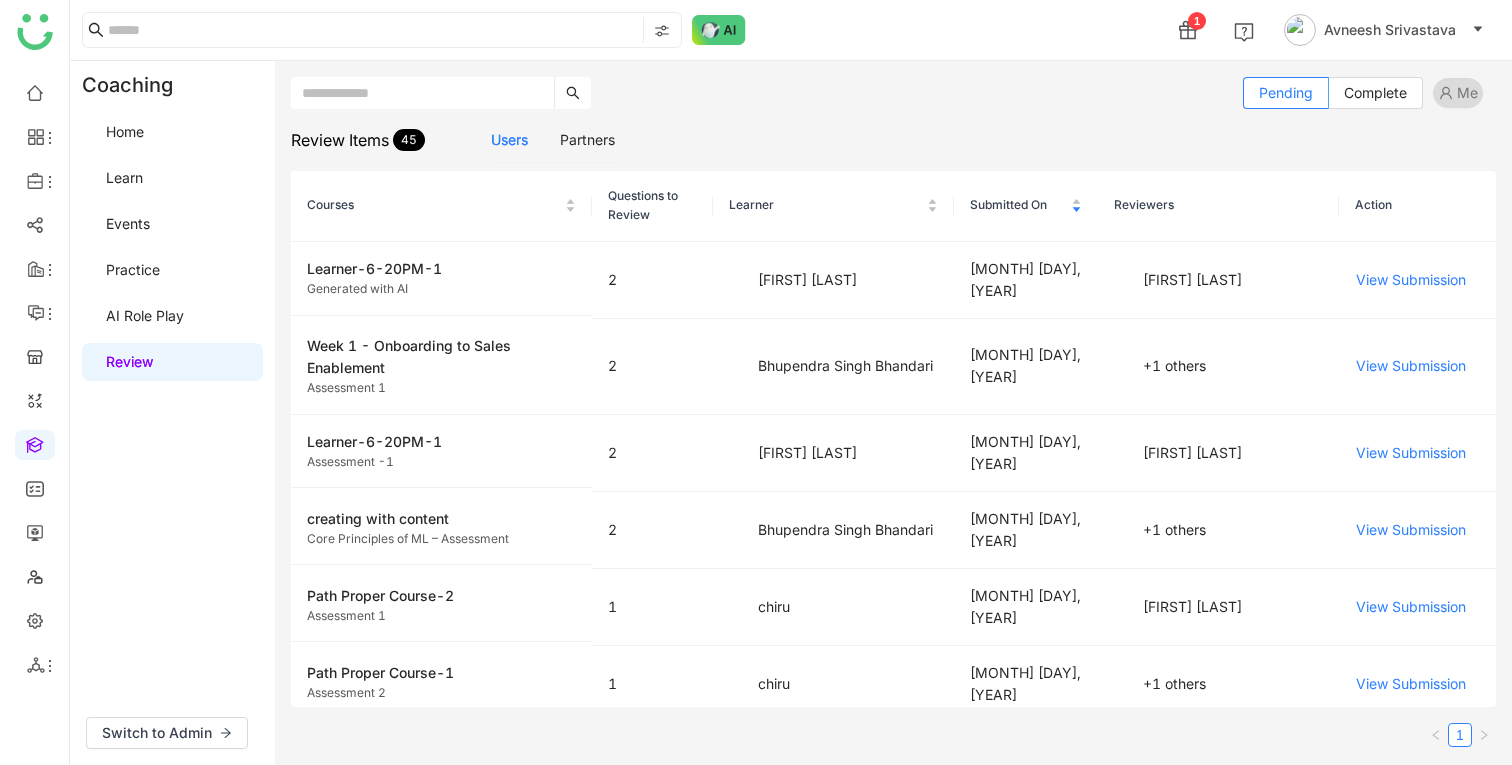 type 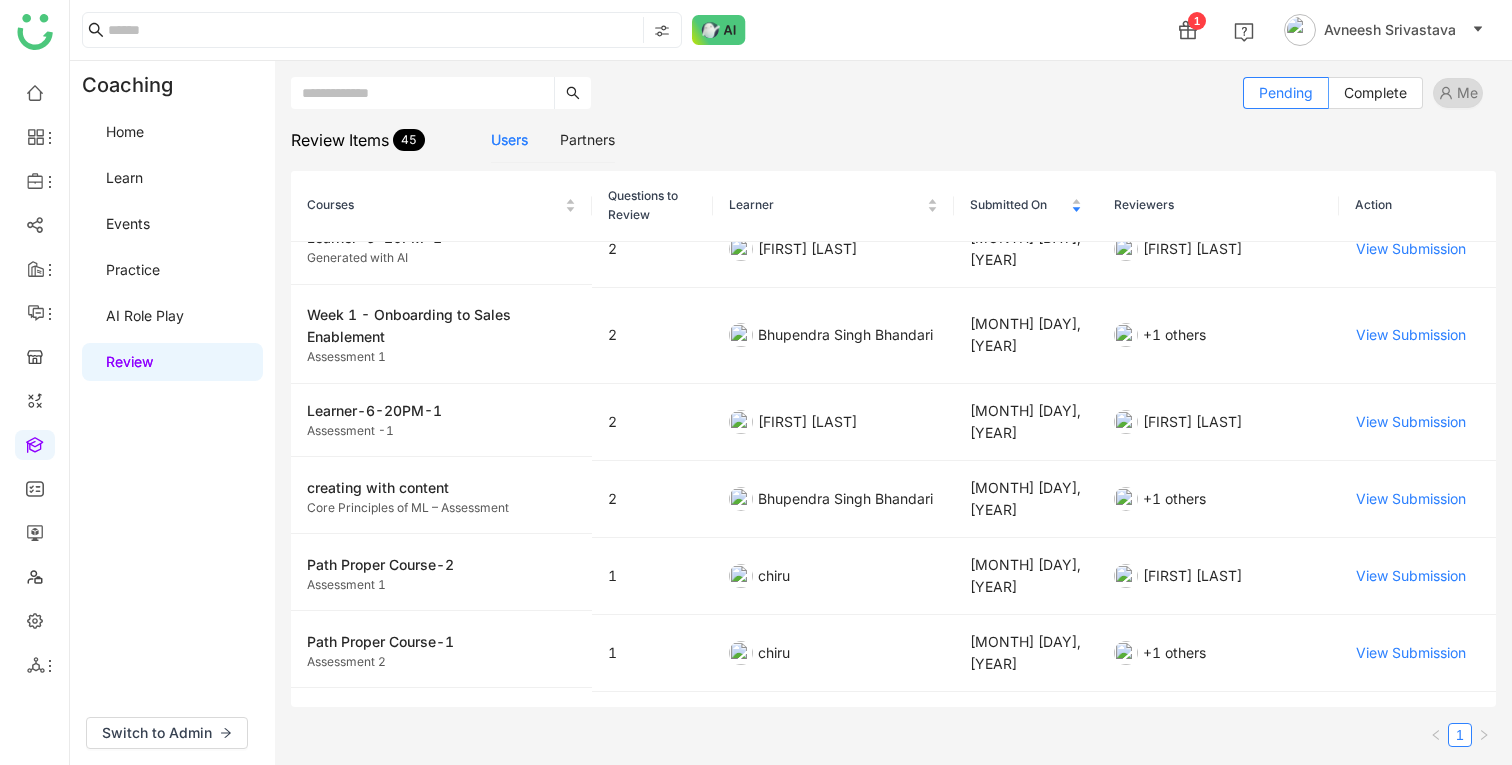 scroll, scrollTop: 0, scrollLeft: 0, axis: both 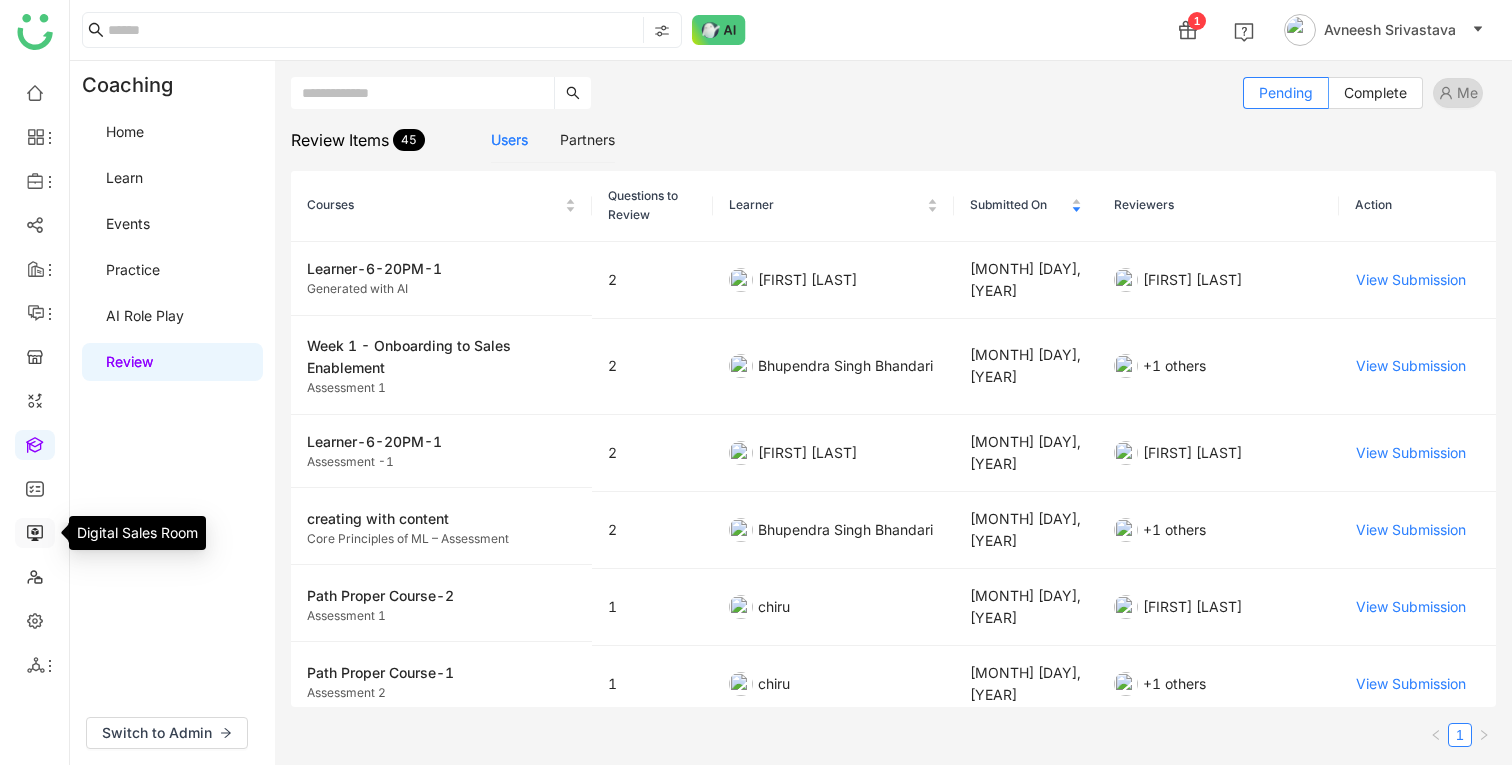 click at bounding box center (35, 531) 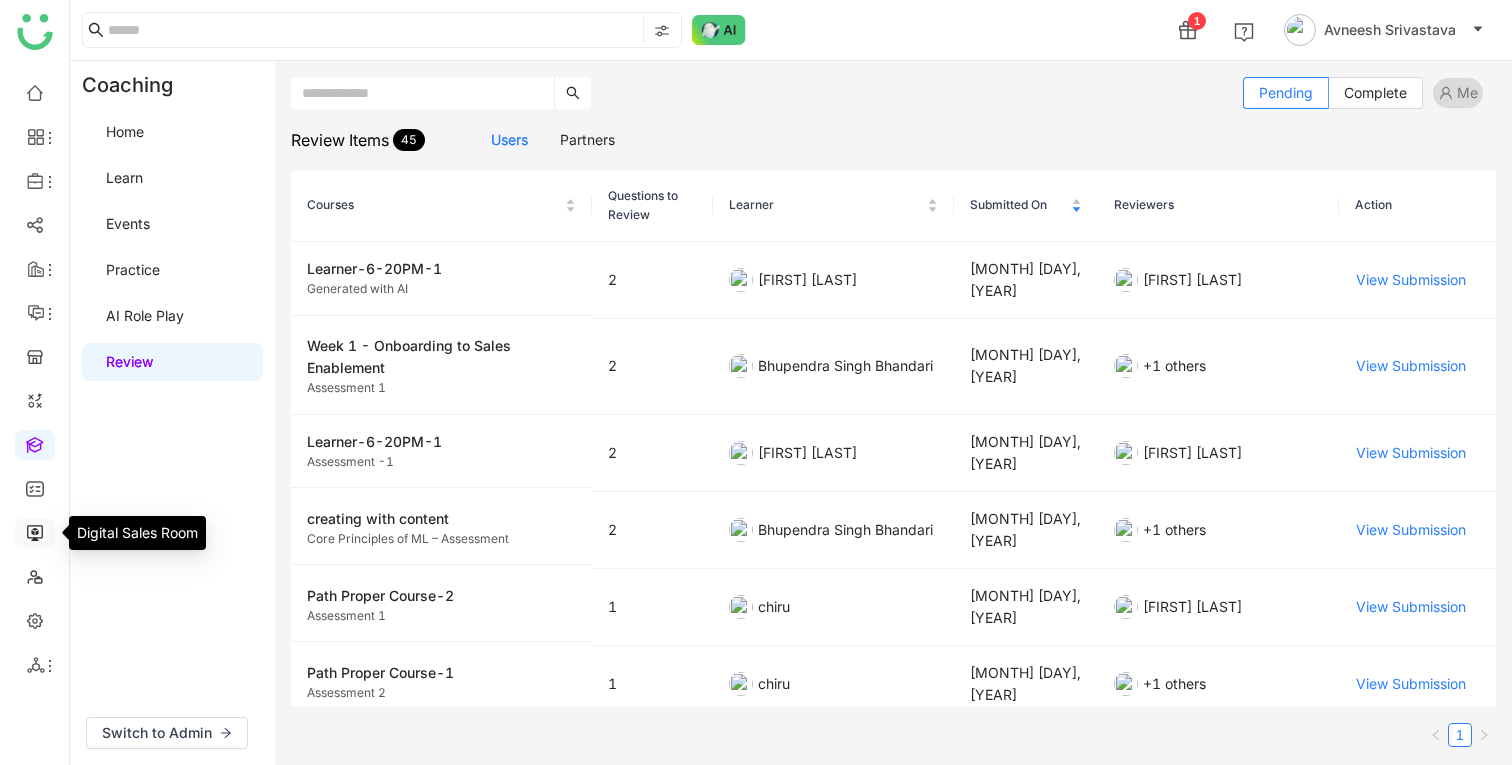 click at bounding box center [35, 531] 